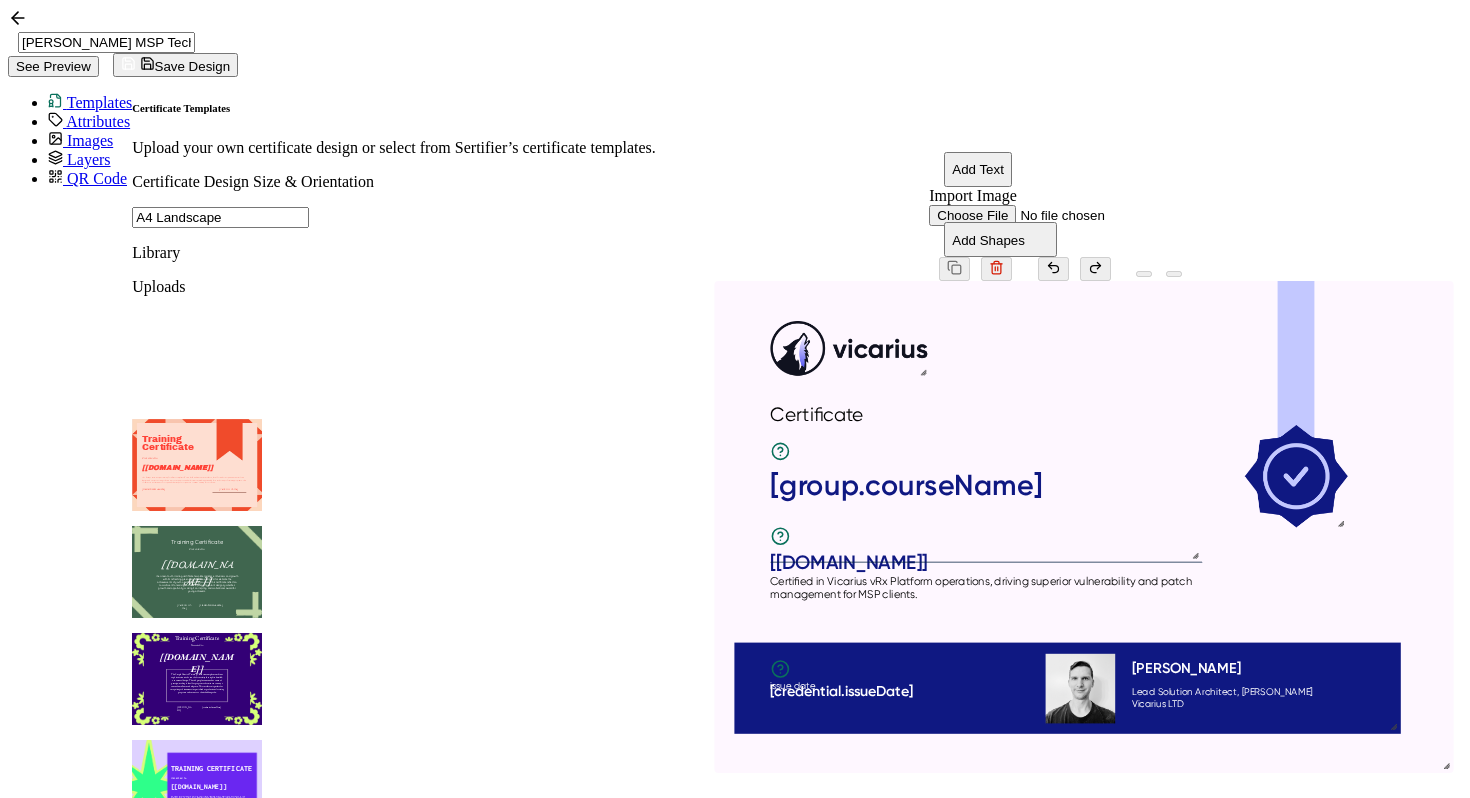 scroll, scrollTop: 0, scrollLeft: 0, axis: both 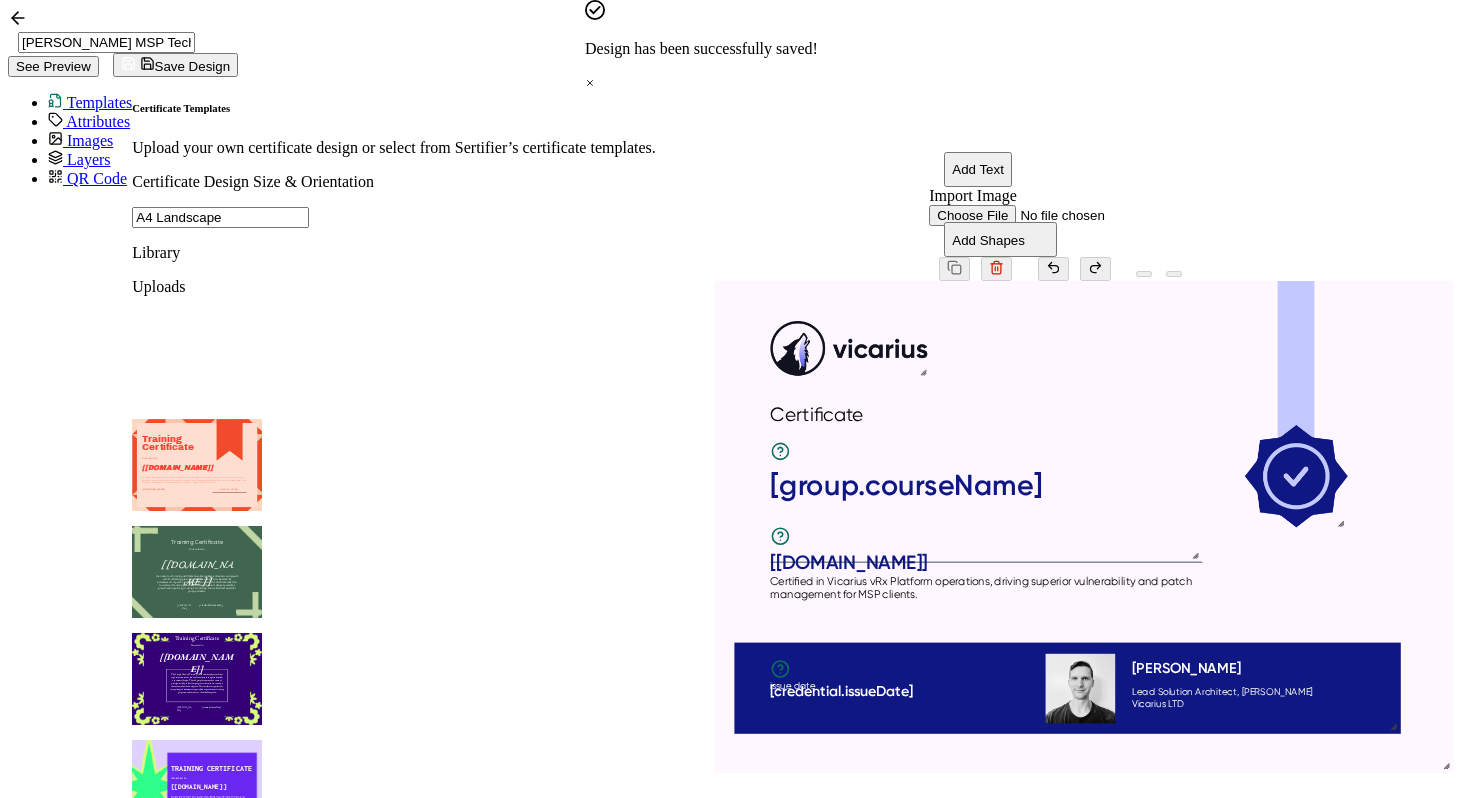 click on "[PERSON_NAME] MSP Technical Training
See Preview
Save Design" at bounding box center [735, 42] 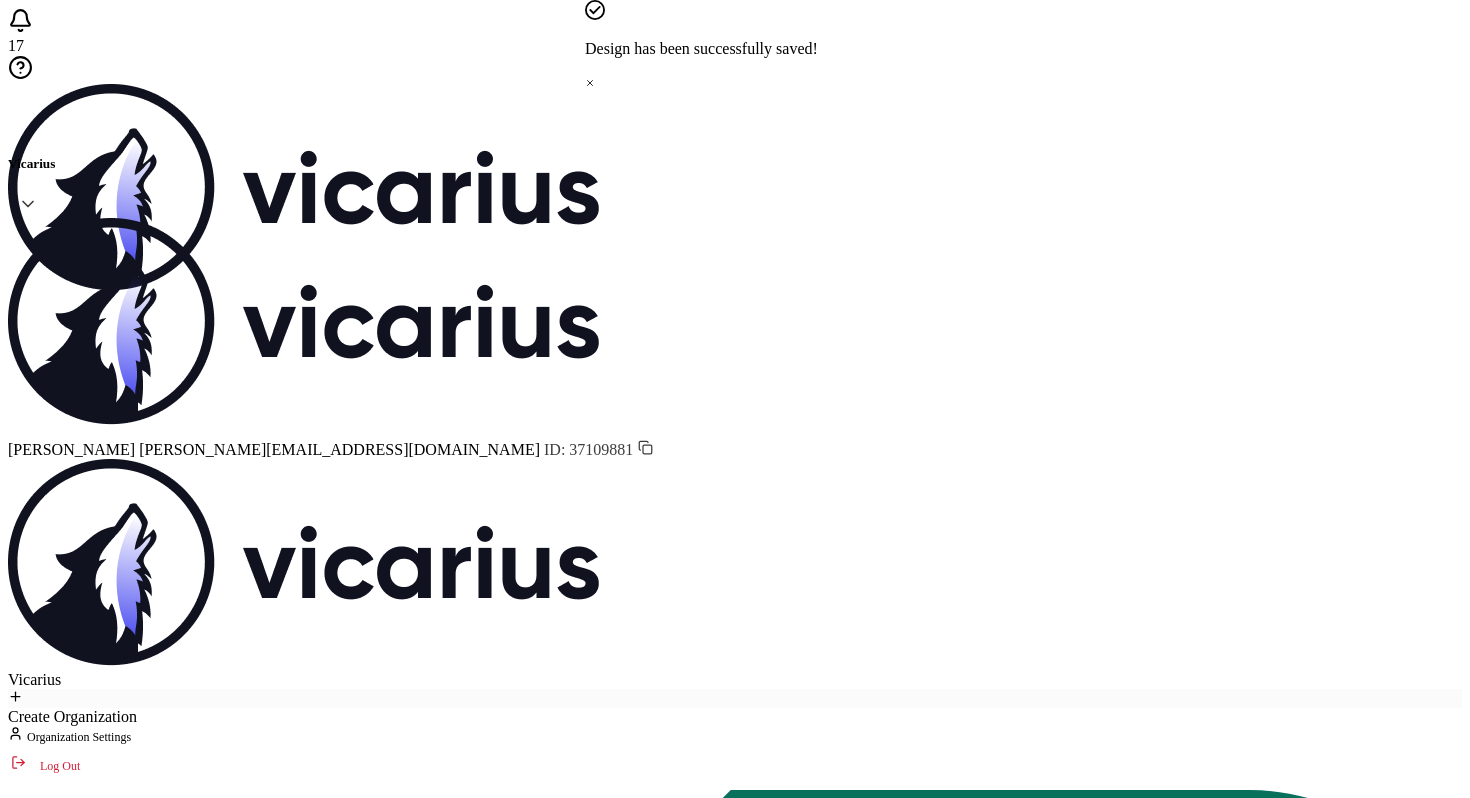 click on "Send Certificates" at bounding box center (140, 2652) 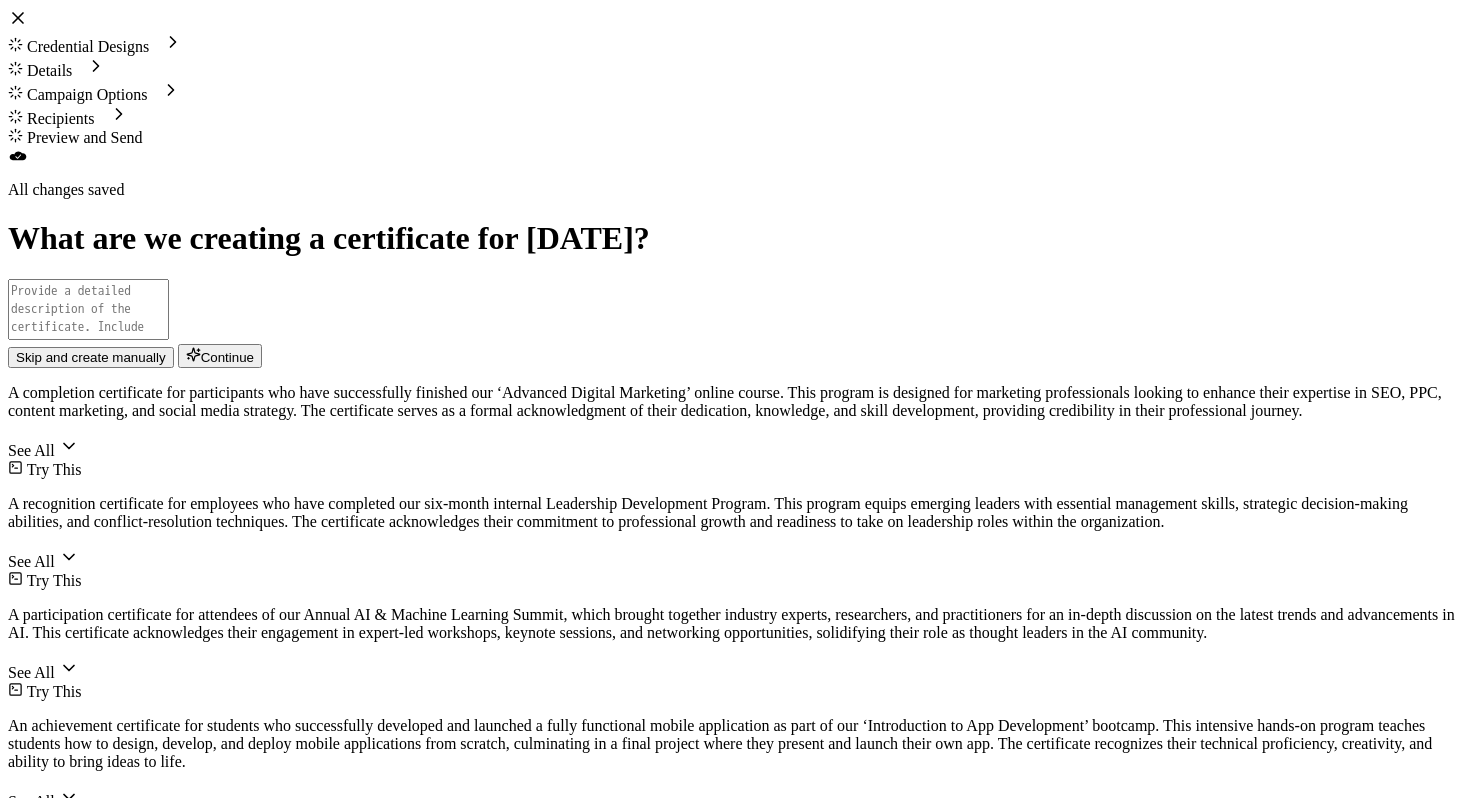 click at bounding box center [88, 309] 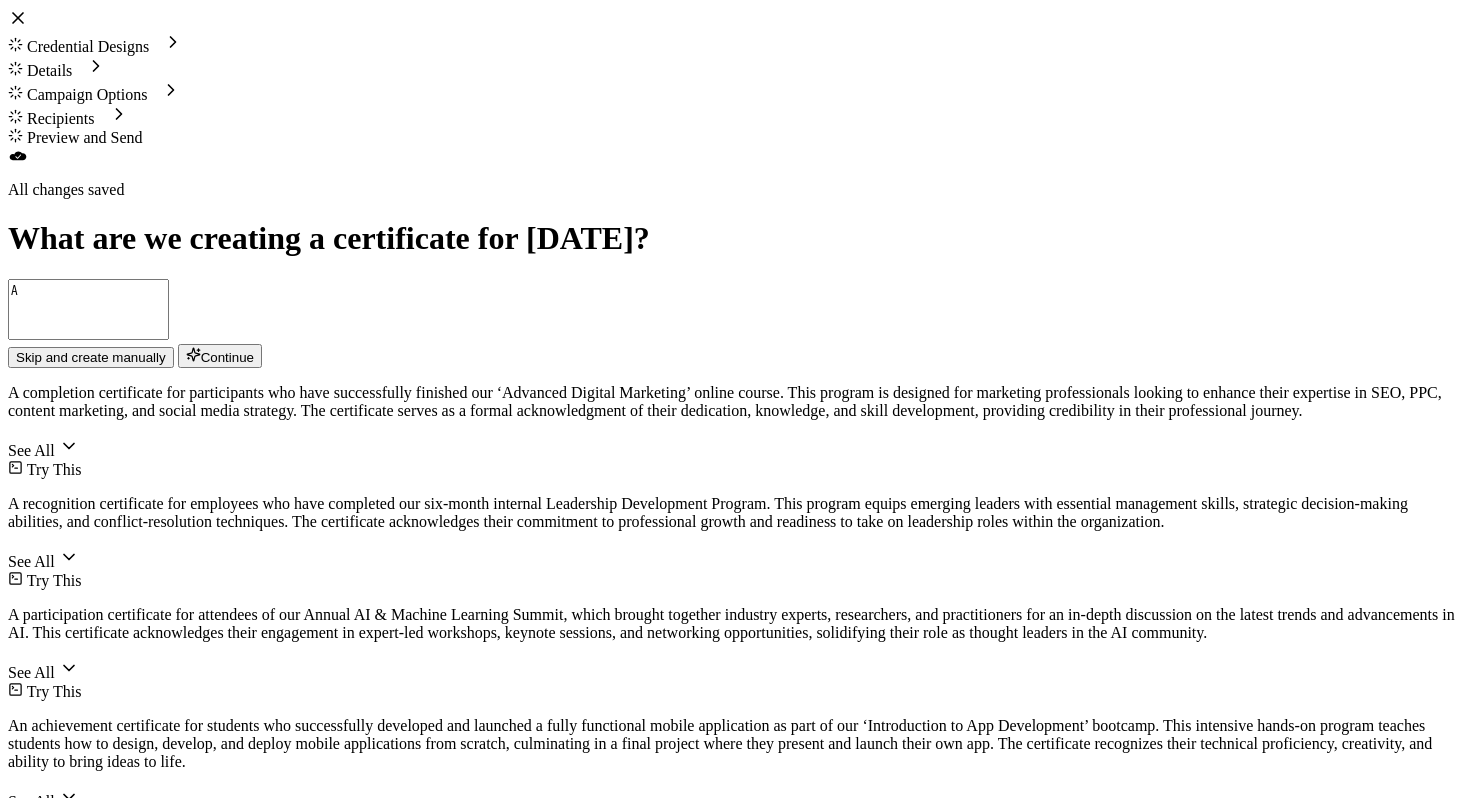 type on "A" 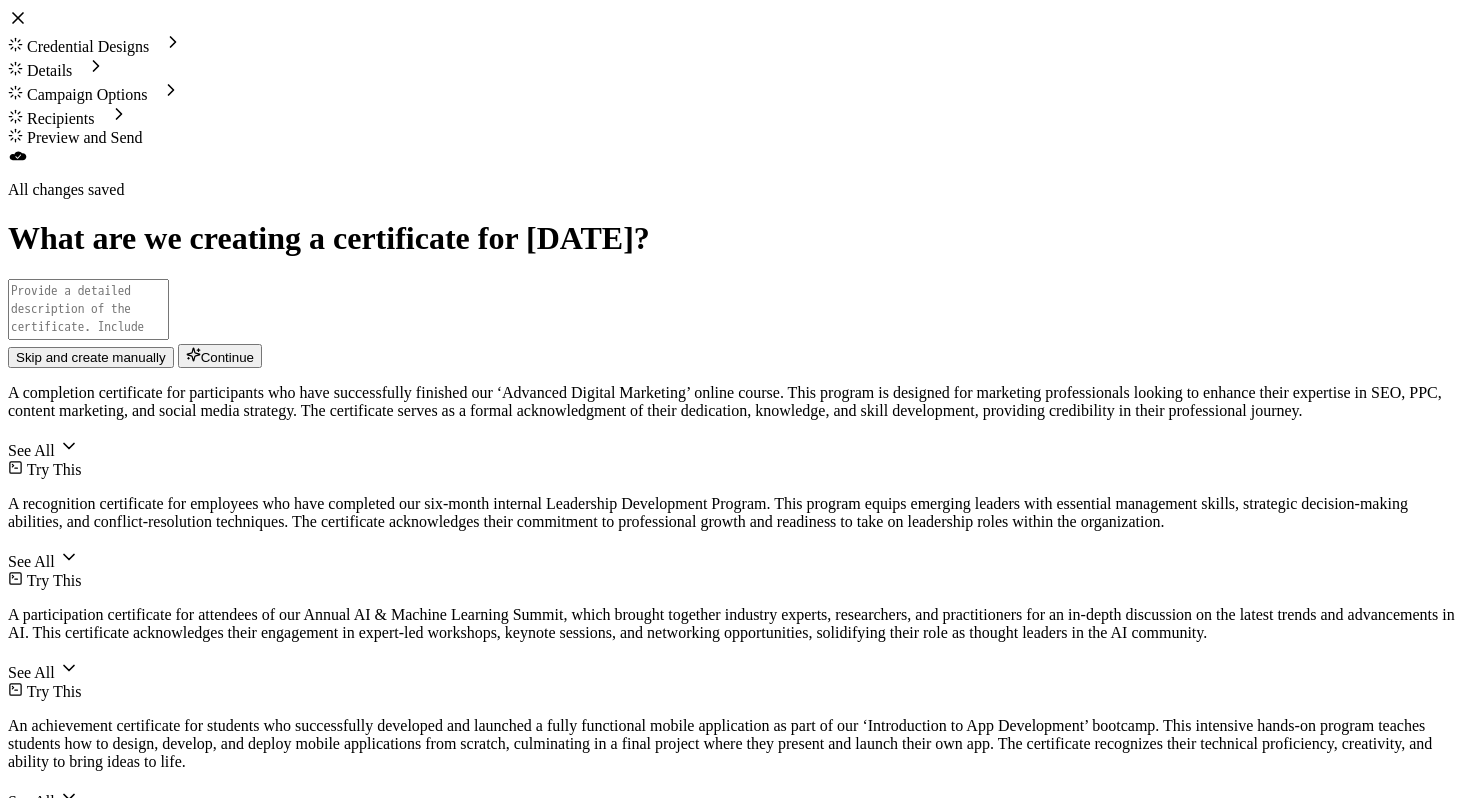 click on "Skip and create manually" at bounding box center (91, 357) 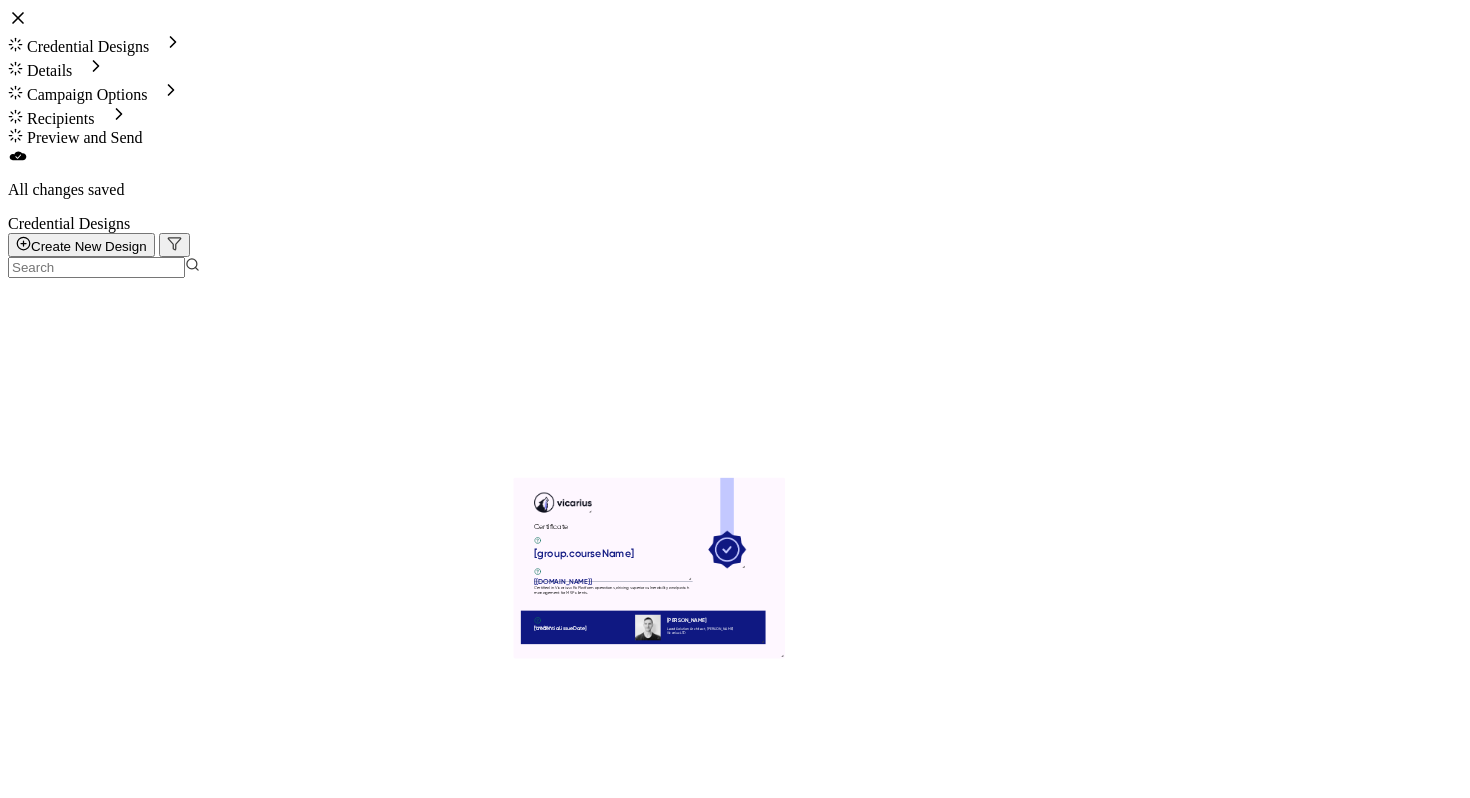 click at bounding box center (68, 902) 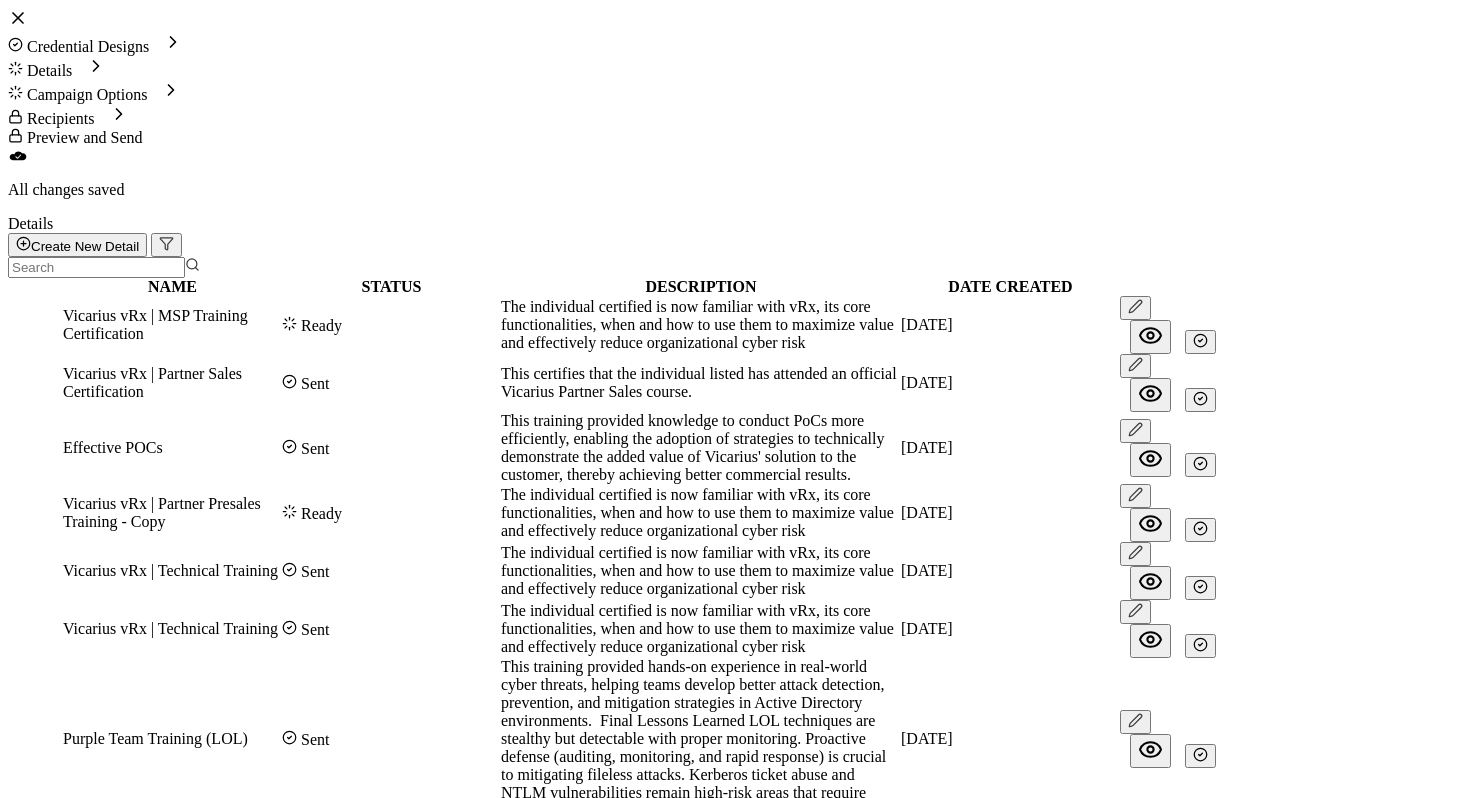 click at bounding box center (1200, 342) 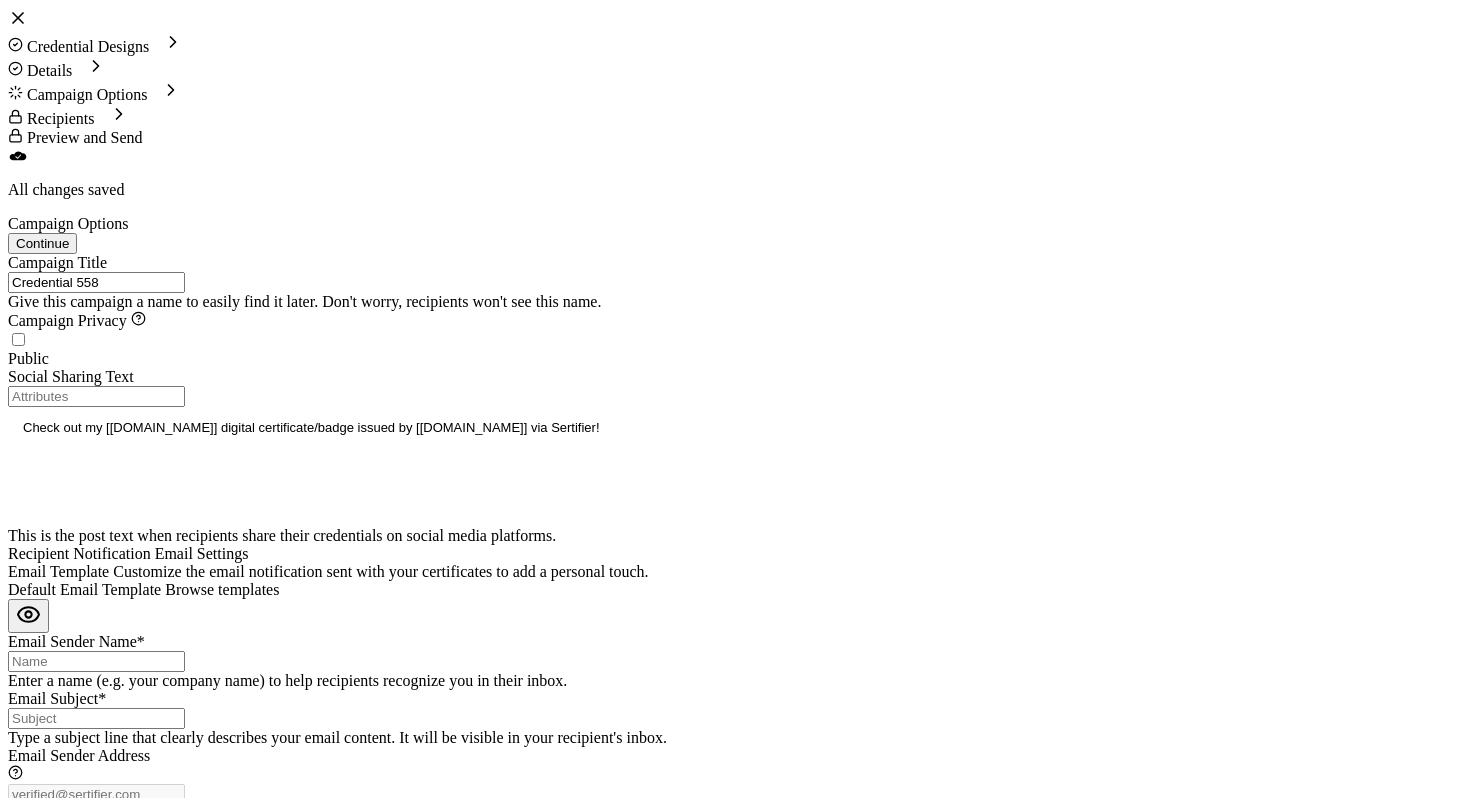 click on "Credential 558" at bounding box center [96, 282] 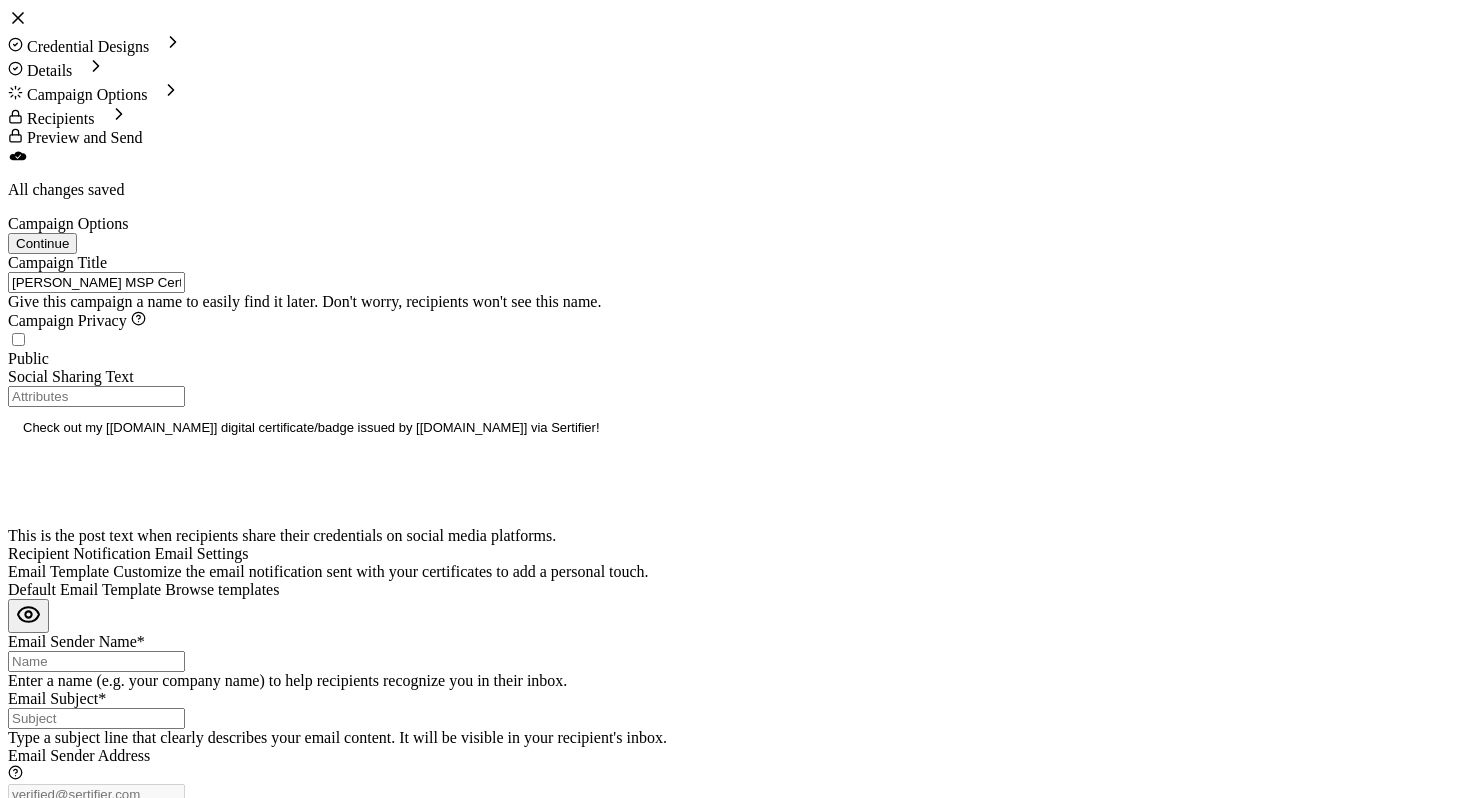 type on "[PERSON_NAME] MSP Certification" 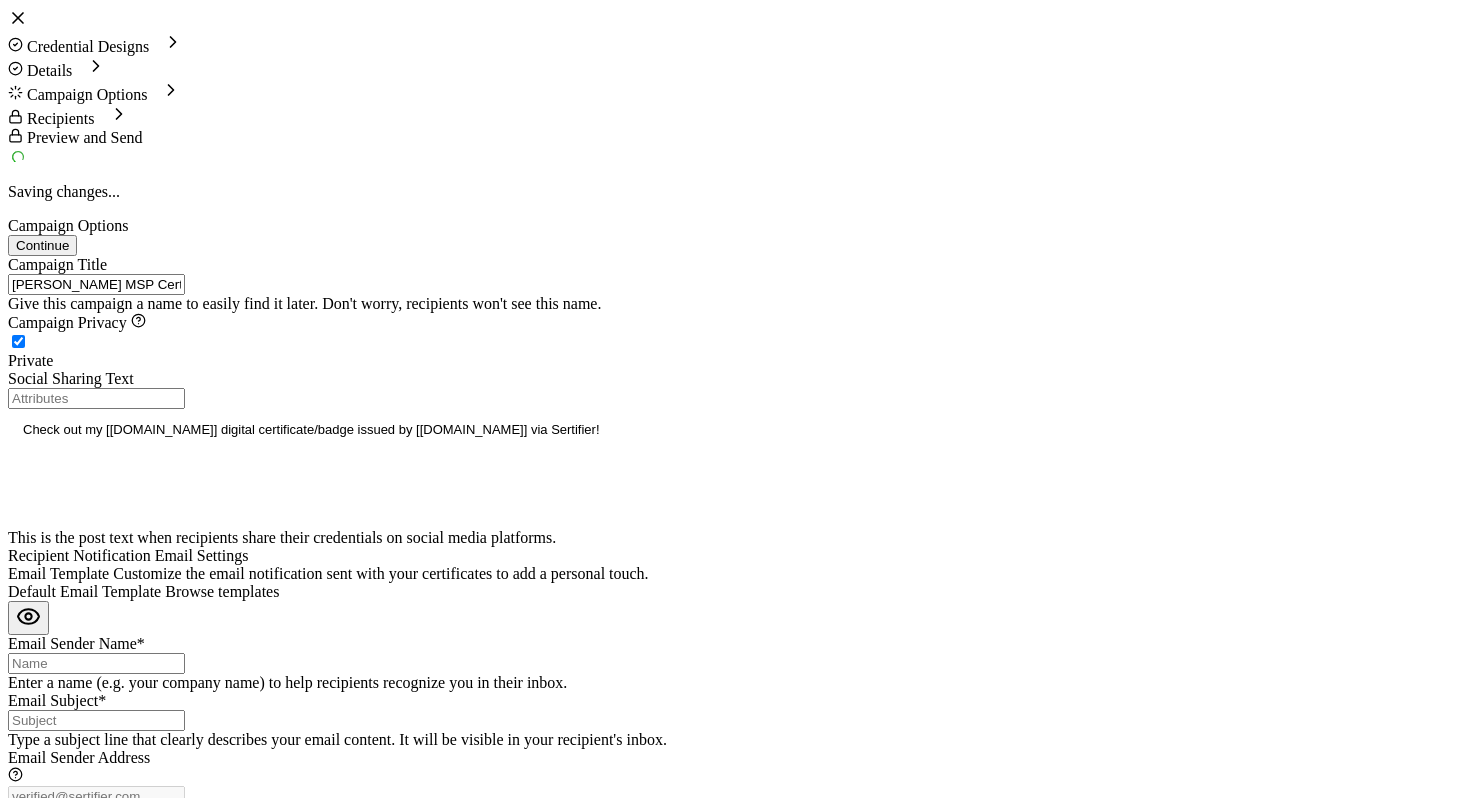 click at bounding box center (28, 342) 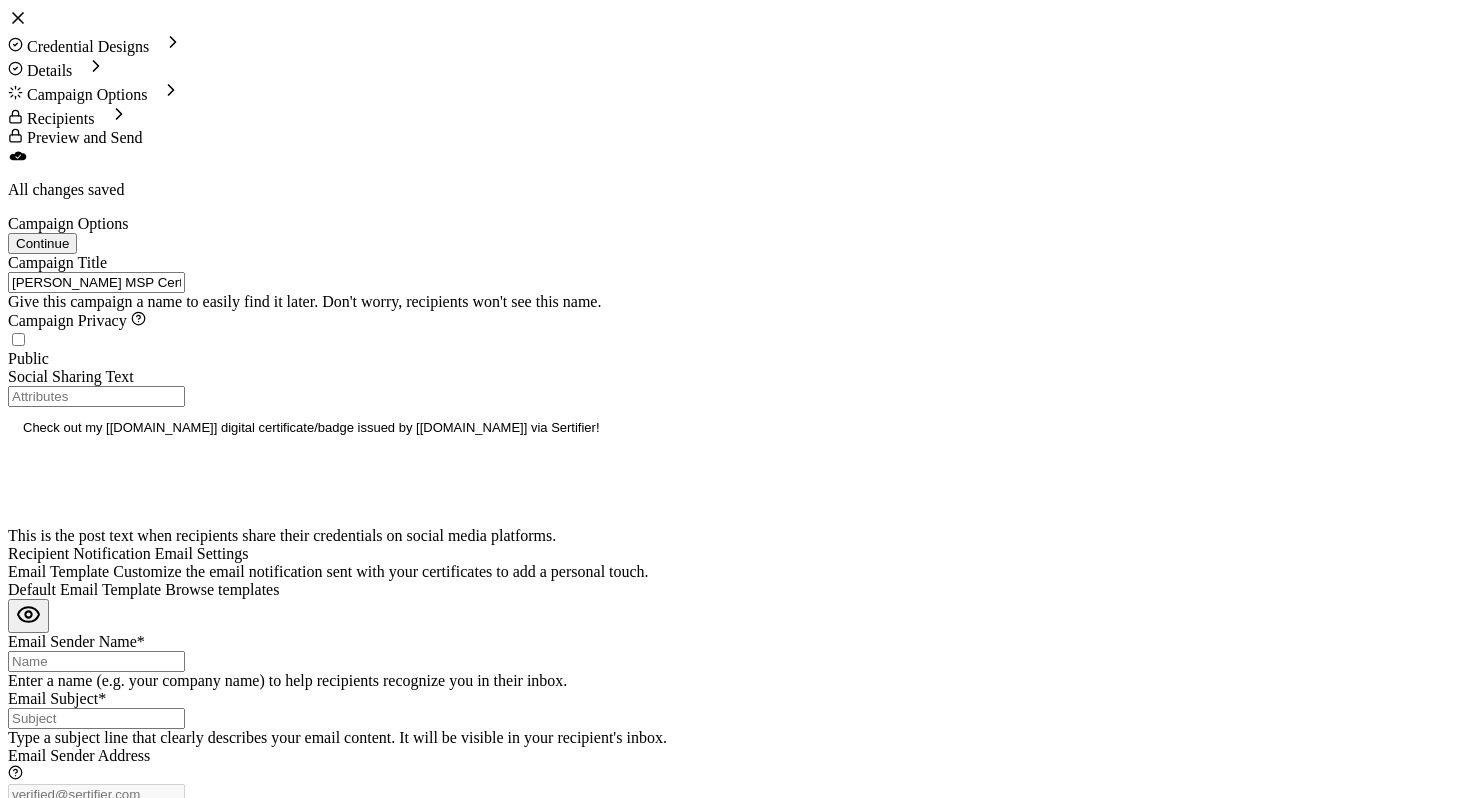 click on "Browse templates" at bounding box center [222, 589] 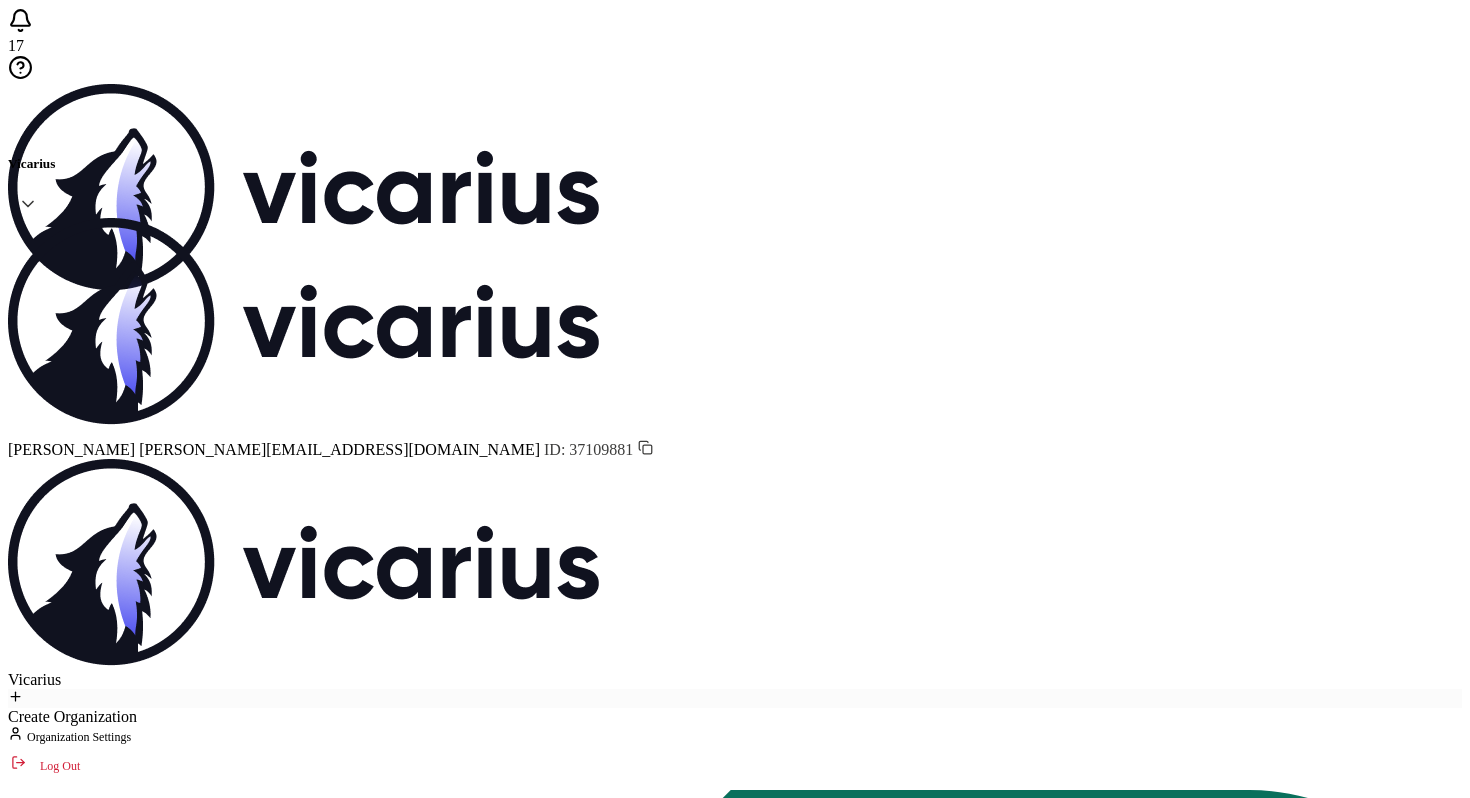 click on "Components" at bounding box center (116, 2792) 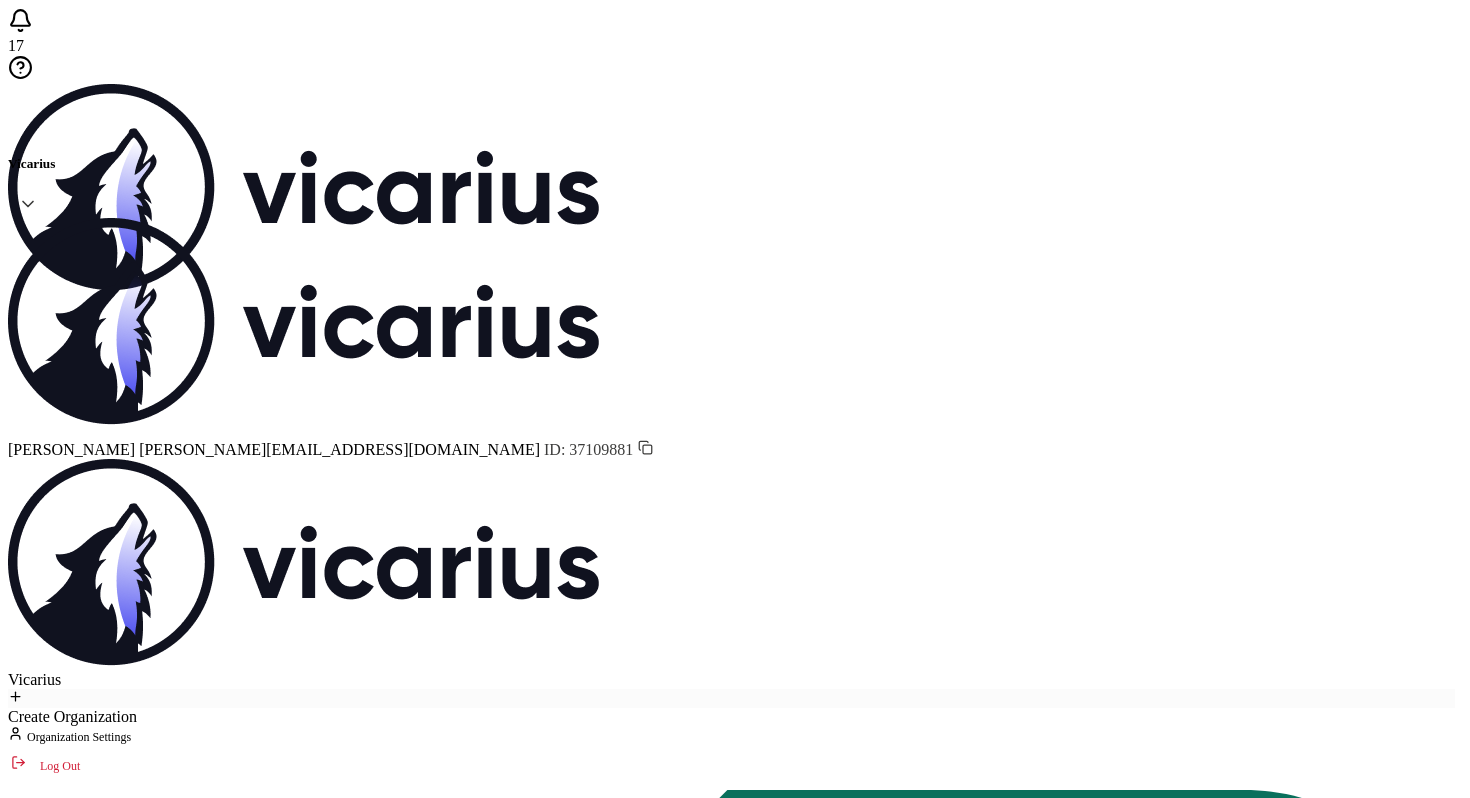 click on "Back to email templates" at bounding box center [220, 3495] 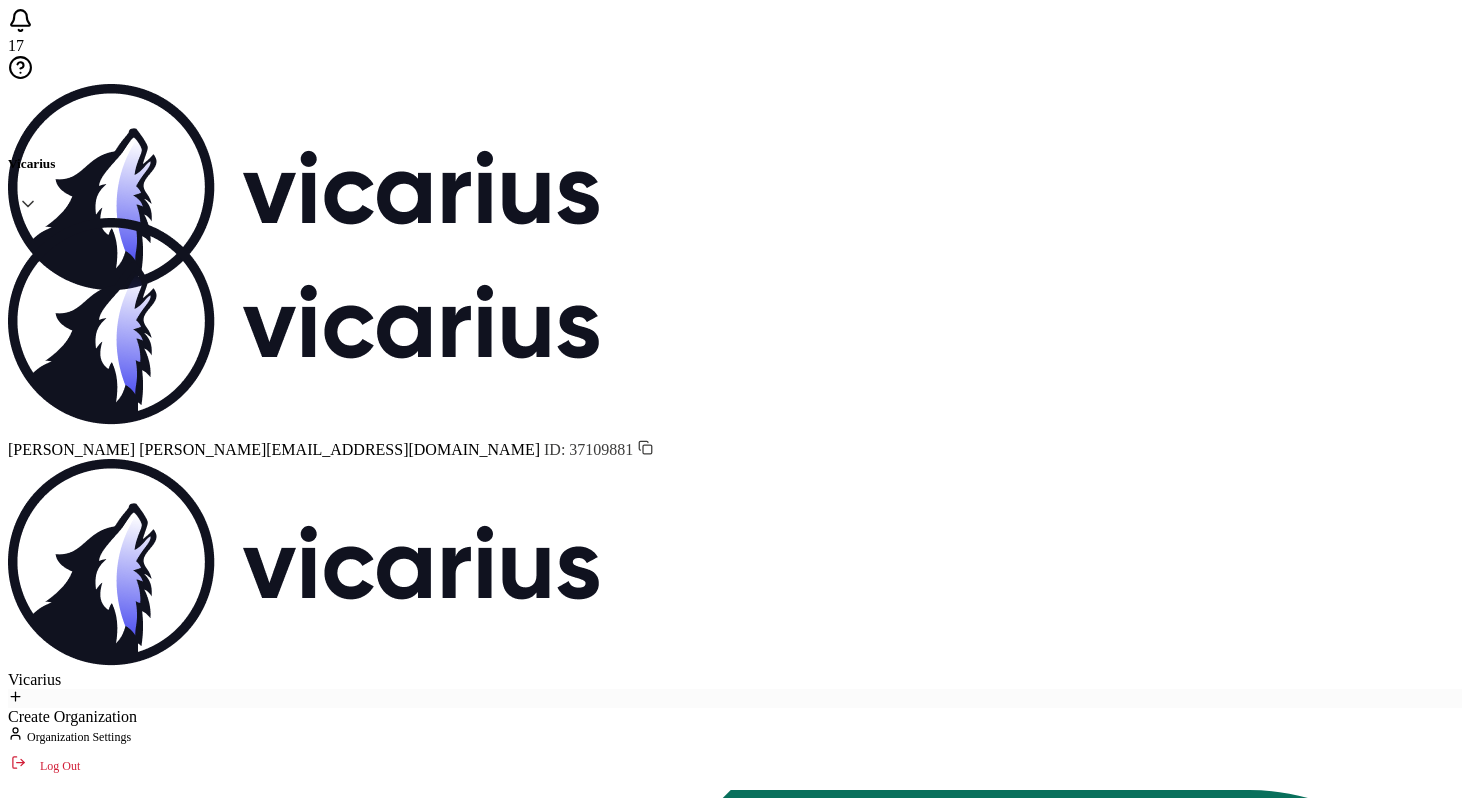 click on "Create New Email" at bounding box center (69, 2900) 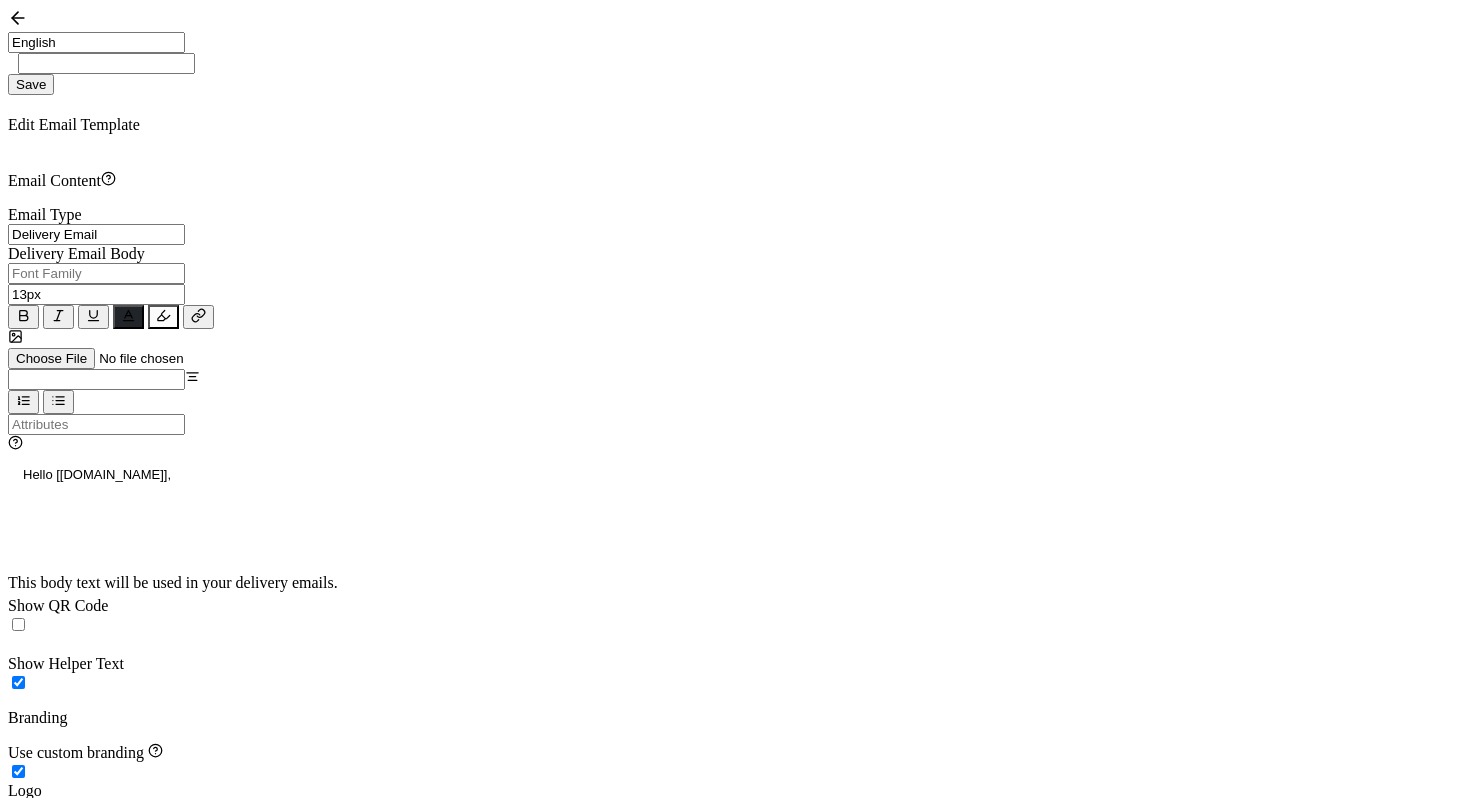 type on "Email Template 60" 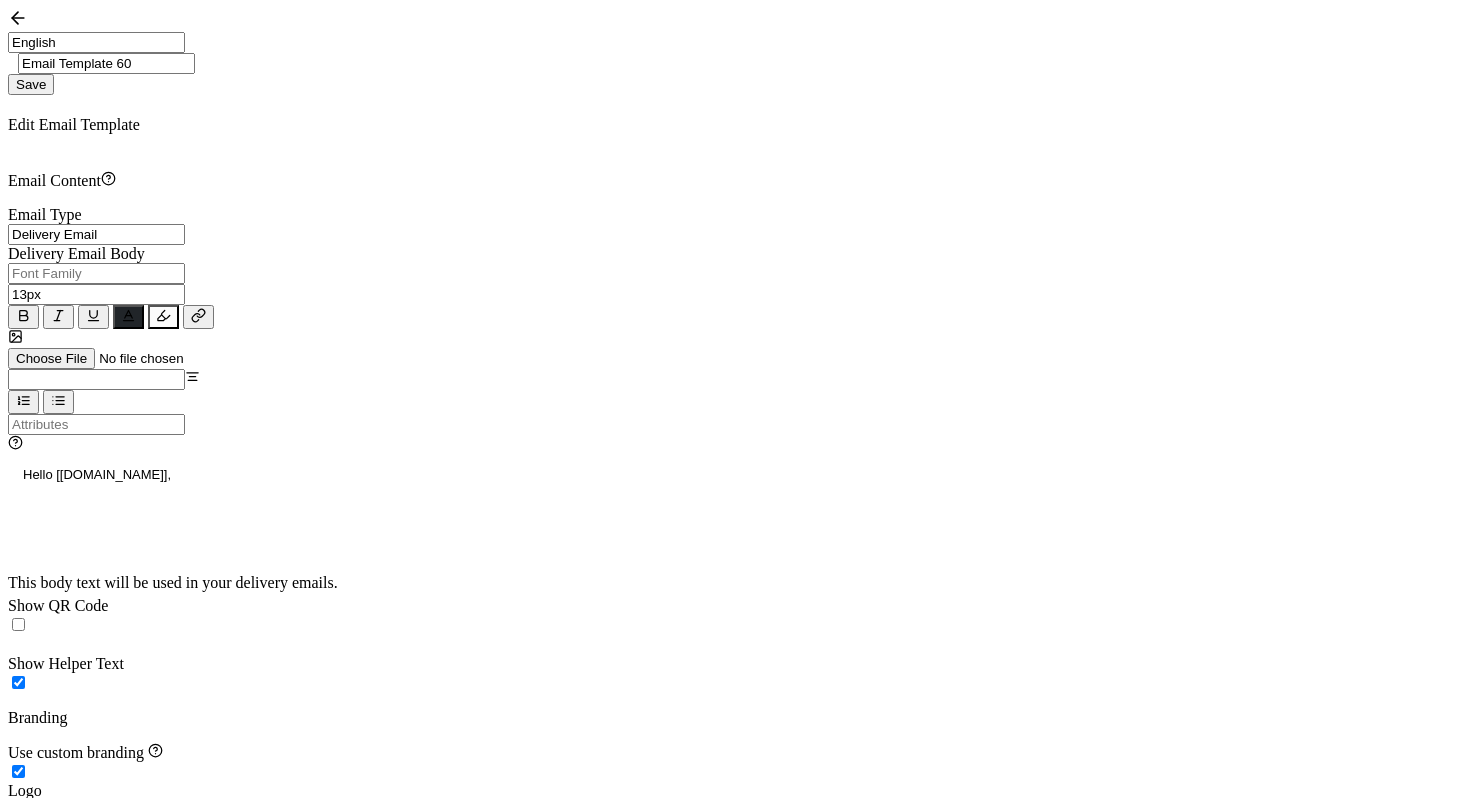 scroll, scrollTop: 82, scrollLeft: 0, axis: vertical 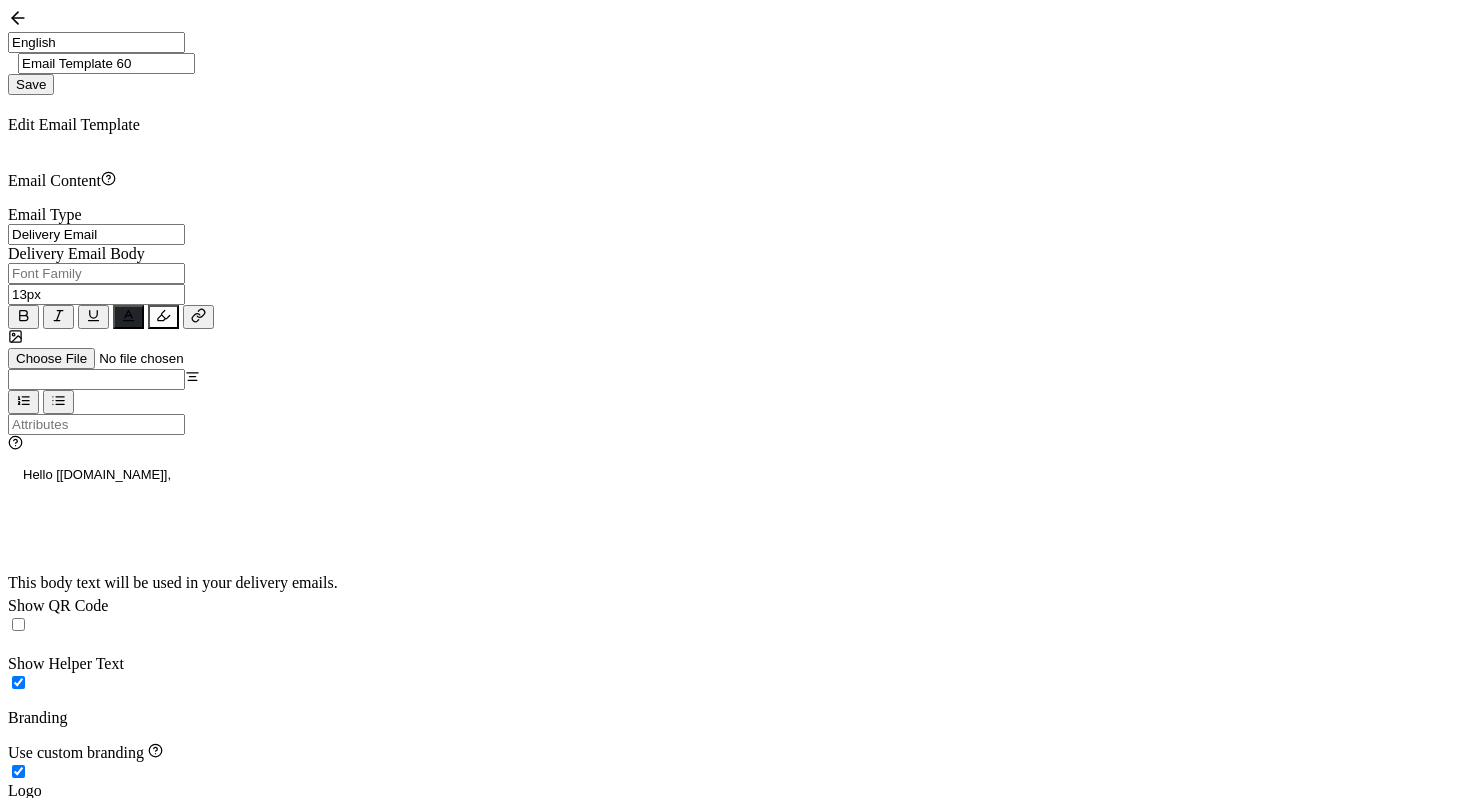 click on "Delivery Email" at bounding box center [96, 234] 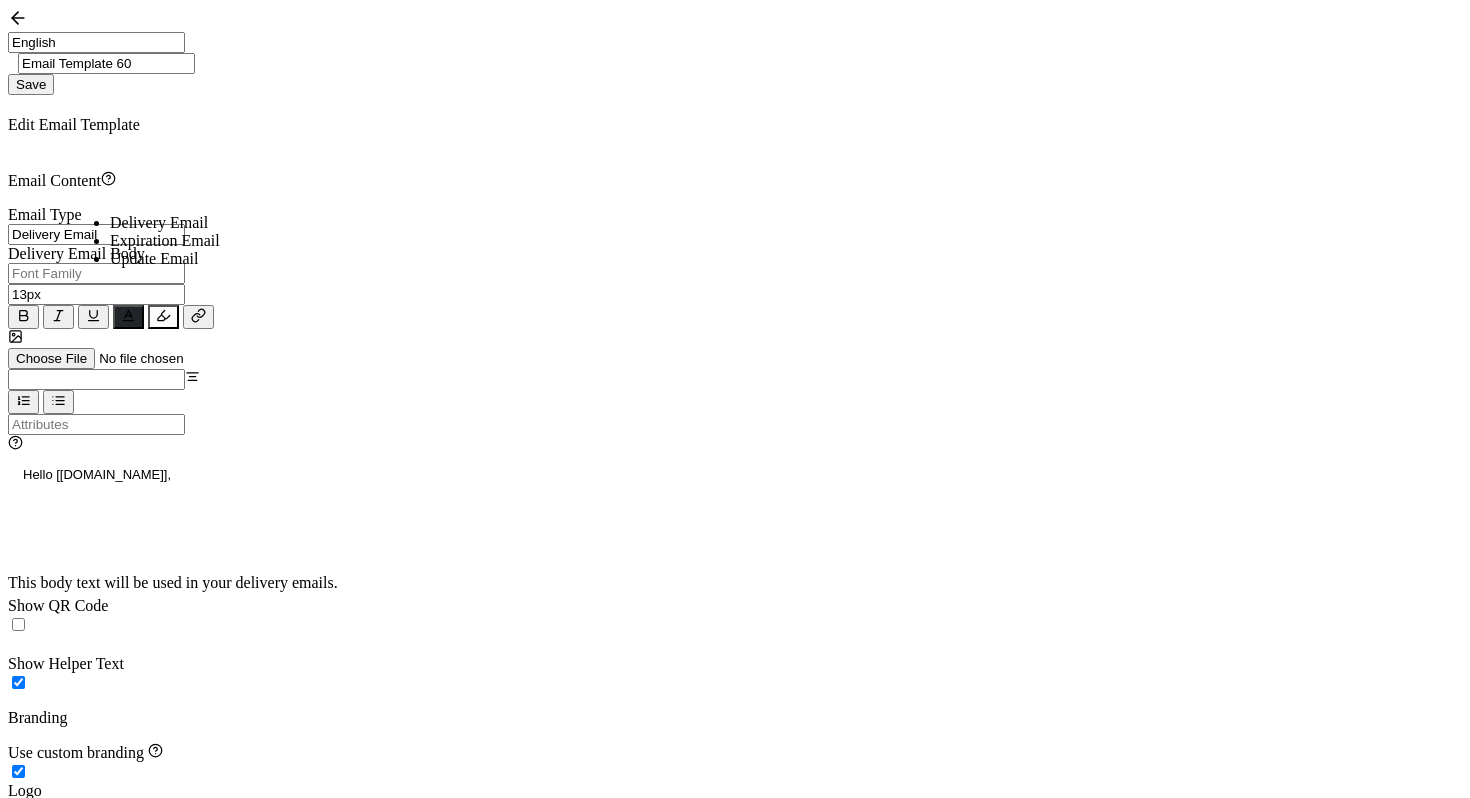 click on "Email Content
Email Type
Delivery Email
Delivery Email Body
Alright Sans [PERSON_NAME] Archivo Black Arial Arimo Blinker Caveat Charm Charmonman Cinzel EB Garamond [PERSON_NAME] Sans [PERSON_NAME] Great Vibes Grenze [PERSON_NAME] Grotesk Inconsolata Josefin Sans Kolektif House Kufam Lato Libre Caslon Text [PERSON_NAME] Lugrasimo Markazi Text Merienda [PERSON_NAME] [PERSON_NAME] [PERSON_NAME] Sans [PERSON_NAME] Serif Nunito Open Sans Open Sans Condensed Orbitron [PERSON_NAME] Display Poppins PT Sans PT Sans Narrow PT Serif Quicksand Raleway Red Hat Display Roboto Roboto Condensed Roboto Slab Rubik Slabo 27px Source Sans Pro Spartan Tajawal Titillium Web Ubuntu UnifrakturCook UnifrakturMaguntia Work Sans   13px 11px 12px 13px 14px 15px 16px 17px 18px 19px 20px 21px 22px 23px 24px 25px 26px 27px 28px 29px 30px 31px 32px 33px 34px 35px 36px 37px 38px 39px 40px 41px 42px 43px" at bounding box center [735, 432] 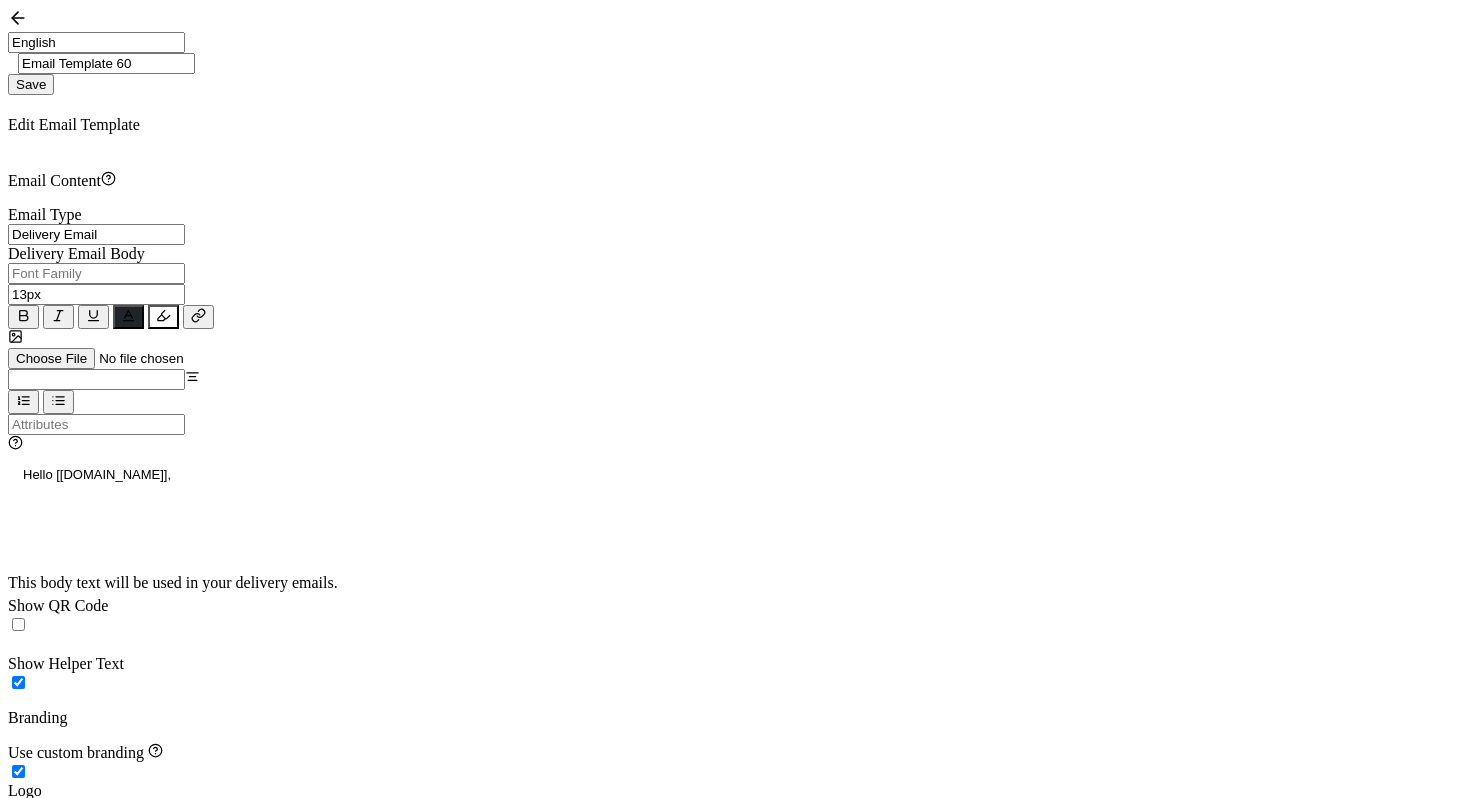scroll, scrollTop: 530, scrollLeft: 0, axis: vertical 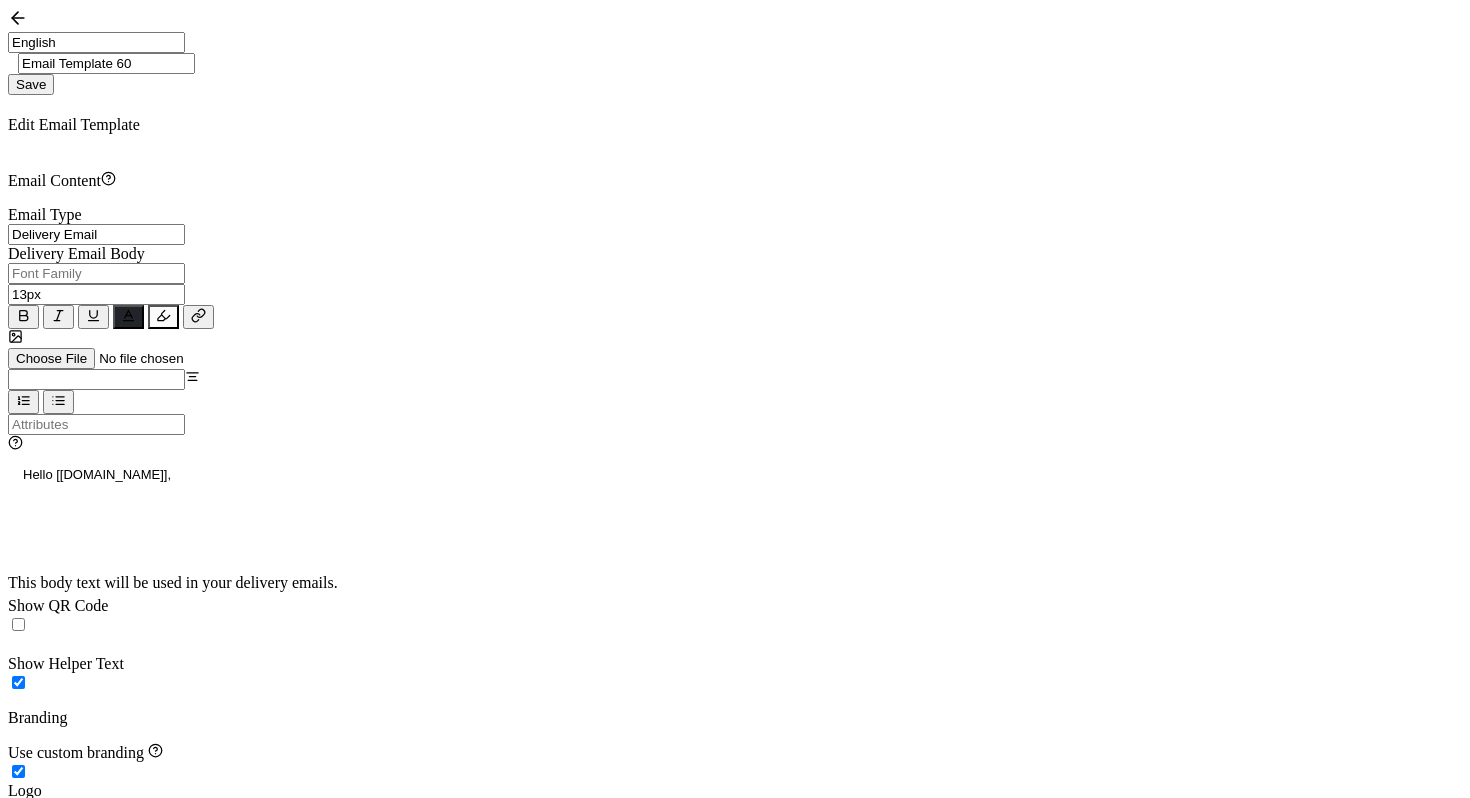 click on "Drag and drop file here or   Upload A New Logo" at bounding box center (735, 869) 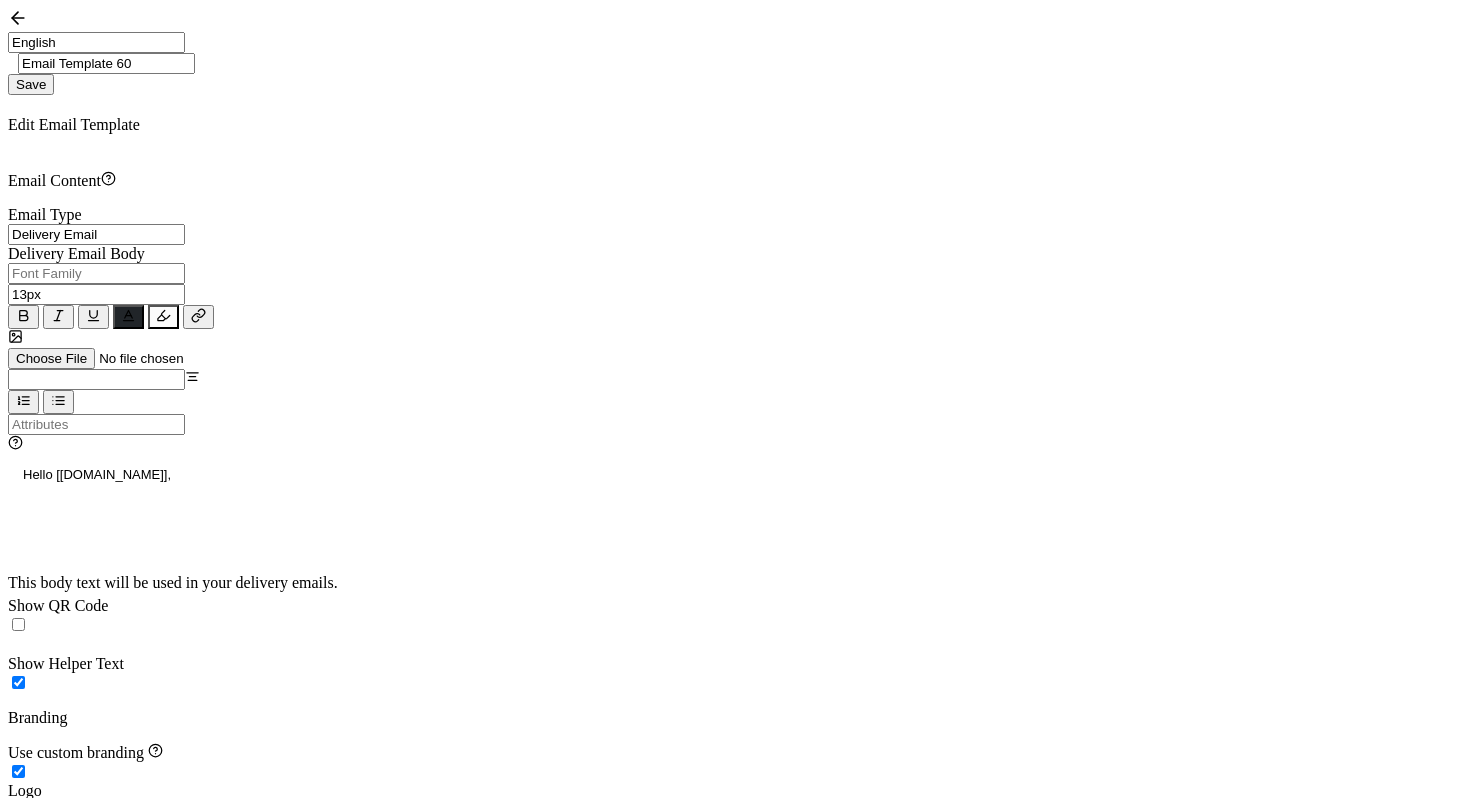 scroll, scrollTop: 0, scrollLeft: 0, axis: both 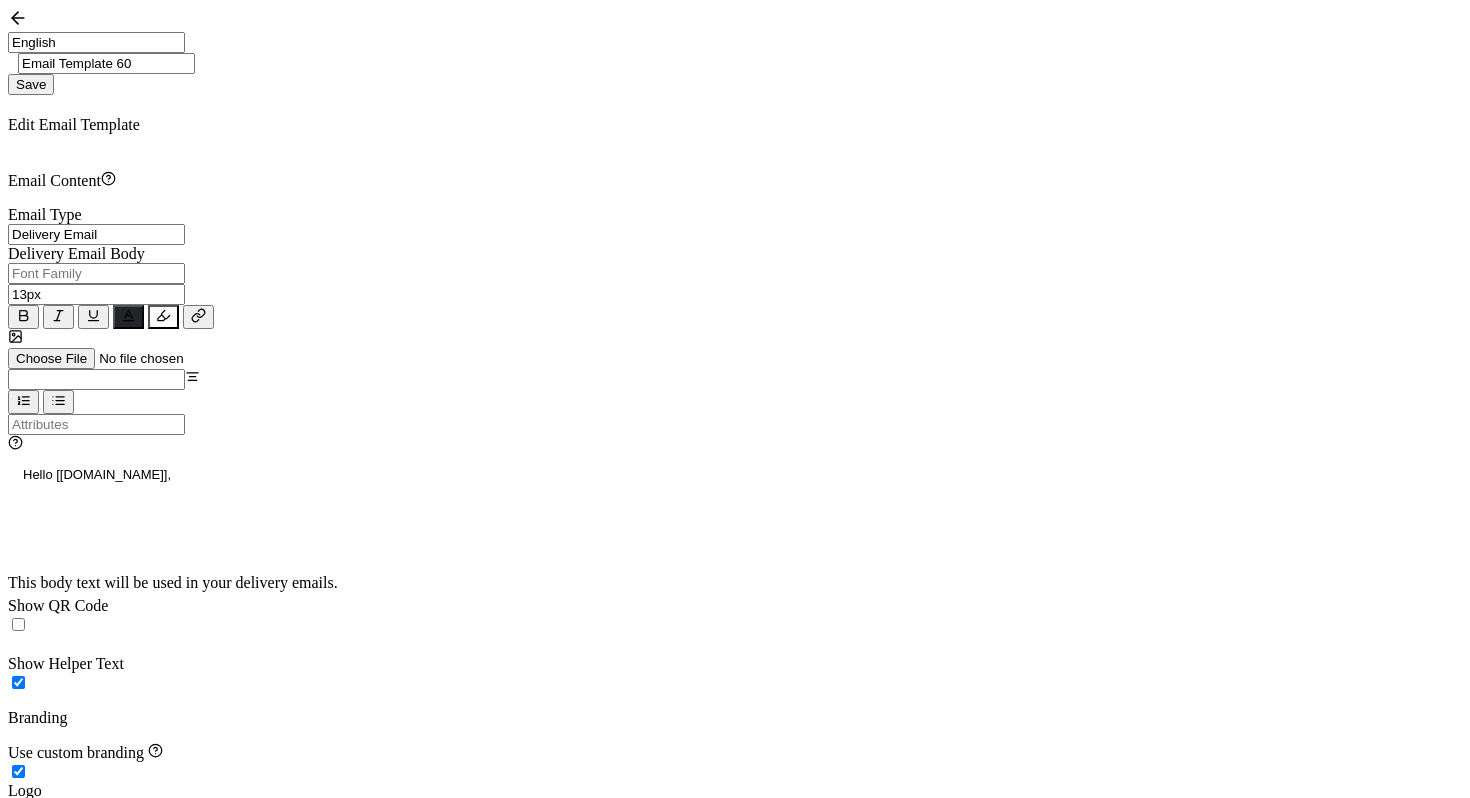 click 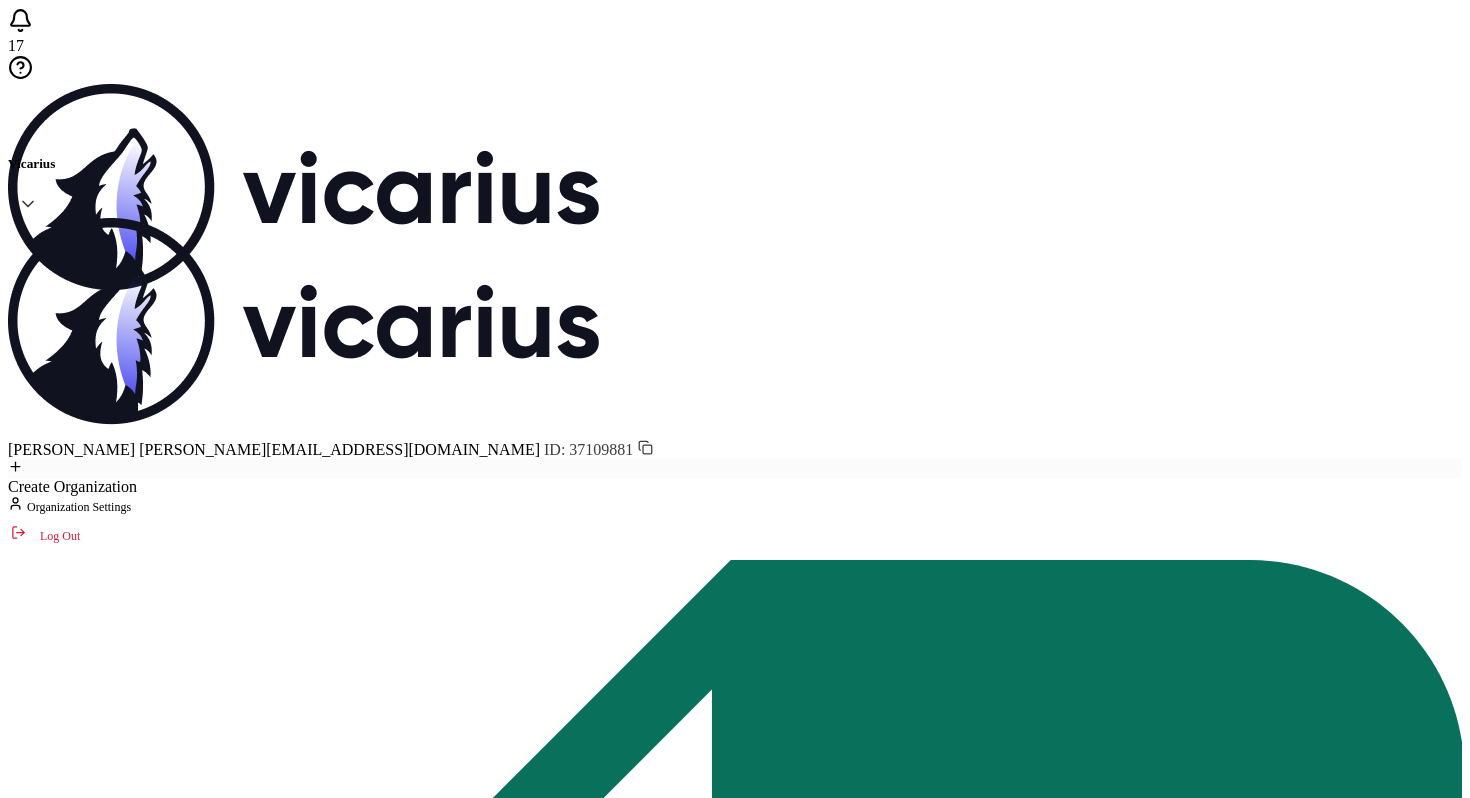 click on "Dashboard" at bounding box center (755, 2385) 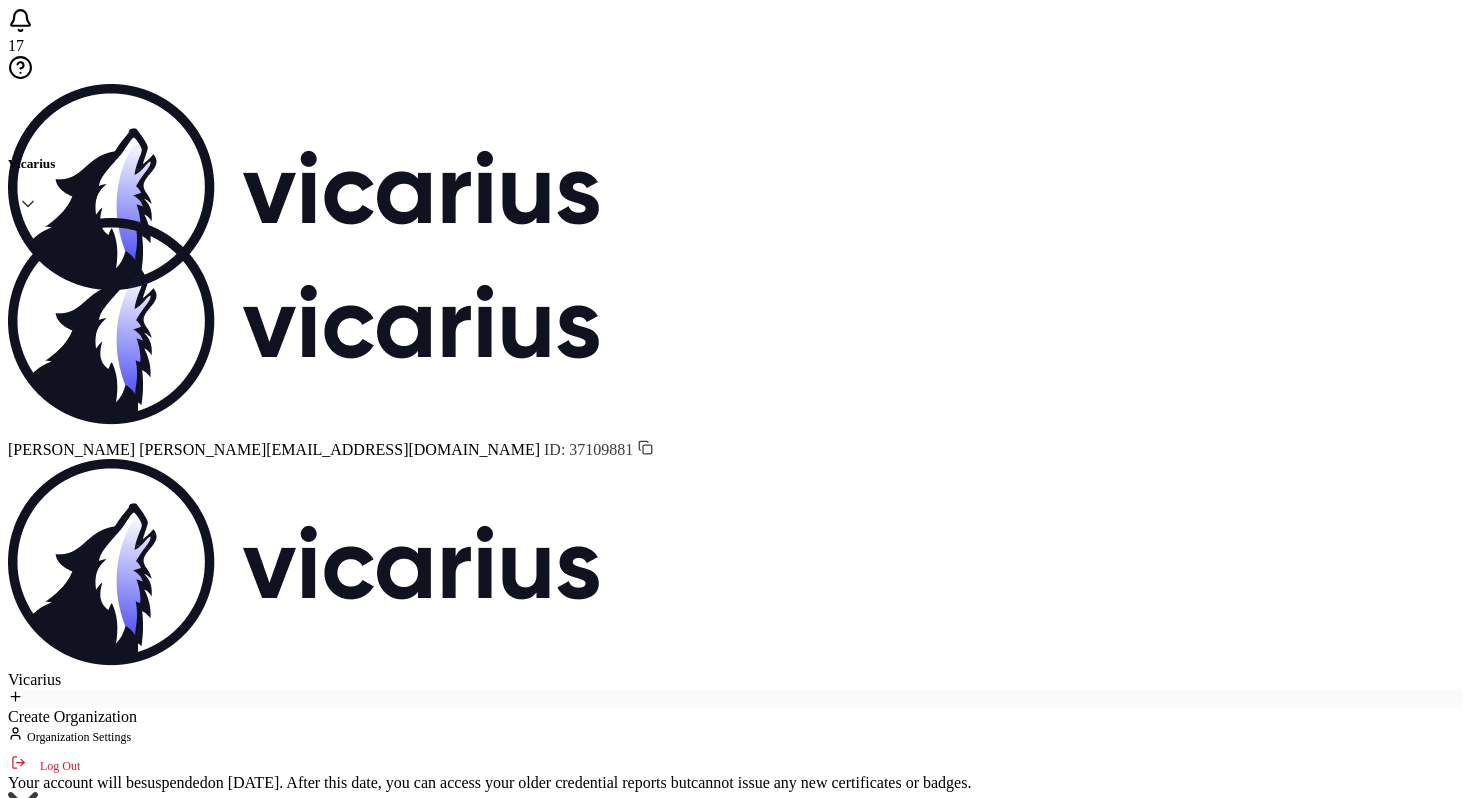 click on "Components" at bounding box center [116, 2844] 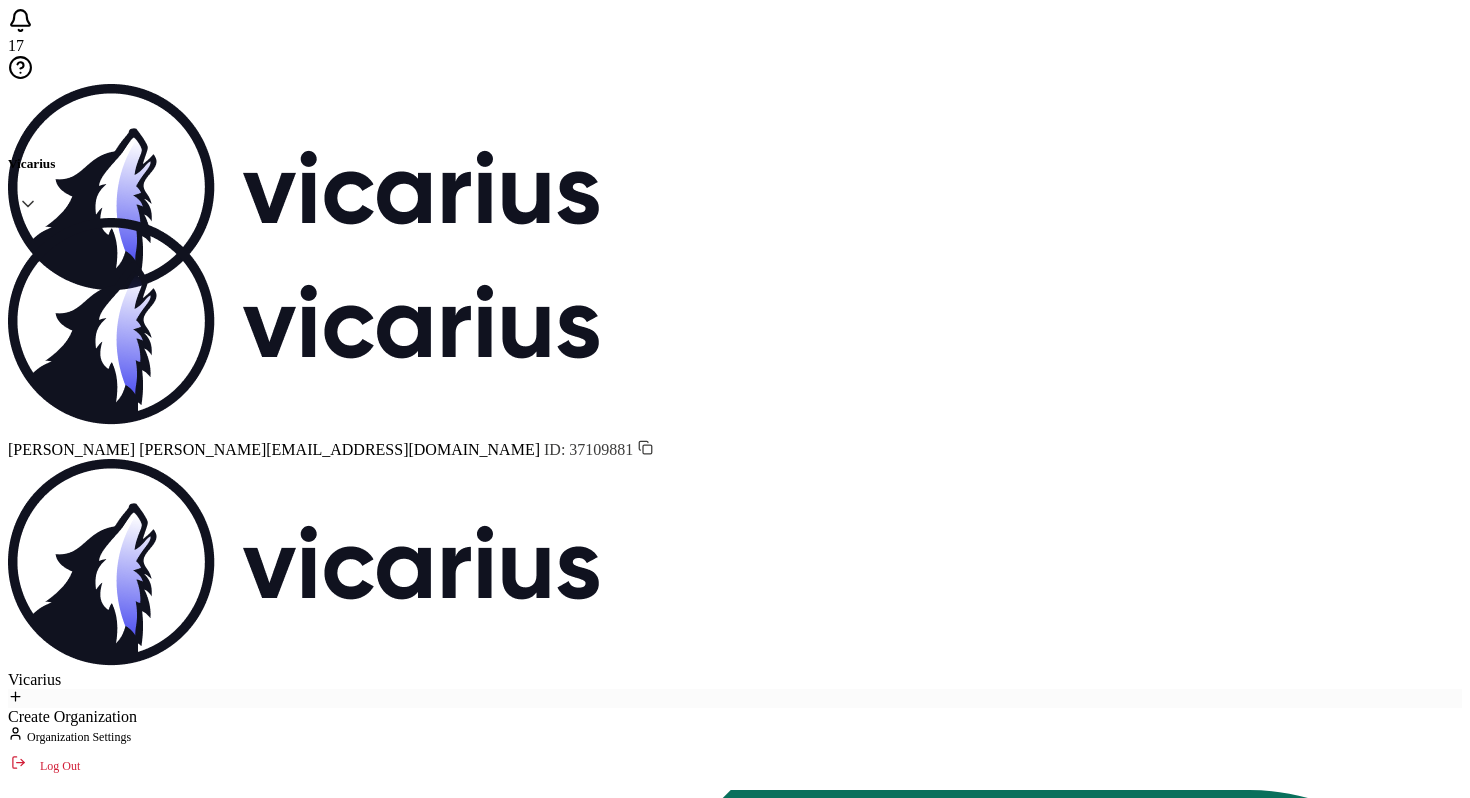 scroll, scrollTop: 50, scrollLeft: 0, axis: vertical 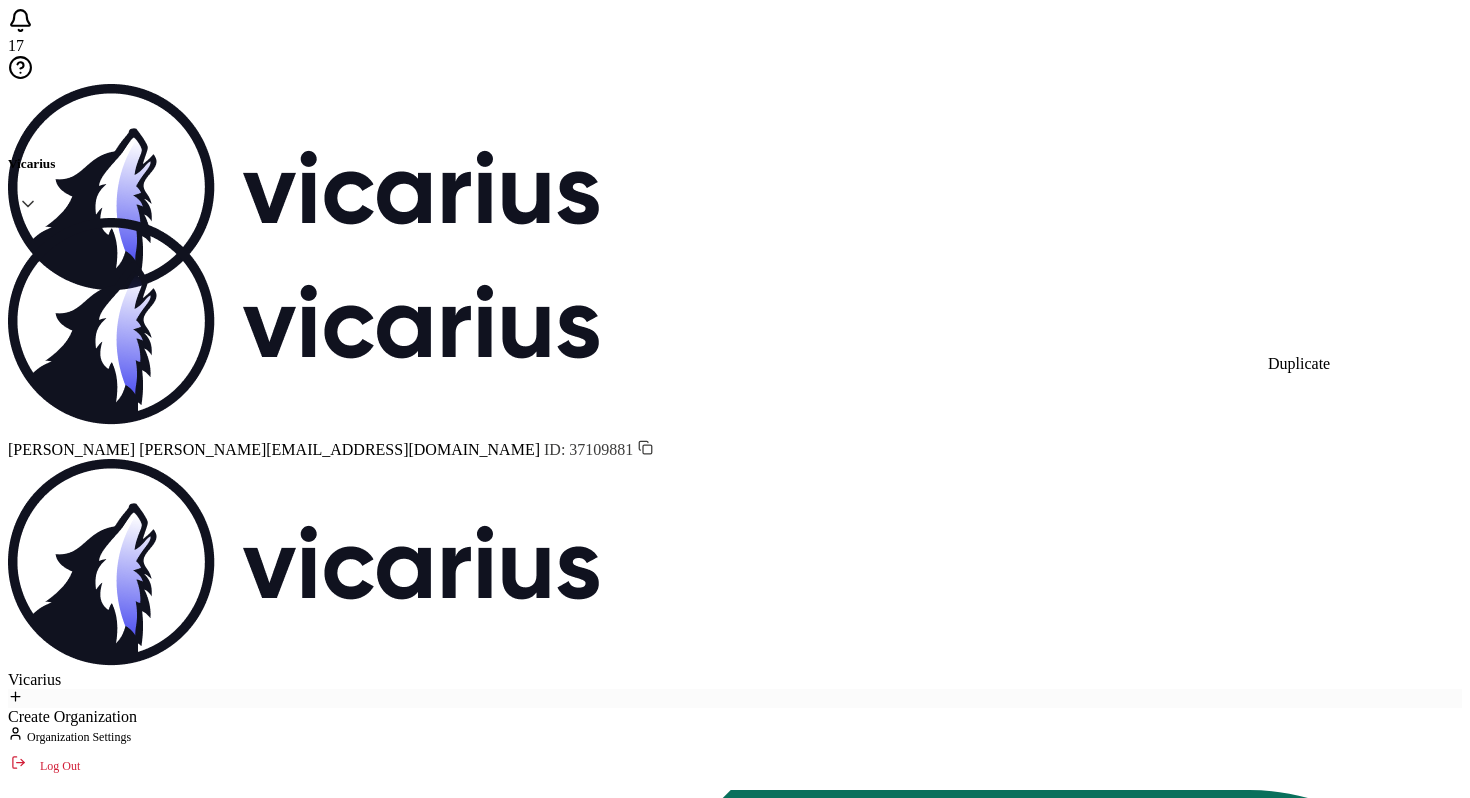 click at bounding box center [1096, 3003] 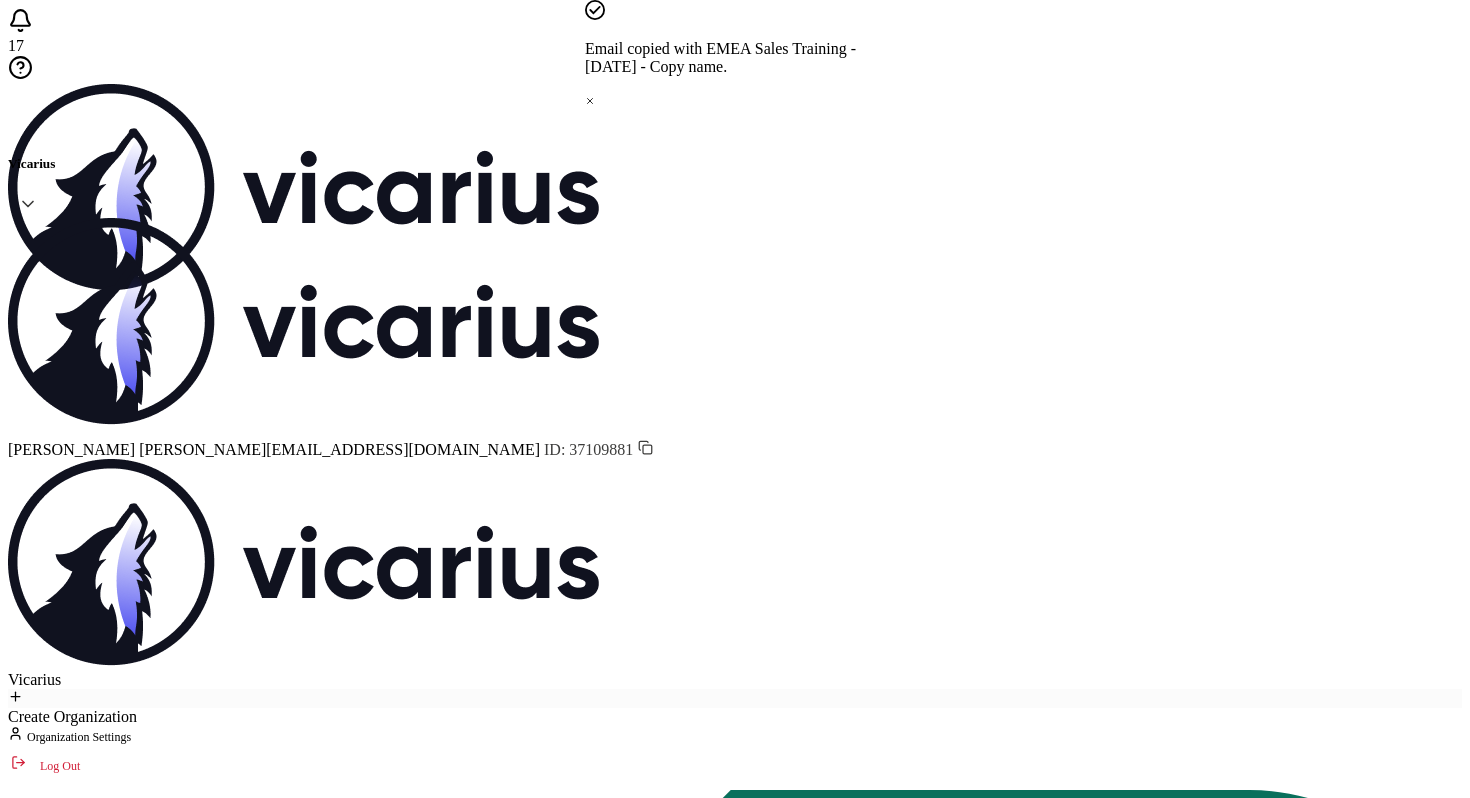scroll, scrollTop: 0, scrollLeft: 0, axis: both 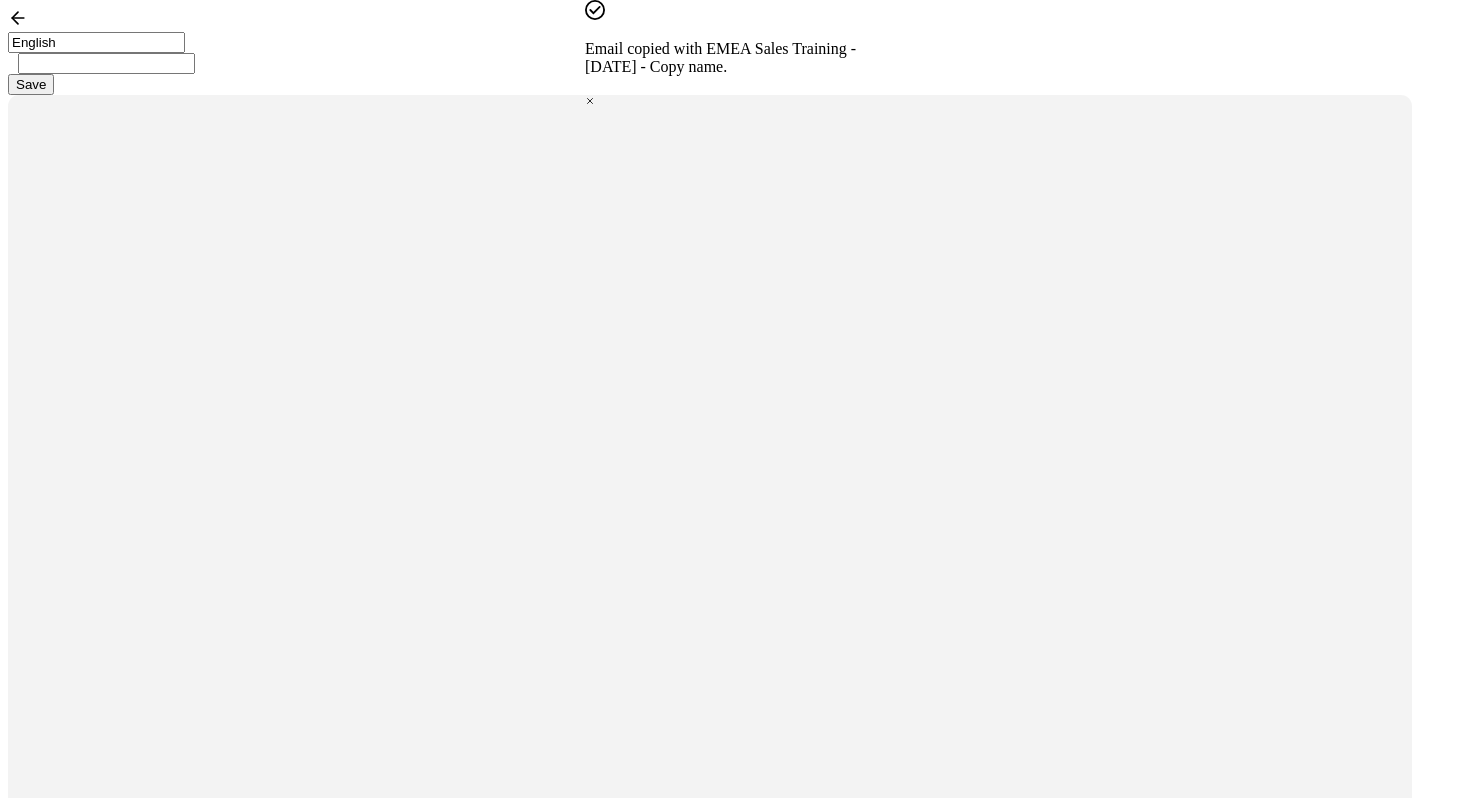 type on "EMEA Sales Training - [DATE] - Copy" 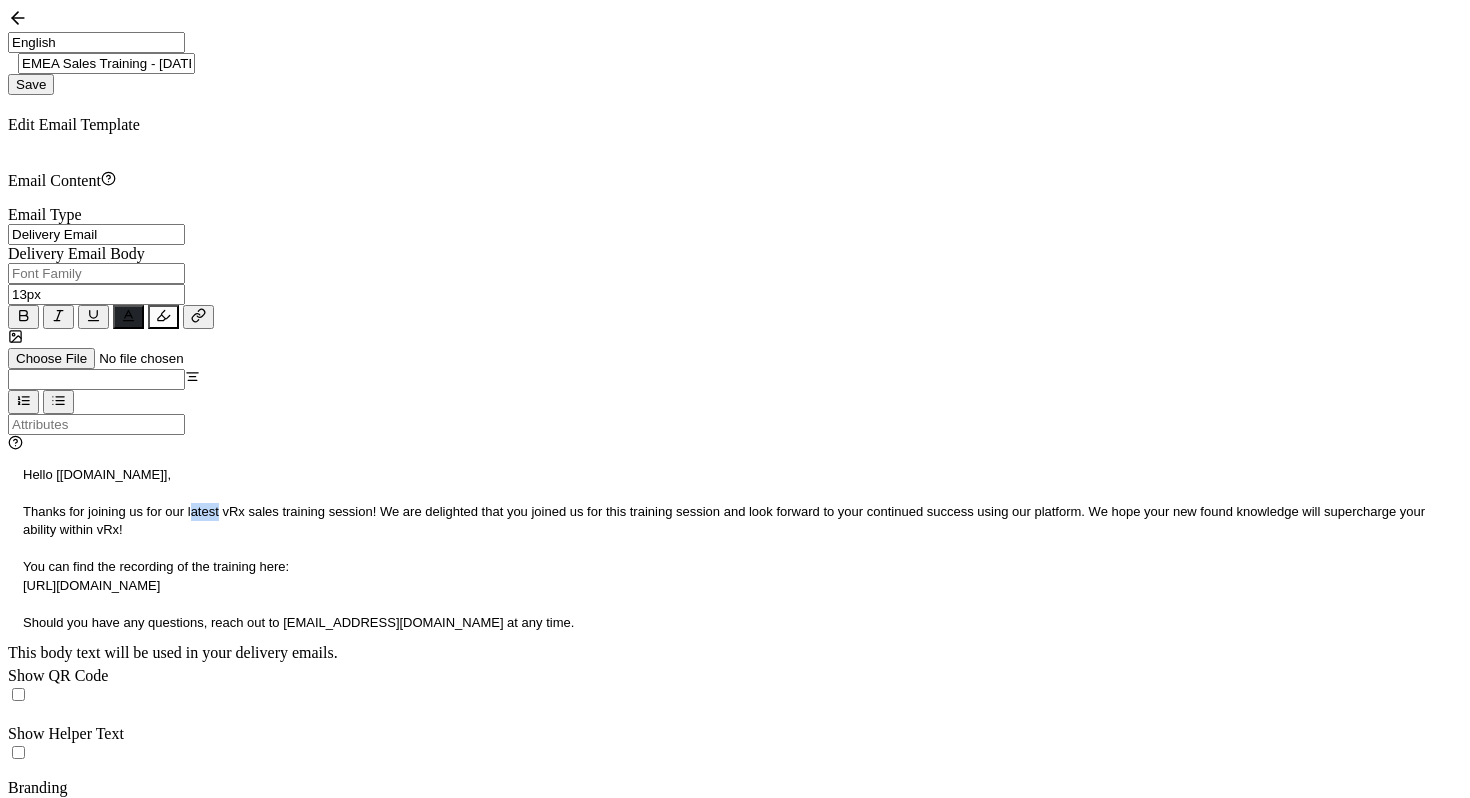 drag, startPoint x: 248, startPoint y: 468, endPoint x: 277, endPoint y: 463, distance: 29.427877 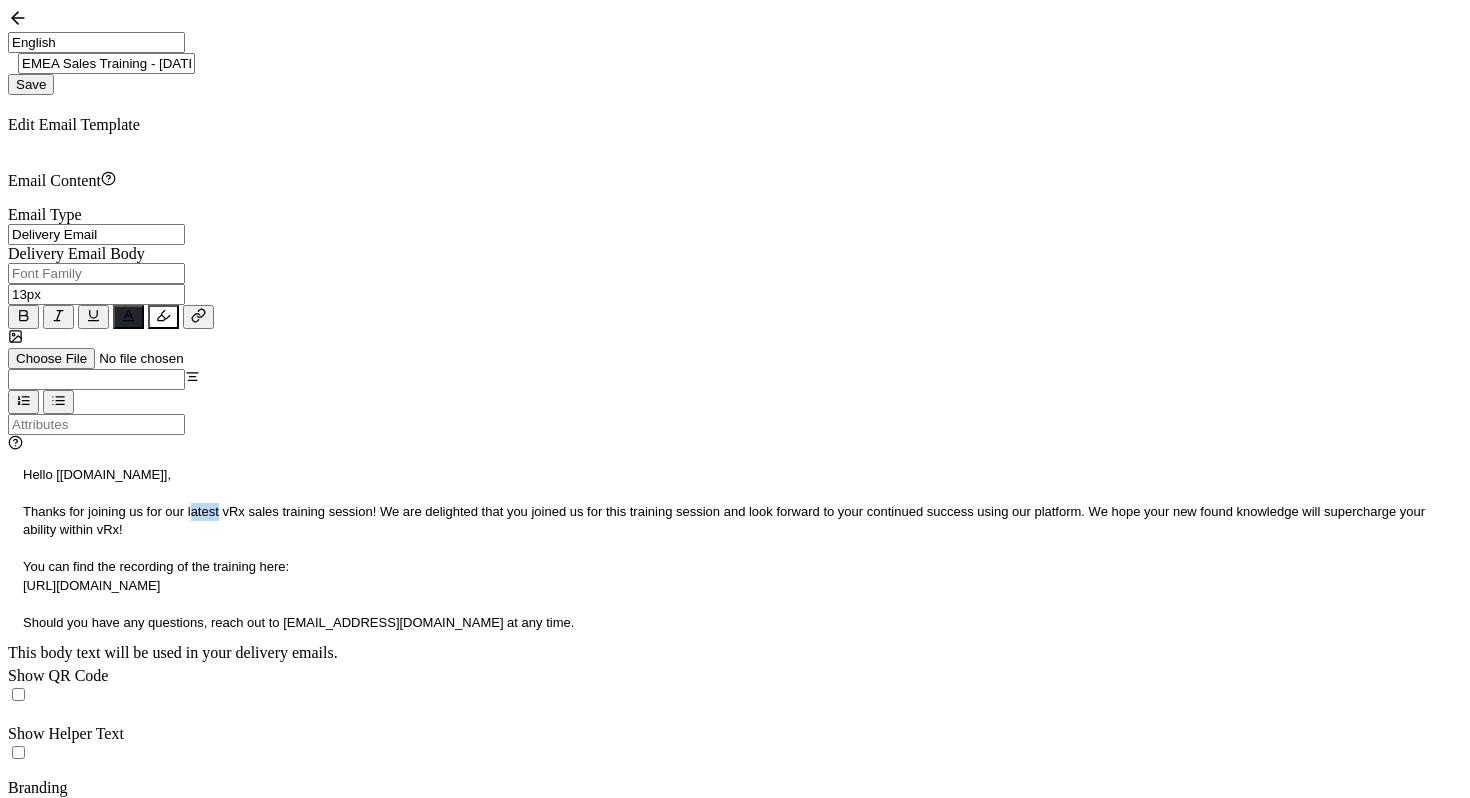 click on "Thanks for joining us for our latest vRx sales training session! We are delighted that you joined us for this training session and look forward to your continued success using our platform. We hope your new found knowledge will supercharge your ability within vRx!" at bounding box center (726, 520) 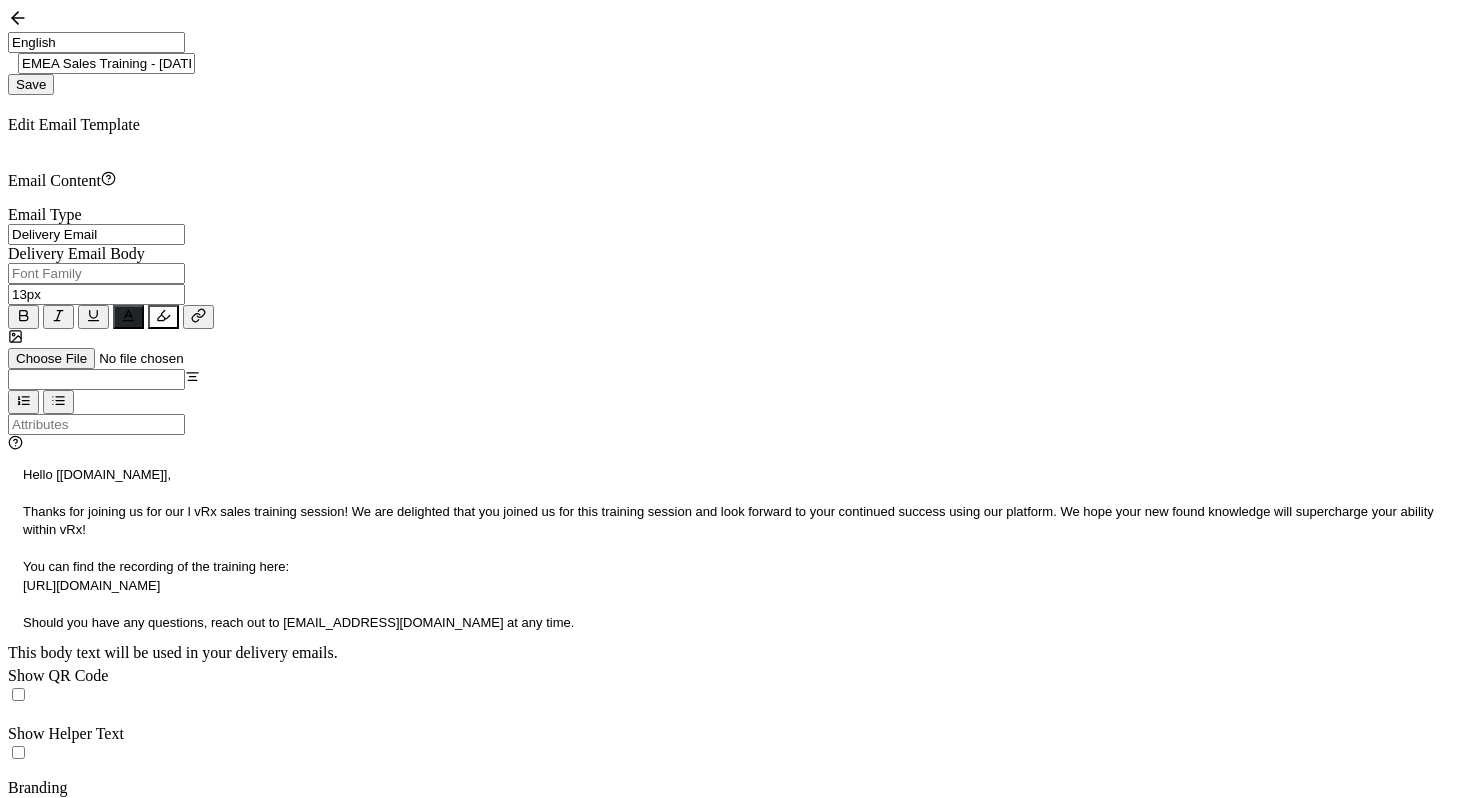 type 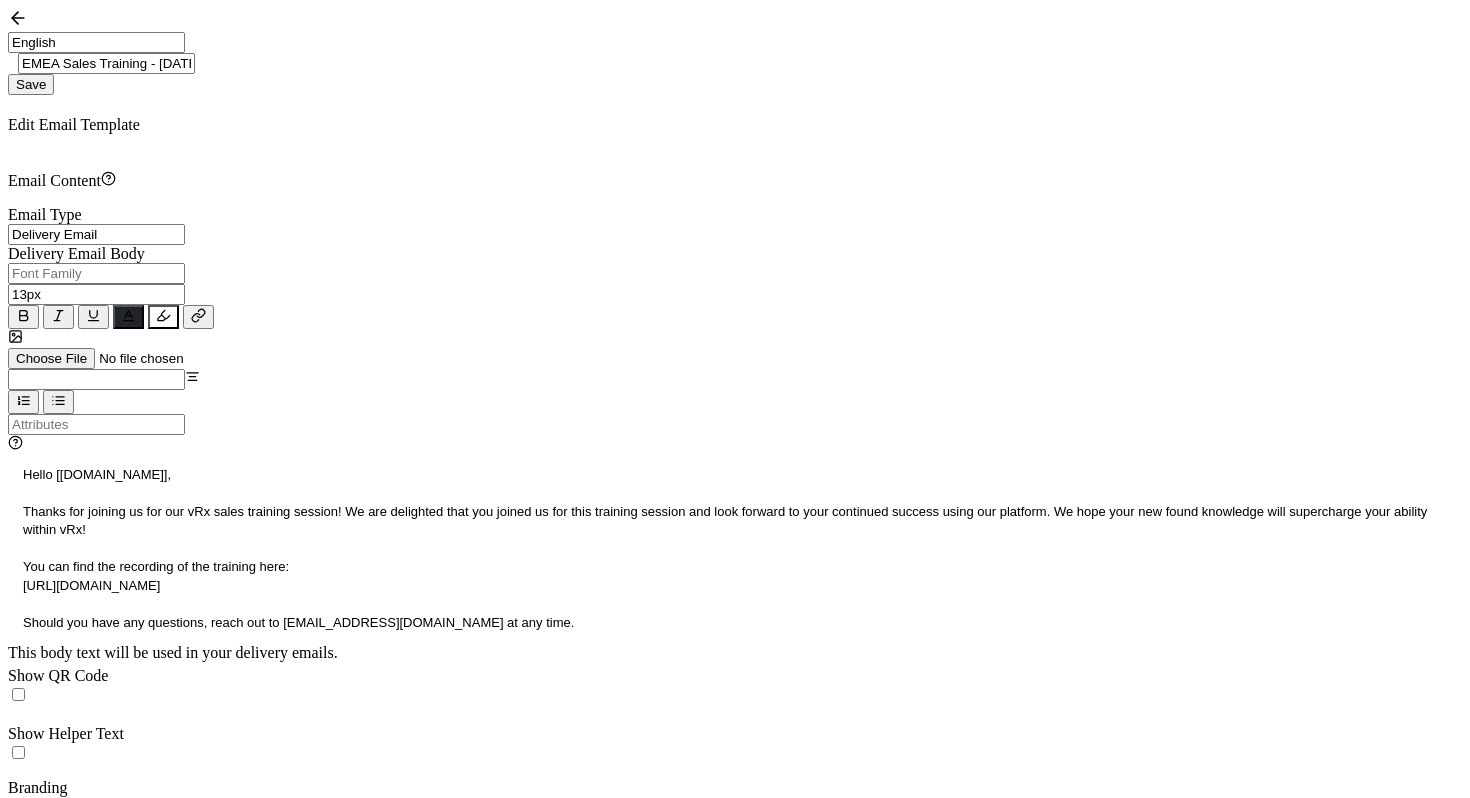 click on "Thanks for joining us for our vRx sales training session! We are delighted that you joined us for this training session and look forward to your continued success using our platform. We hope your new found knowledge will supercharge your ability within vRx!" at bounding box center (727, 520) 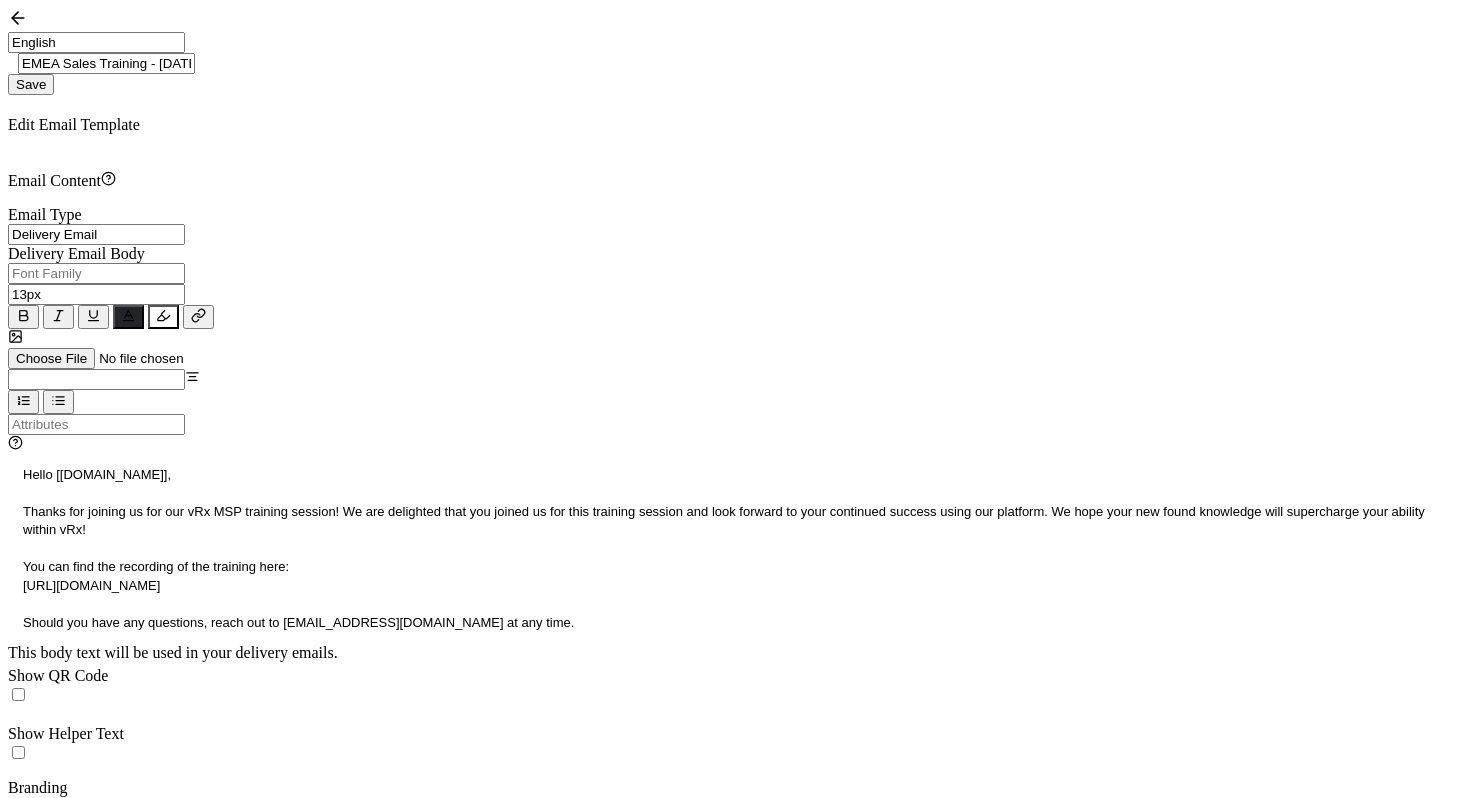 drag, startPoint x: 378, startPoint y: 557, endPoint x: 68, endPoint y: 545, distance: 310.23218 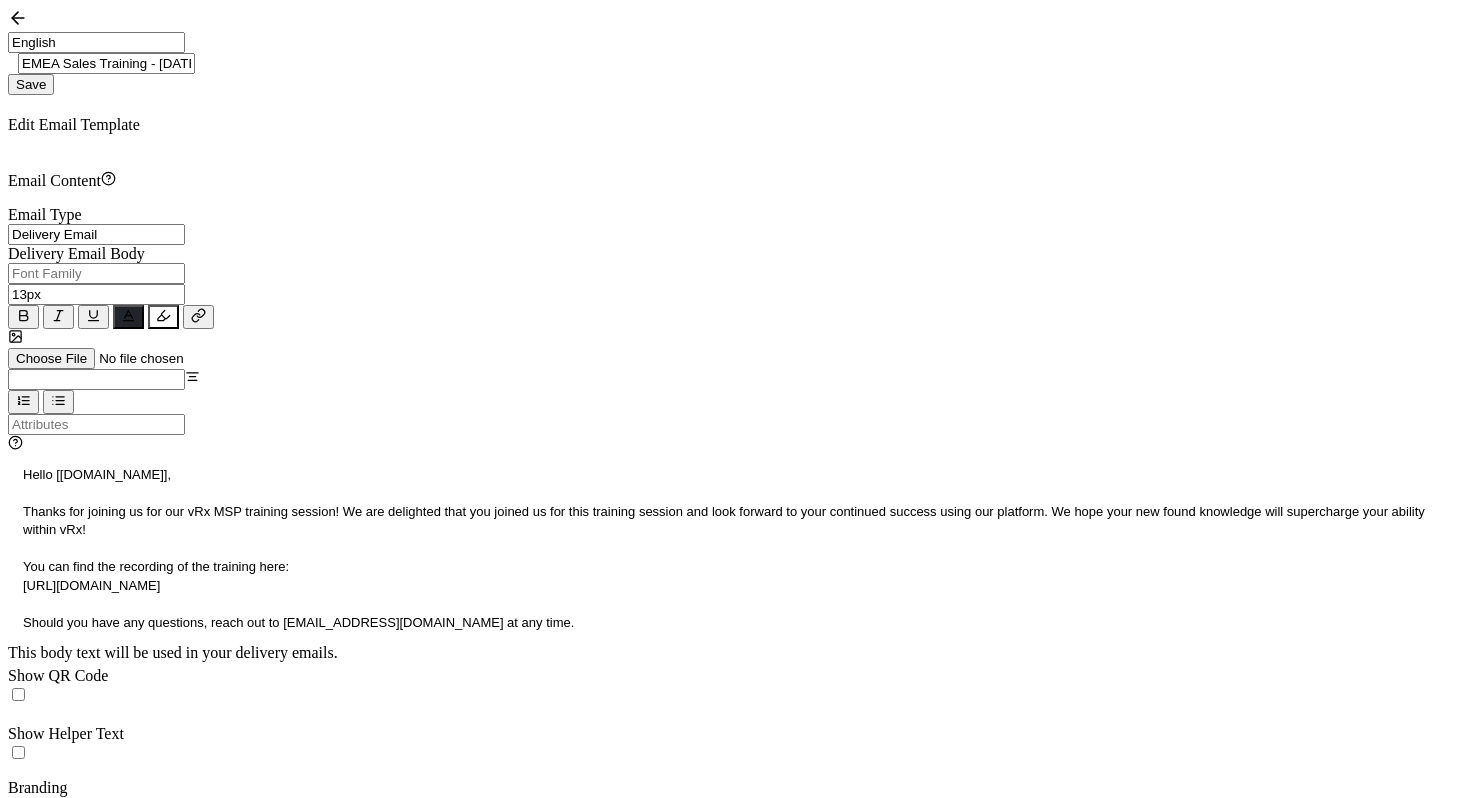 click on "Email Content
Email Type
Delivery Email Delivery Email Expiration Email Update Email
Delivery Email Body
Alright Sans [PERSON_NAME] Archivo Black Arial Arimo Blinker Caveat Charm Charmonman Cinzel EB Garamond [PERSON_NAME] Sans [PERSON_NAME] Great Vibes Grenze [PERSON_NAME] Grotesk Inconsolata Josefin Sans Kolektif House Kufam Lato Libre Caslon Text [PERSON_NAME] Lugrasimo Markazi Text Merienda [PERSON_NAME] [PERSON_NAME] [PERSON_NAME] Sans [PERSON_NAME] Serif Nunito Open Sans Open Sans Condensed Orbitron [PERSON_NAME] Display Poppins PT Sans PT Sans Narrow PT Serif Quicksand Raleway Red Hat Display Roboto Roboto Condensed Roboto Slab Rubik Slabo 27px Source Sans Pro Spartan Tajawal Titillium Web Ubuntu UnifrakturCook UnifrakturMaguntia Work Sans   13px 11px 12px 13px 14px 15px 16px 17px 18px 19px 20px 21px 22px 23px 24px 25px 26px 27px 28px 29px 30px 31px 32px 33px 34px" at bounding box center (735, 467) 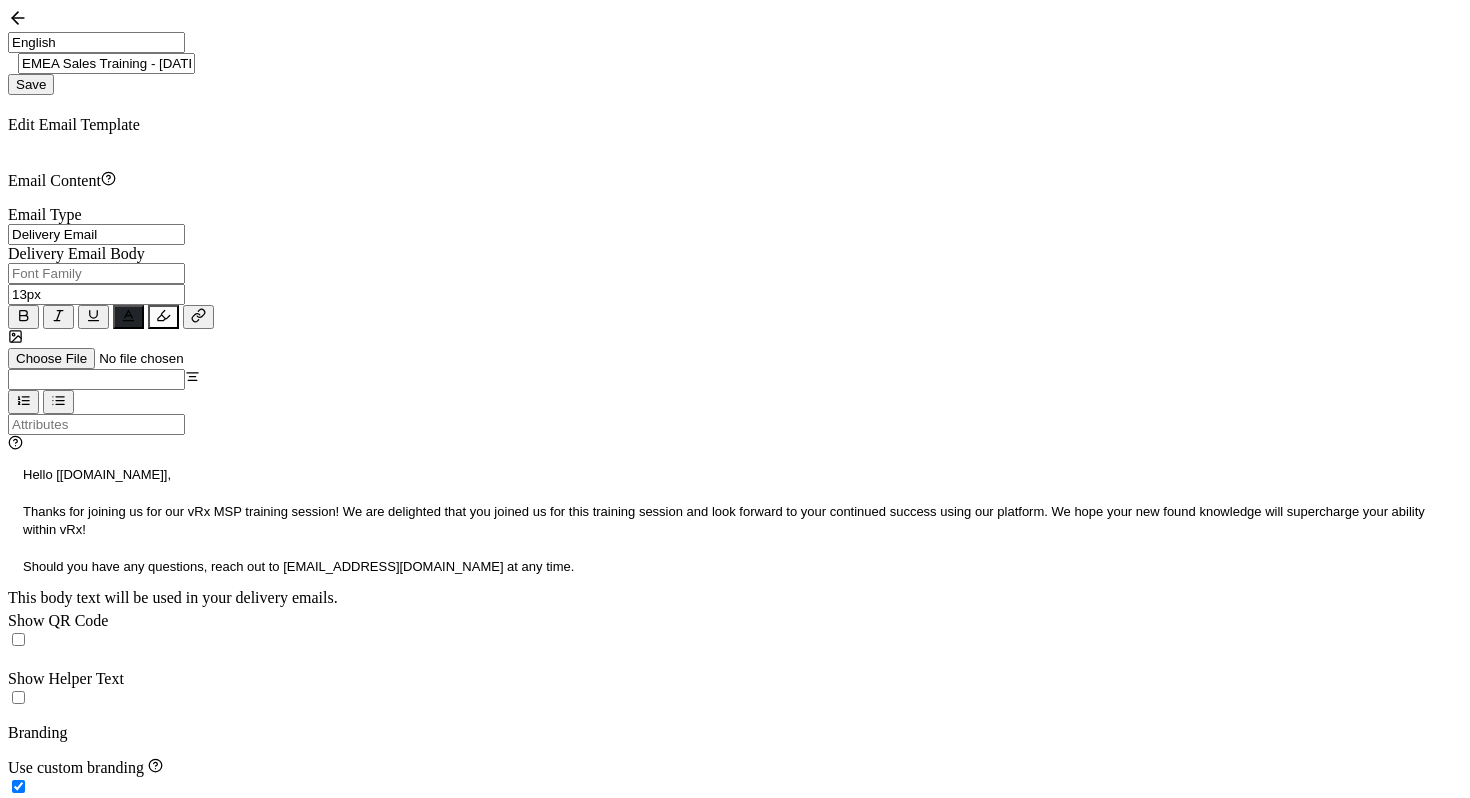 click on "Should you have any questions, reach out to [EMAIL_ADDRESS][DOMAIN_NAME] at any time." at bounding box center (735, 567) 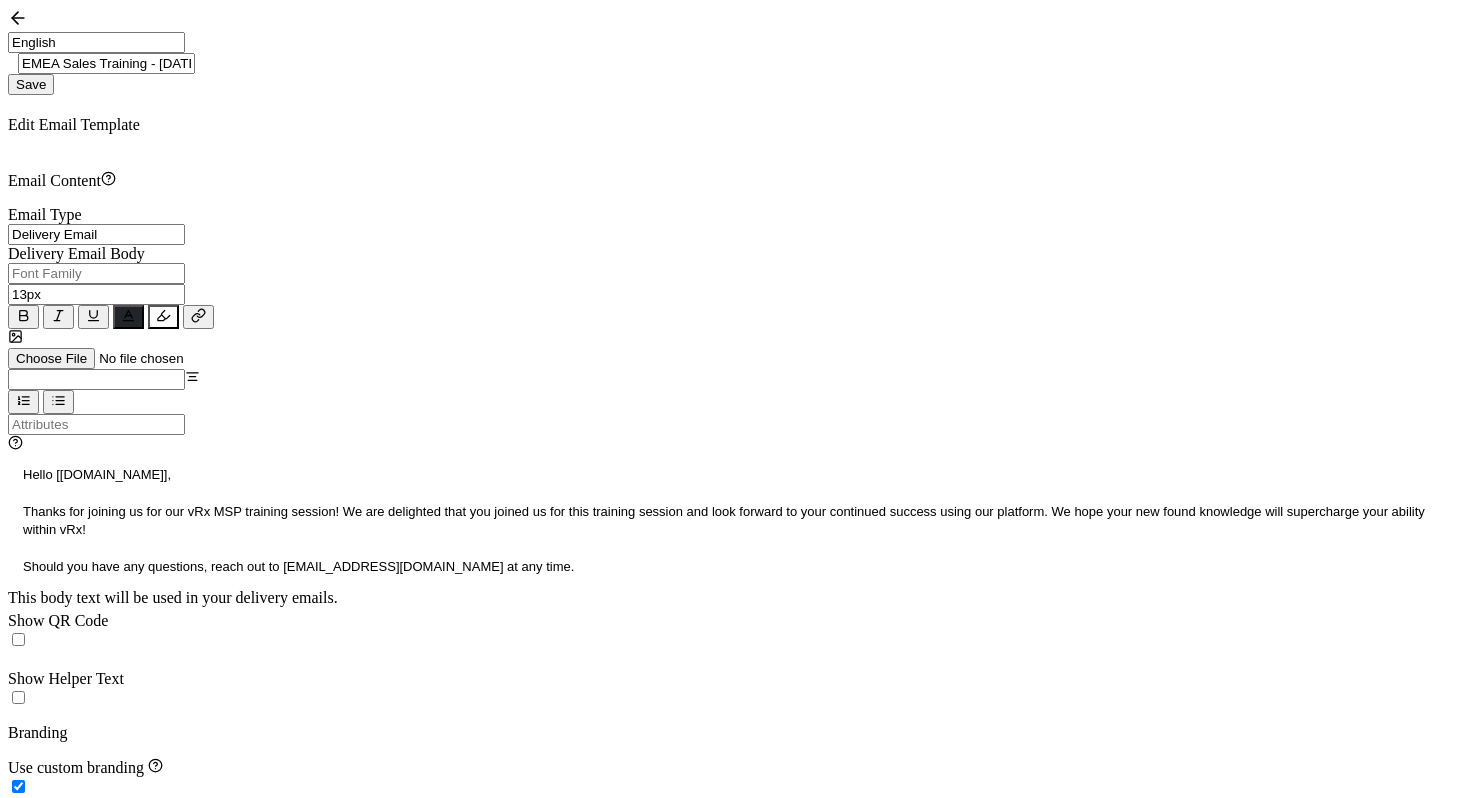 scroll, scrollTop: 425, scrollLeft: 0, axis: vertical 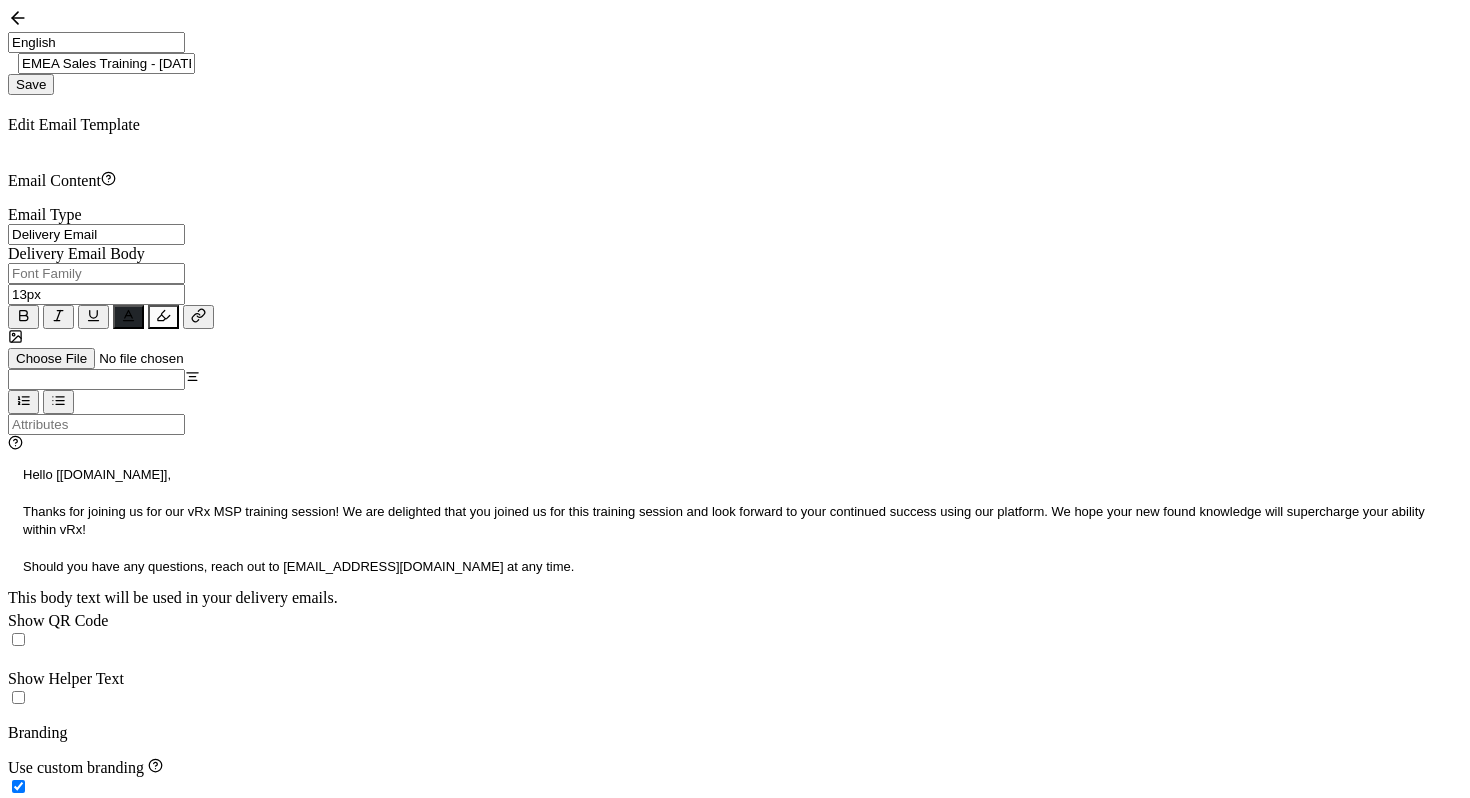 click on "Upload A New Logo" at bounding box center [91, 903] 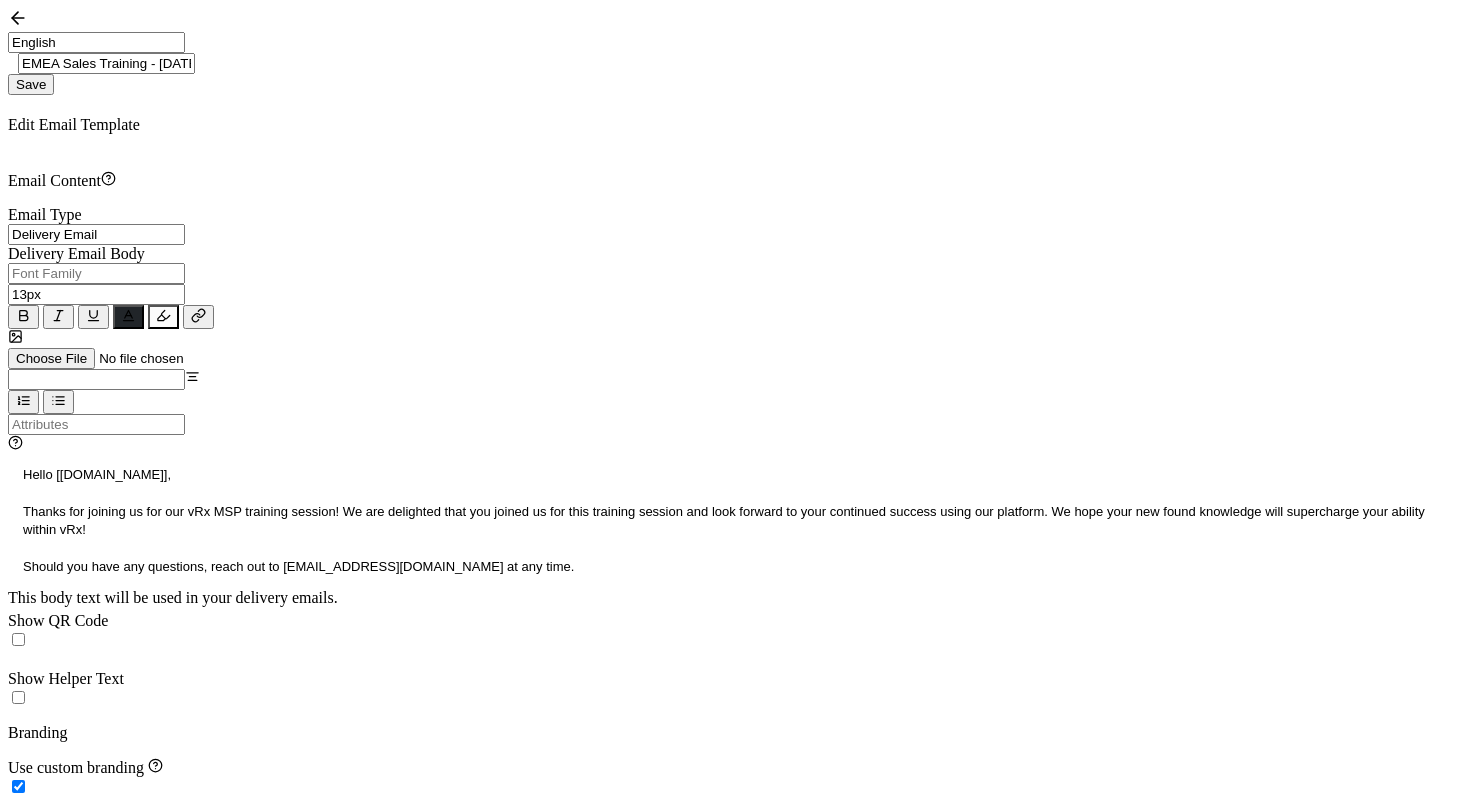 scroll, scrollTop: 0, scrollLeft: 0, axis: both 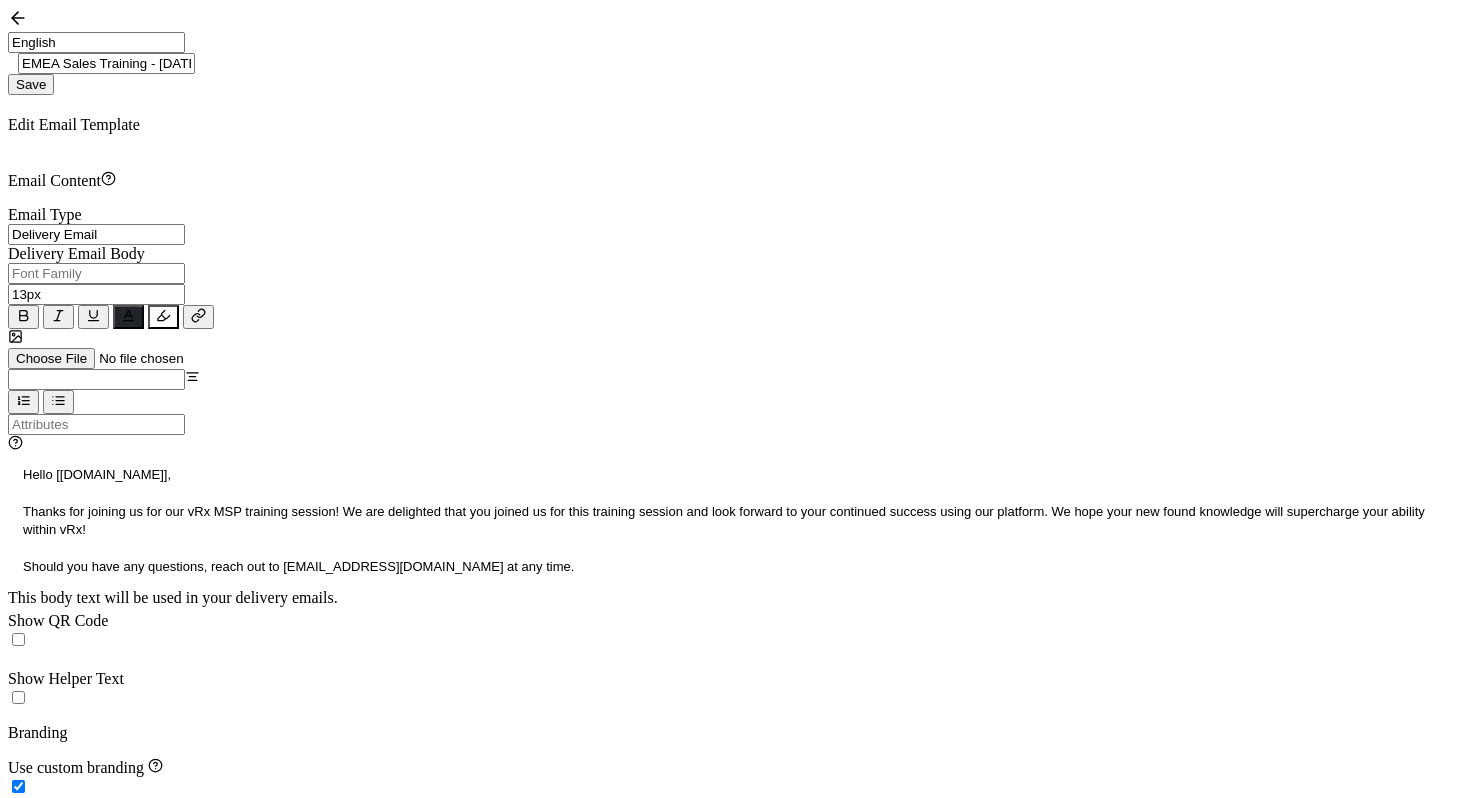 click on "Large" at bounding box center [138, 1105] 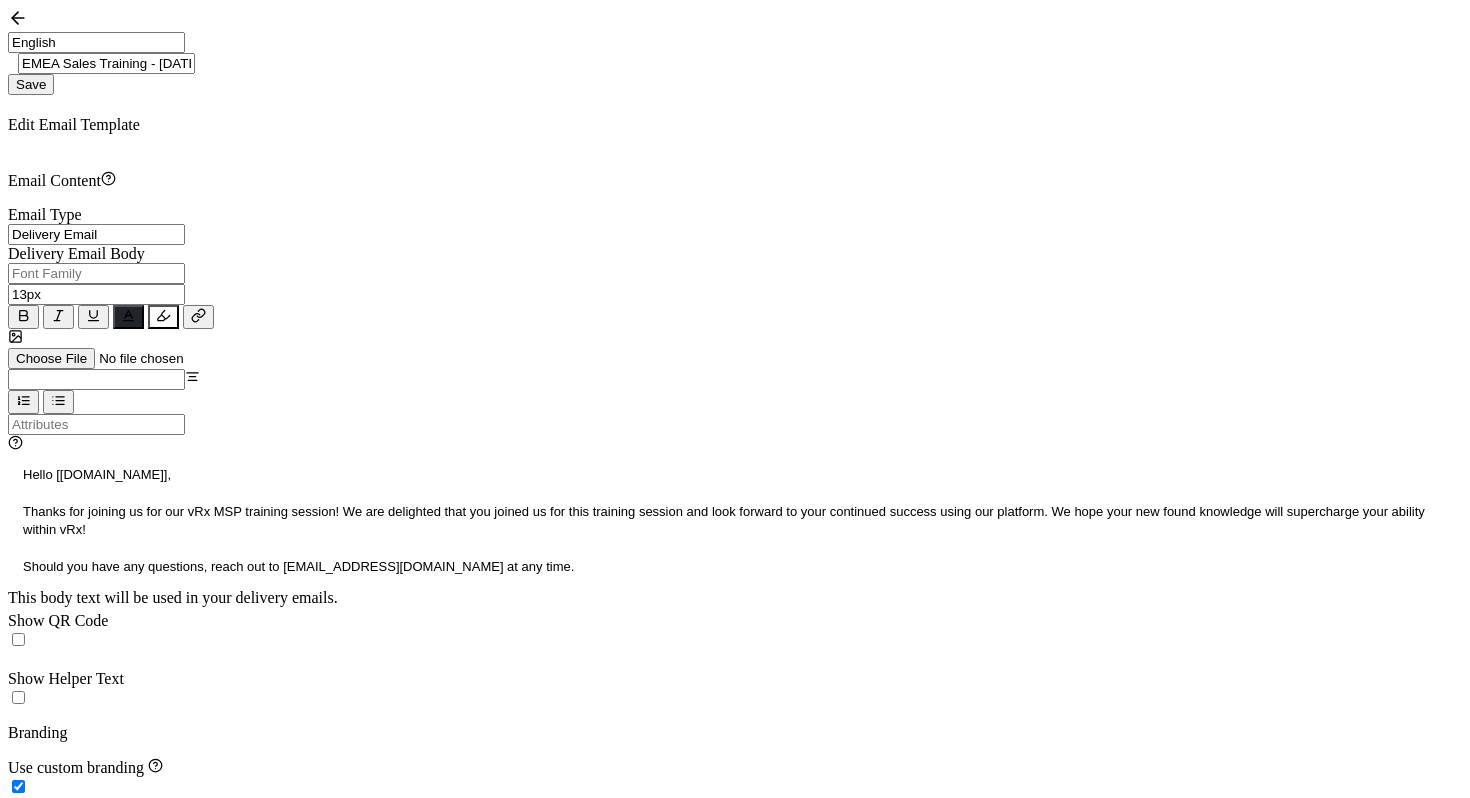 scroll, scrollTop: 0, scrollLeft: 0, axis: both 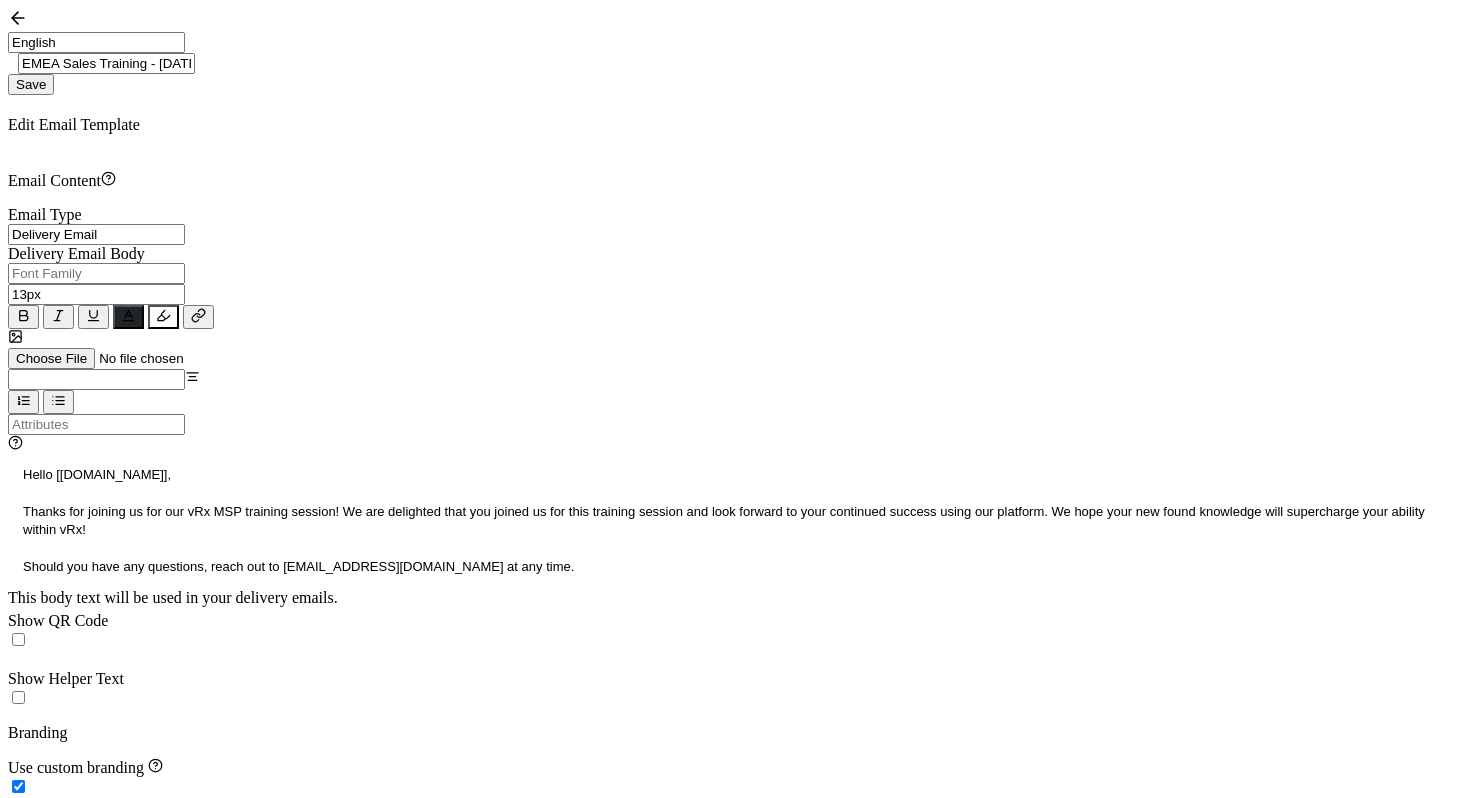 drag, startPoint x: 464, startPoint y: 600, endPoint x: 363, endPoint y: 605, distance: 101.12369 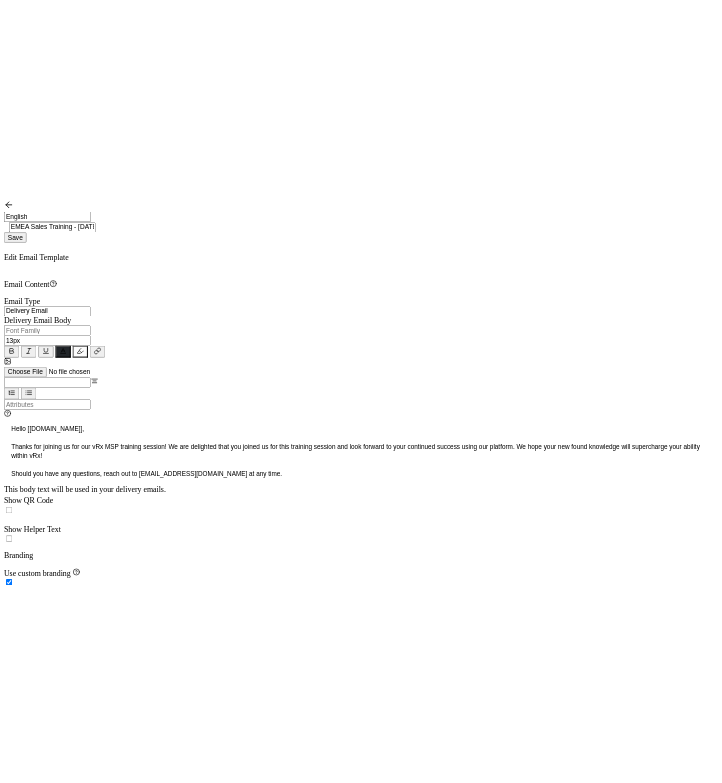 scroll, scrollTop: 0, scrollLeft: 0, axis: both 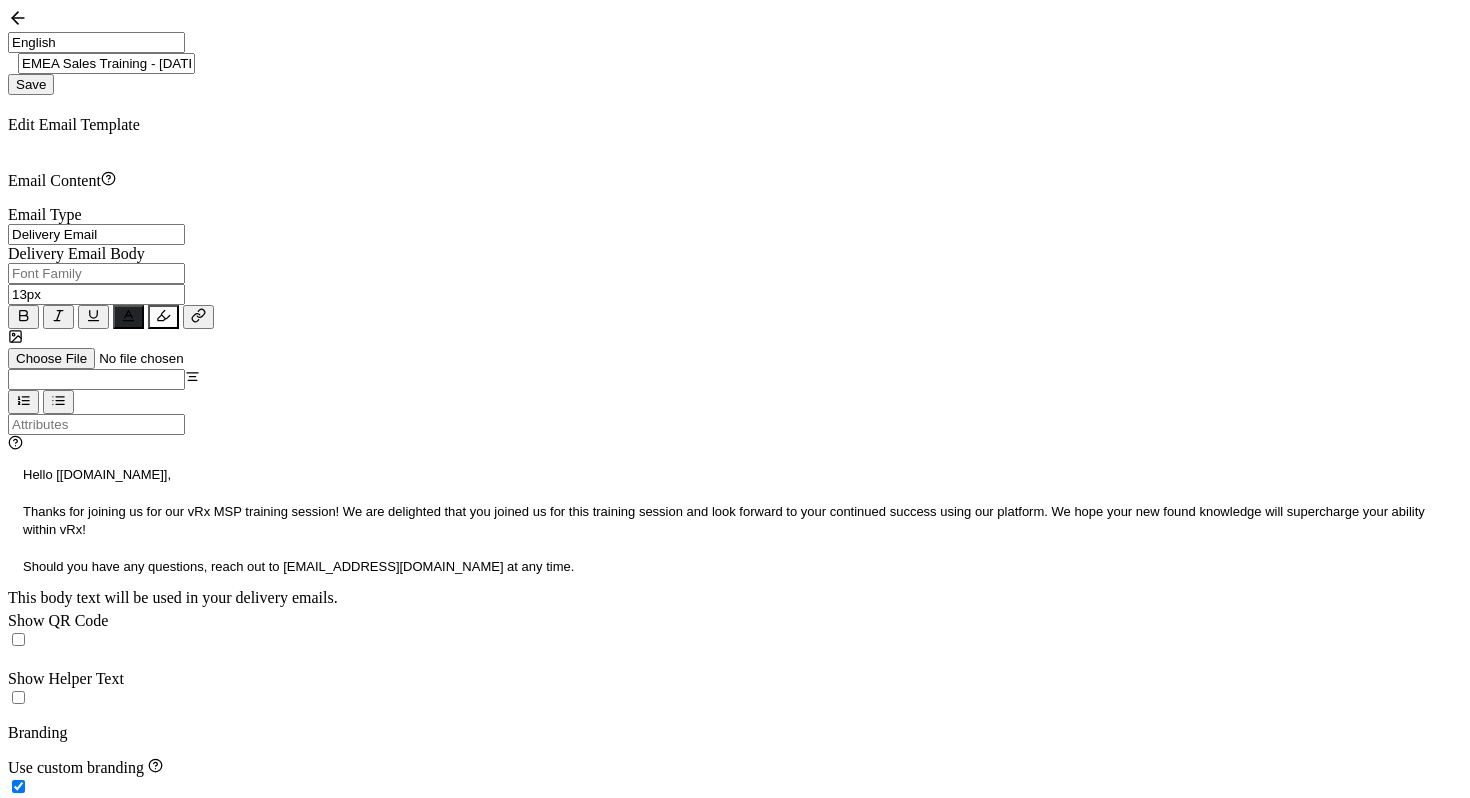 click on "EMEA Sales Training - [DATE] - Copy" at bounding box center (106, 63) 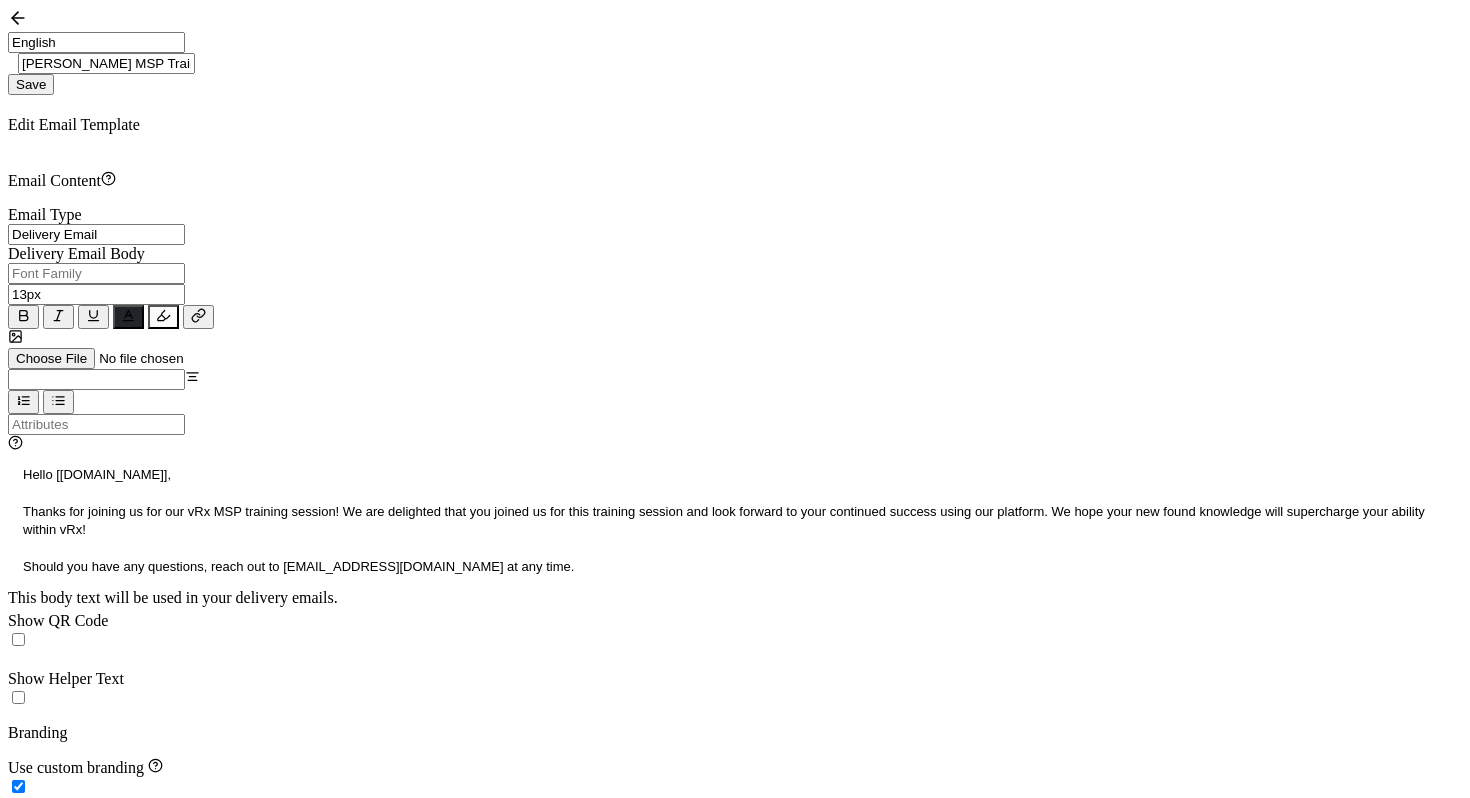 type on "[PERSON_NAME] MSP Training - [DATE]" 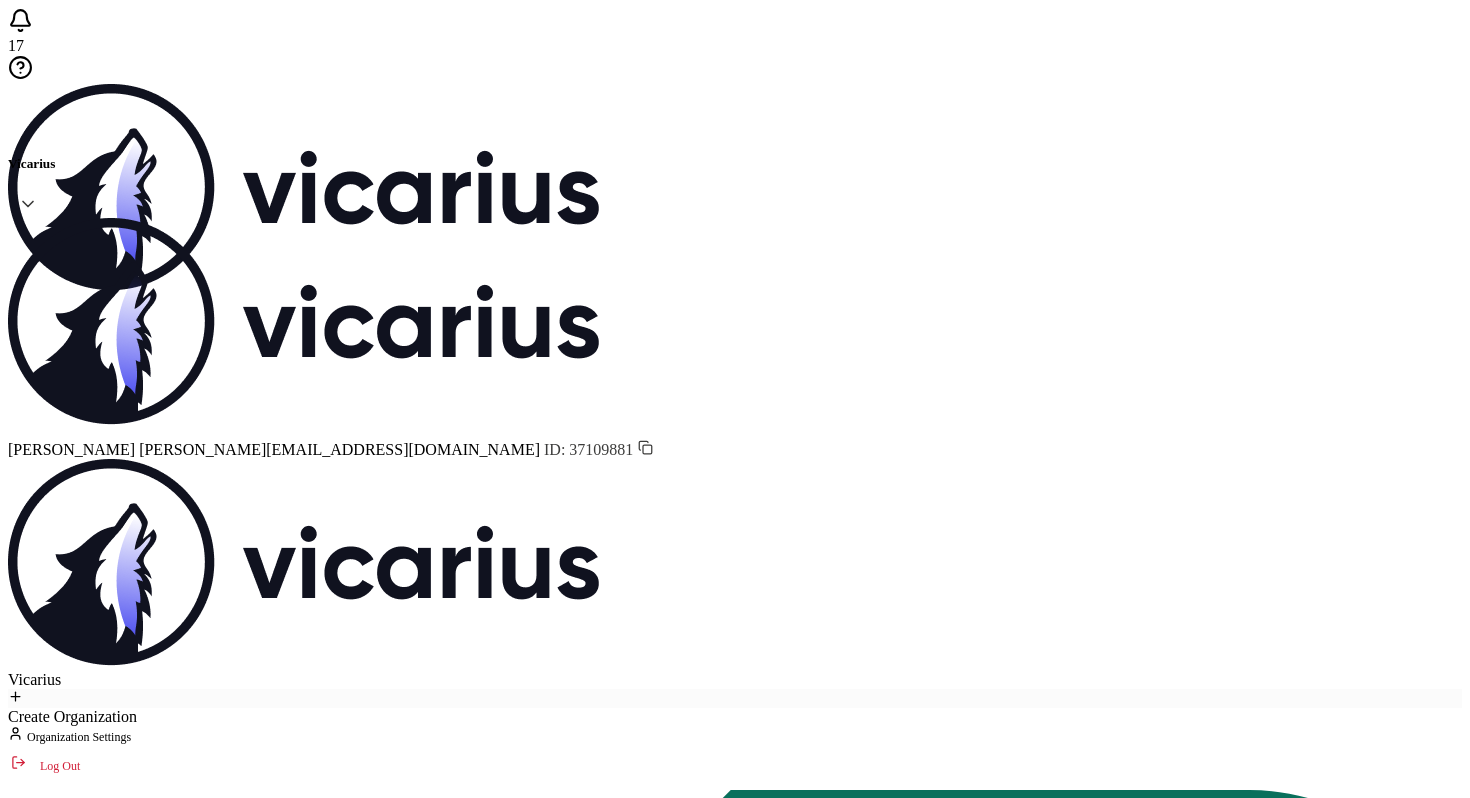 click on "Send Certificates" at bounding box center (126, 2652) 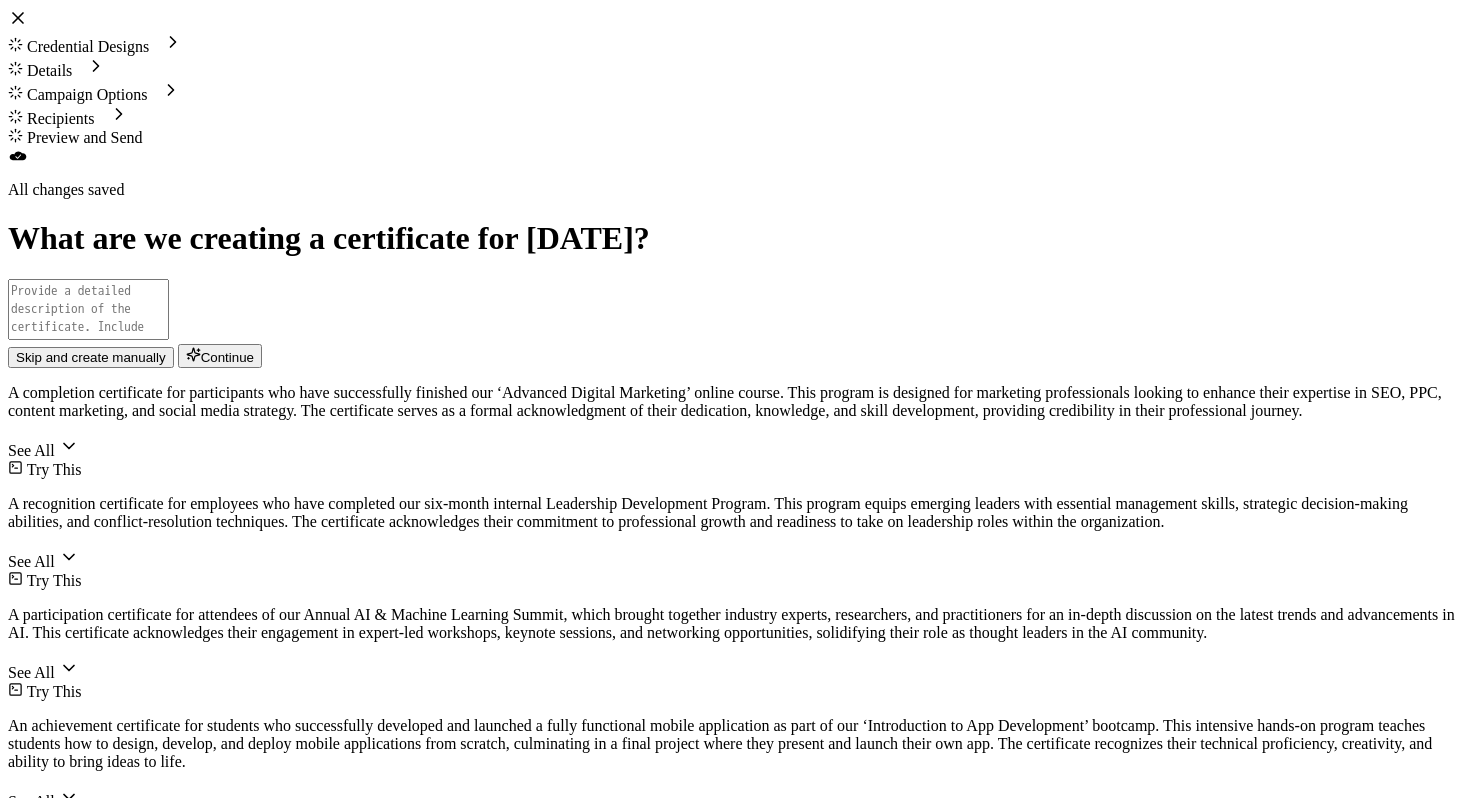 click on "Skip and create manually" at bounding box center (91, 357) 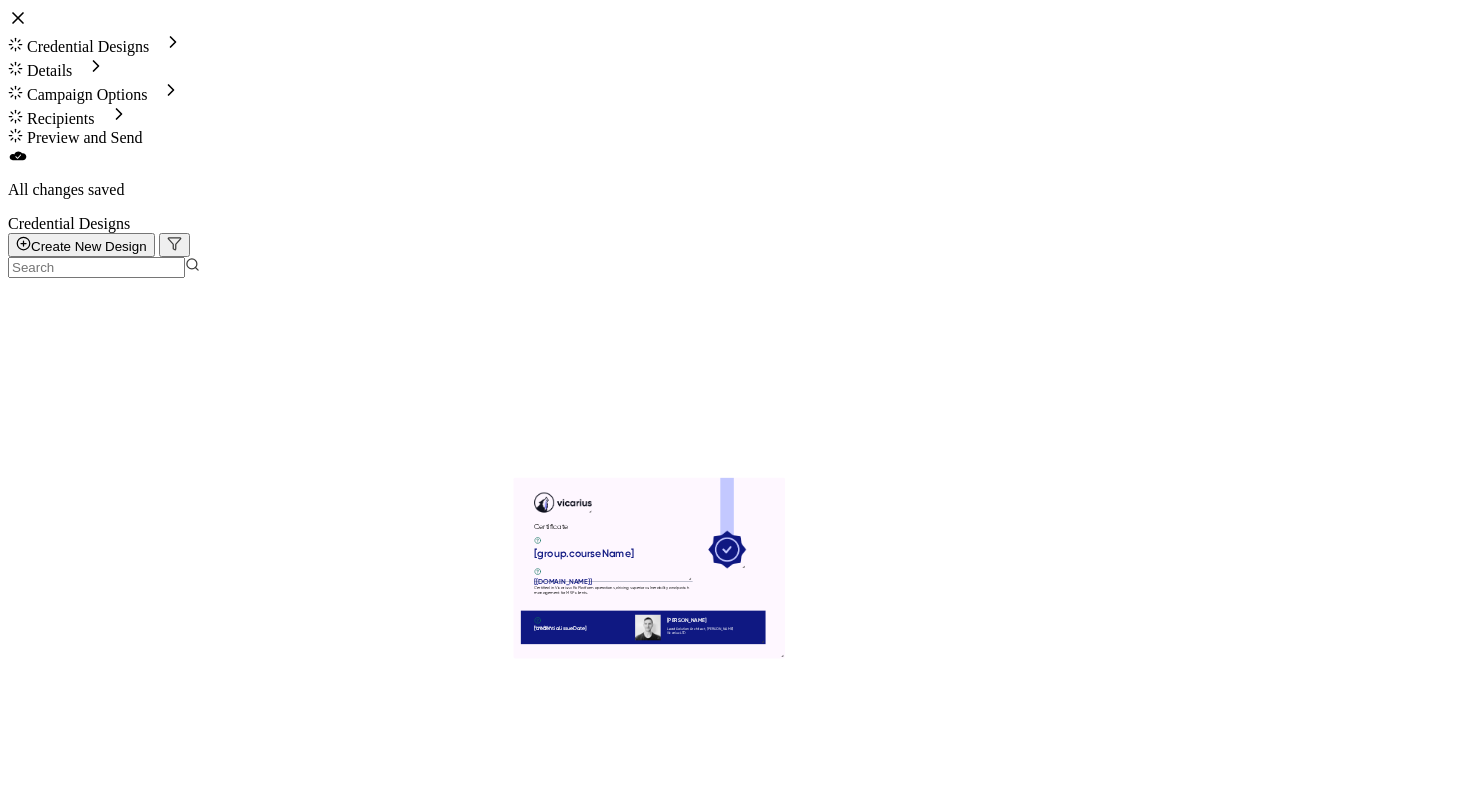 click 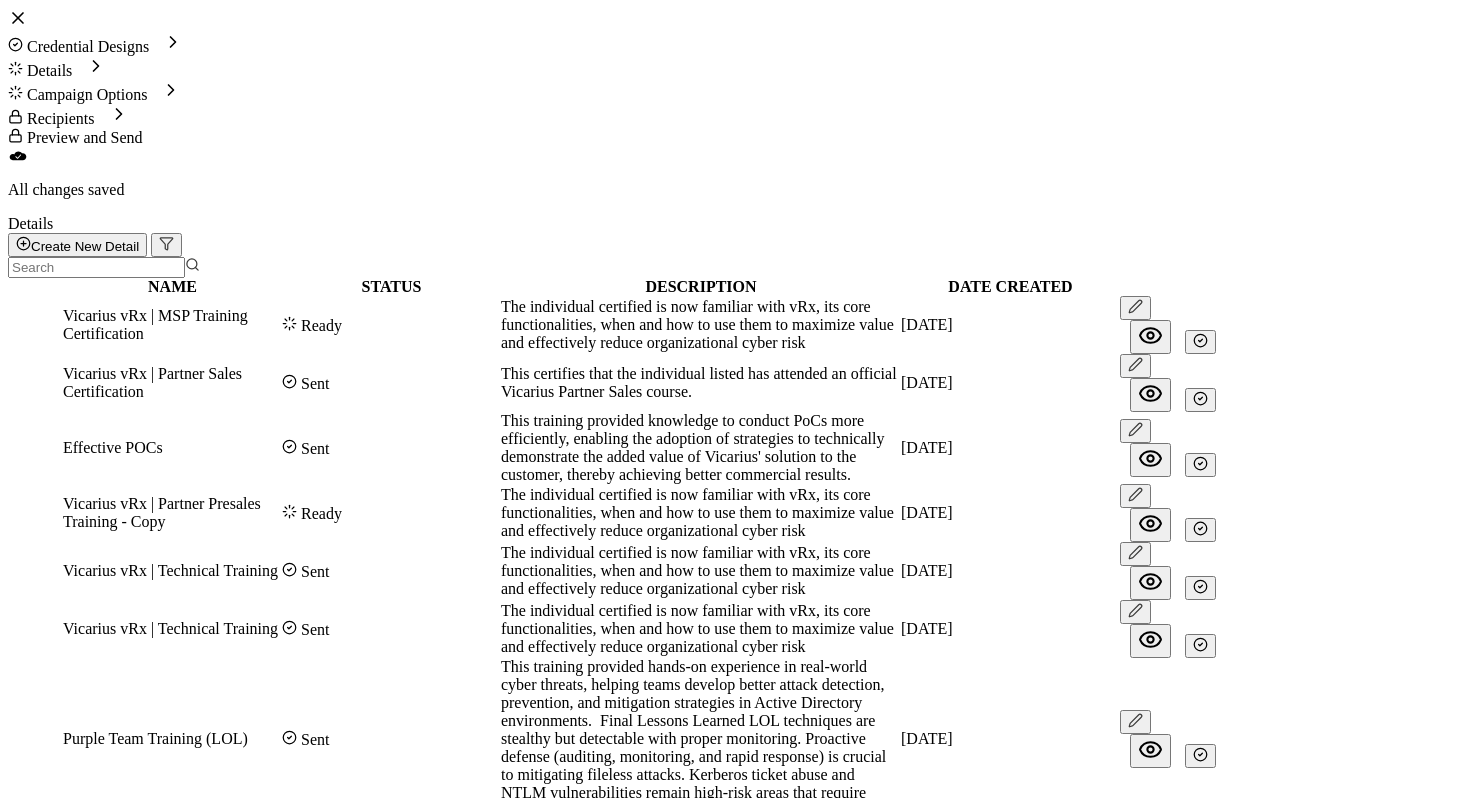 click 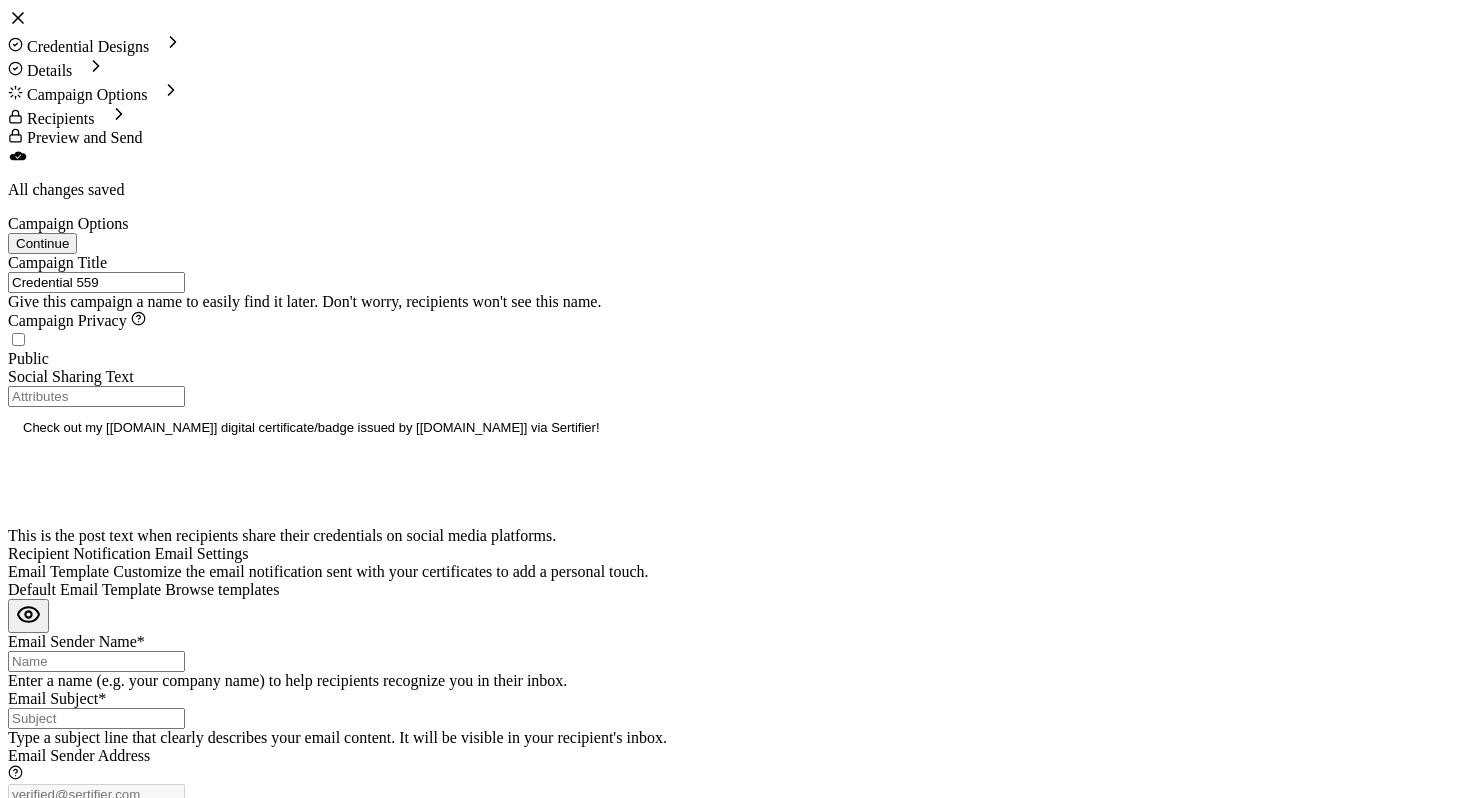 click on "Credential 559" at bounding box center [96, 282] 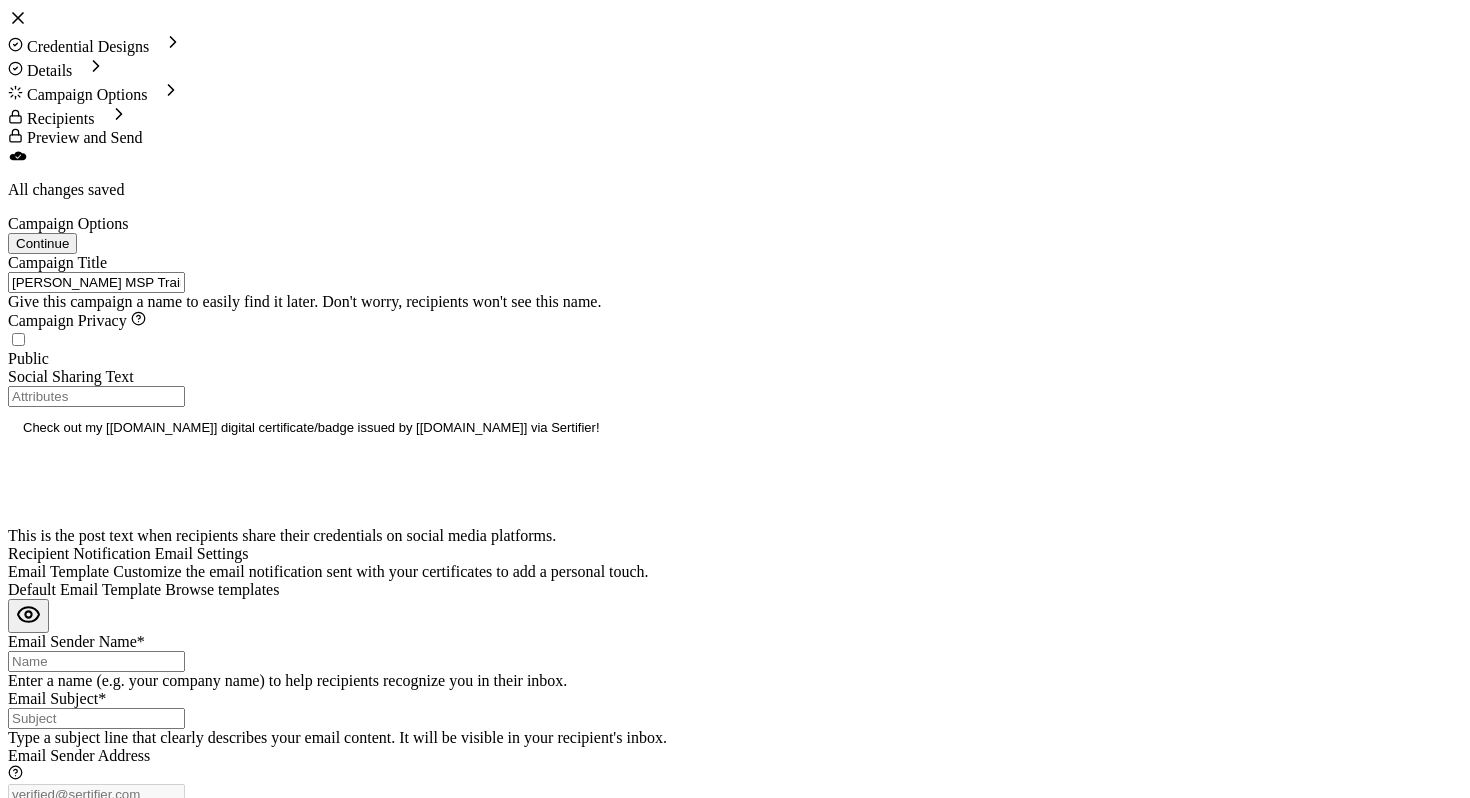 type on "[PERSON_NAME] MSP Training - [DATE]" 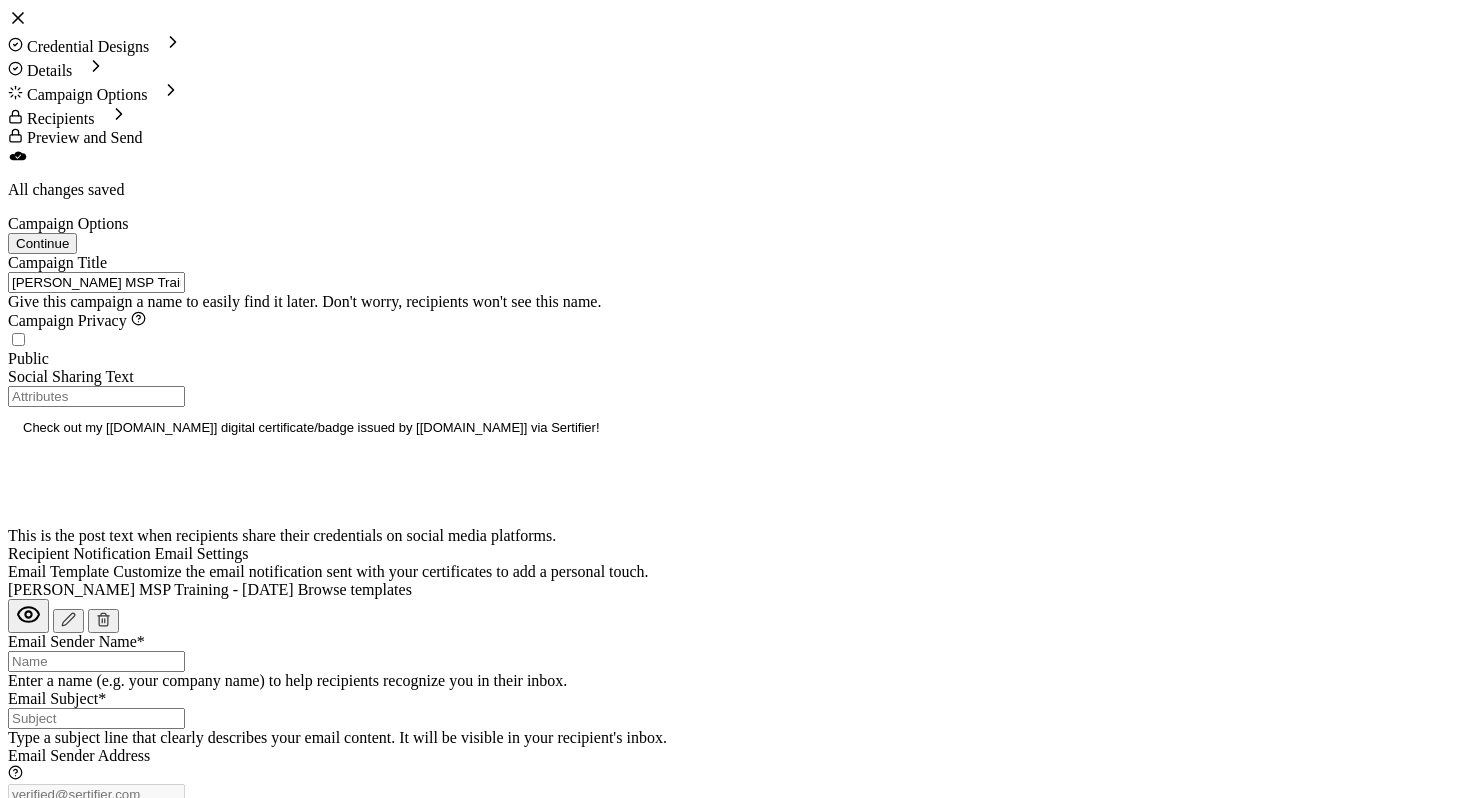 click on "Email Sender Name*" at bounding box center (96, 661) 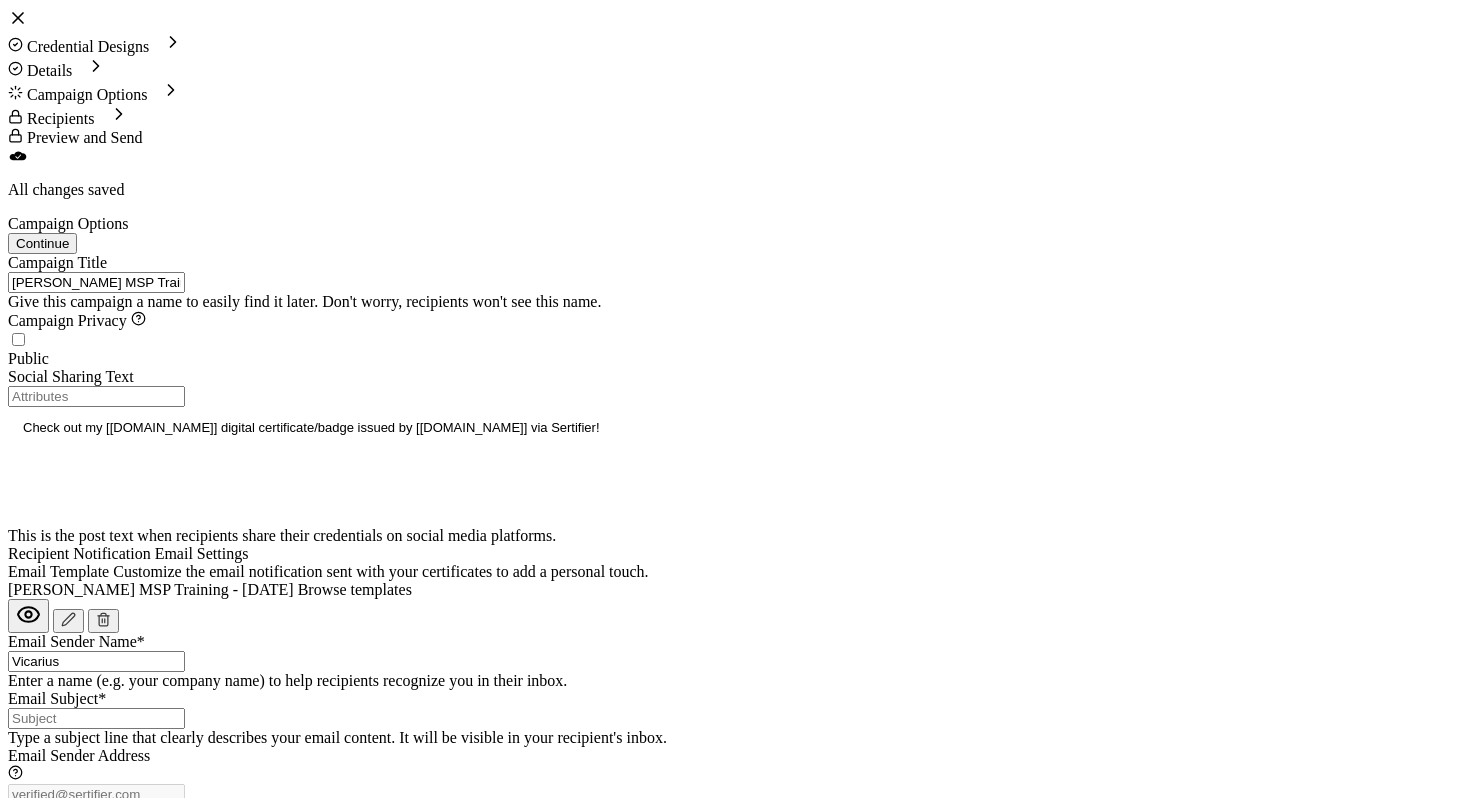 type on "Vicarius" 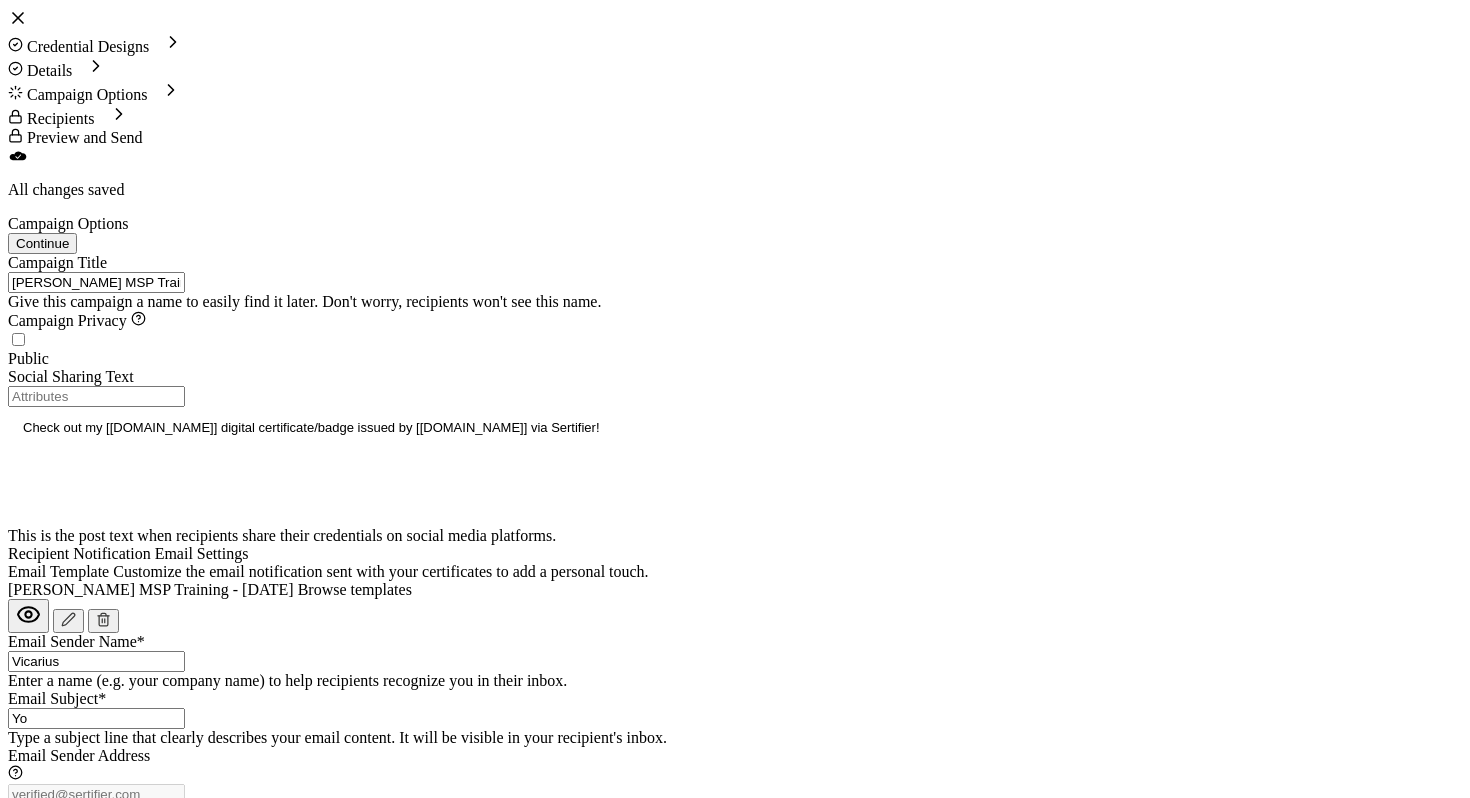 type on "Y" 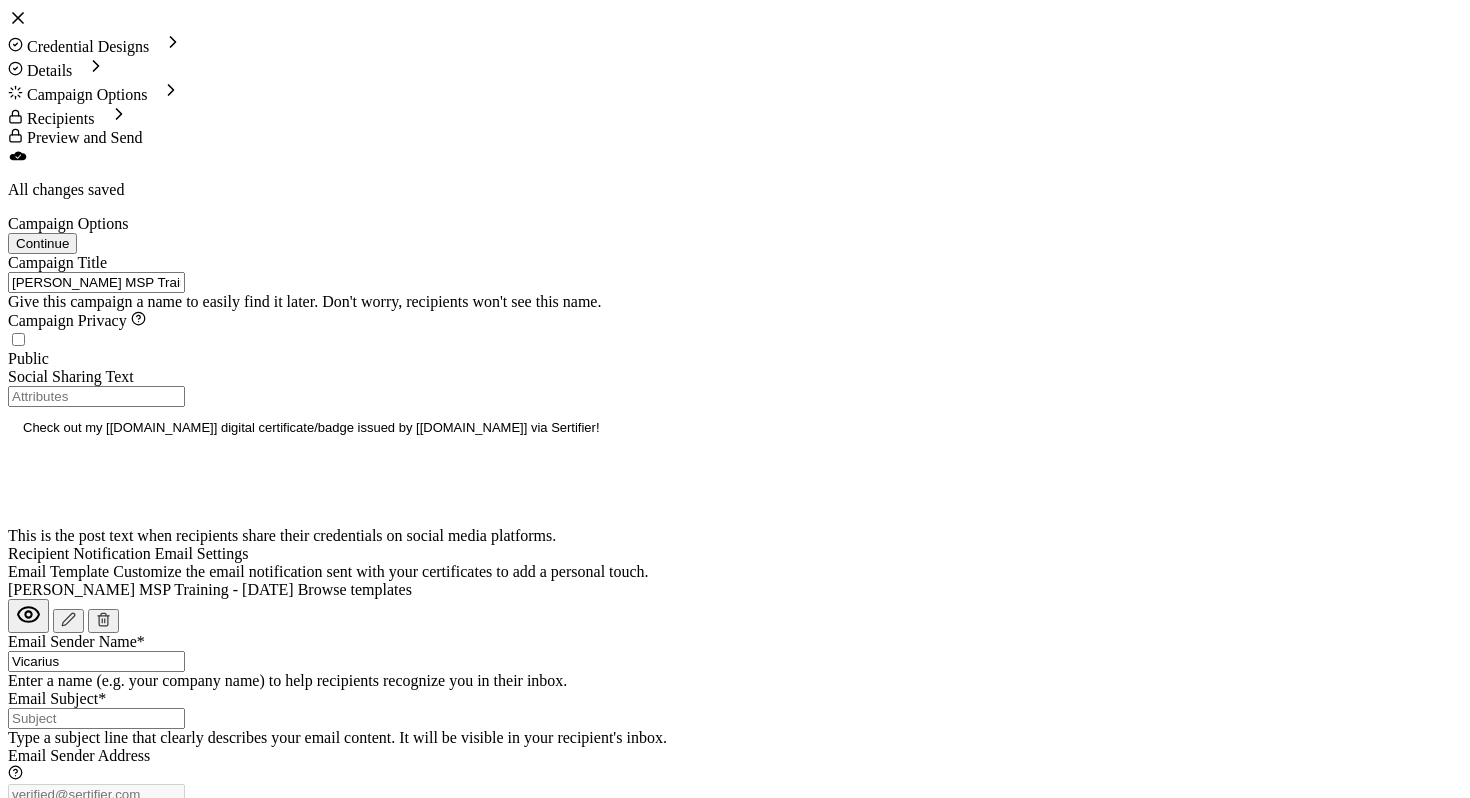 paste on "Your Vicarius vRx Training Certificate is Here!" 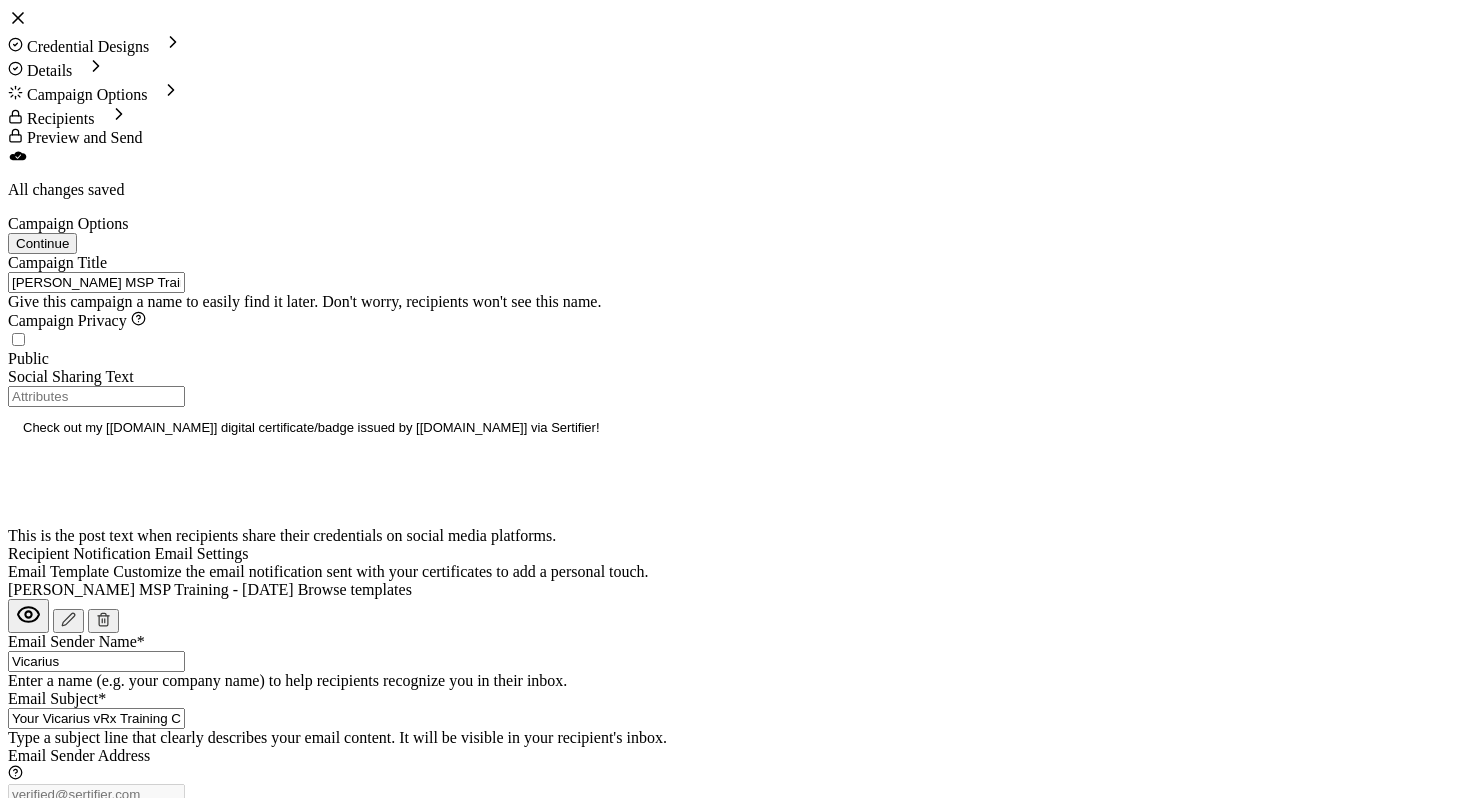 type on "Your Vicarius vRx Training Certificate is Here!" 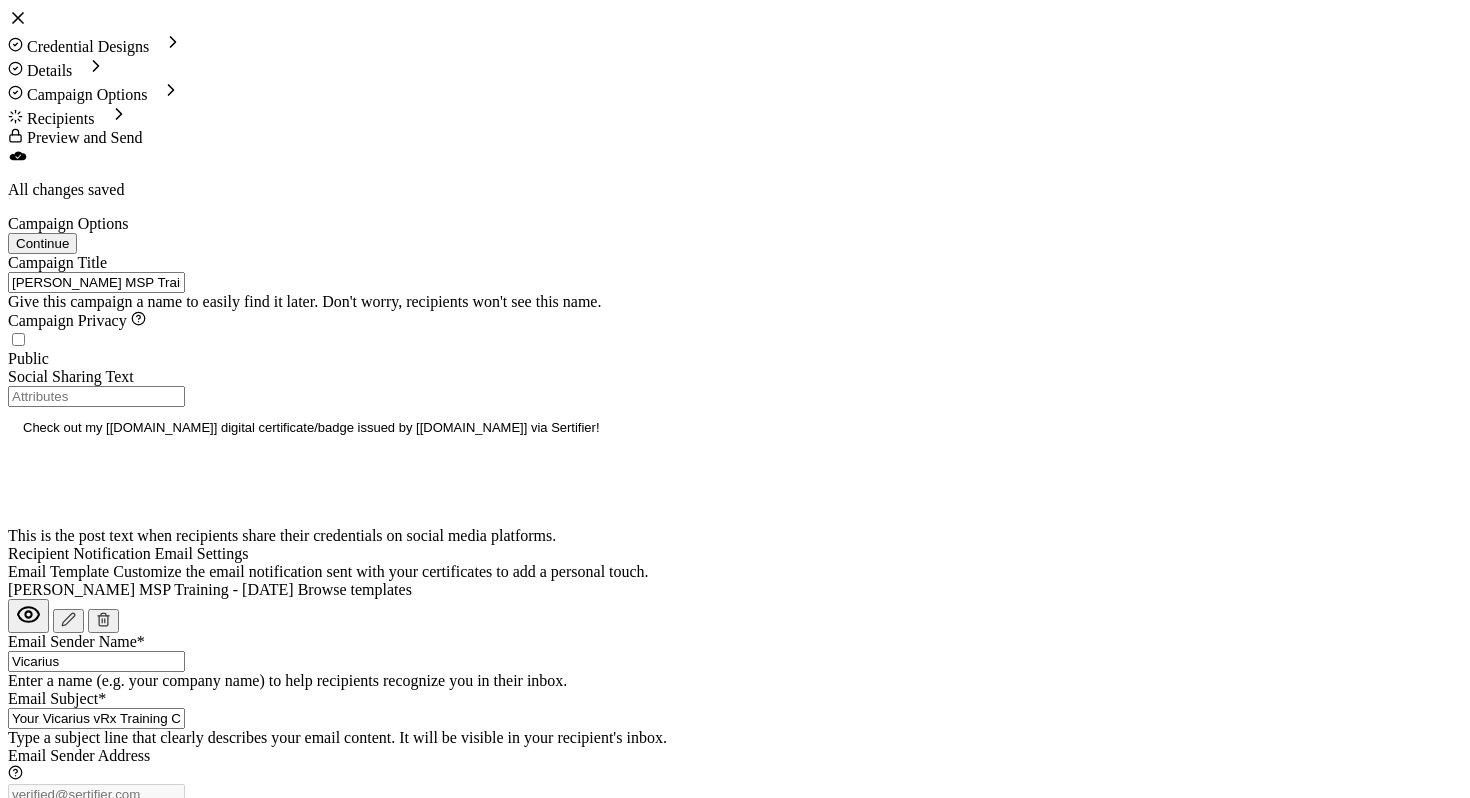 click on "Continue" at bounding box center (42, 243) 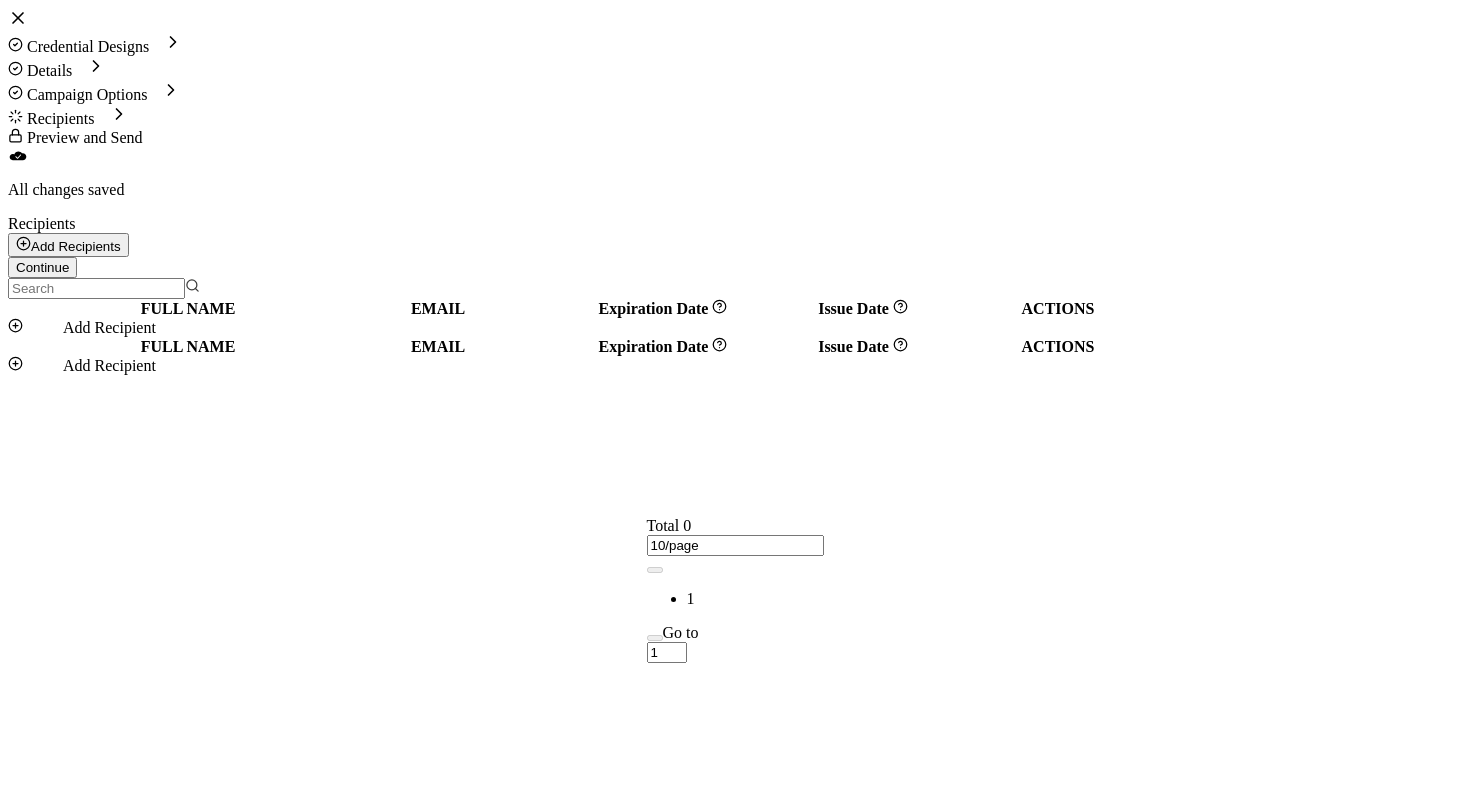 click on "Add Recipients" at bounding box center (68, 245) 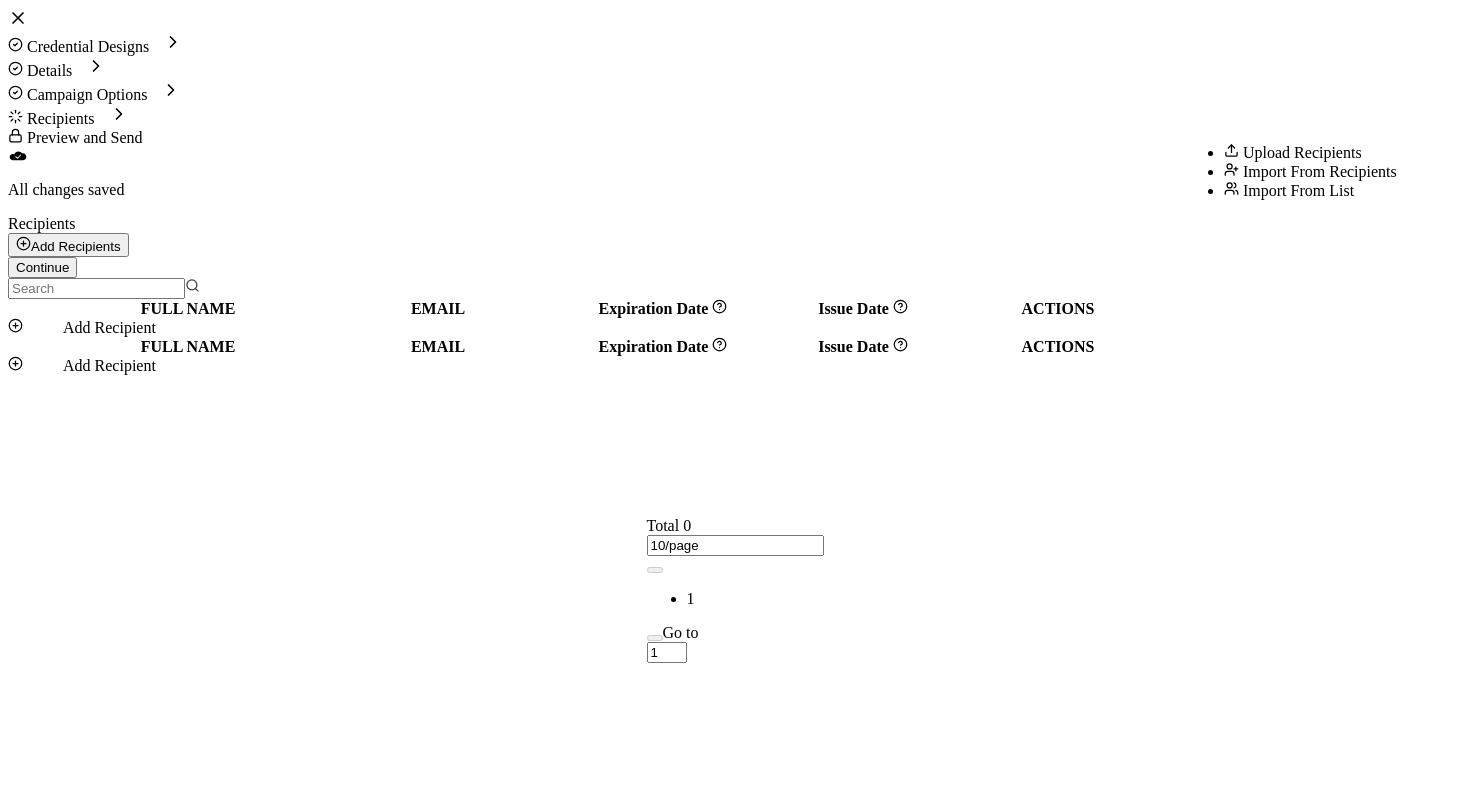 click on "Total 0 10/page 10/page 20/page 50/page 100/page 1 Go to 1" at bounding box center [735, 590] 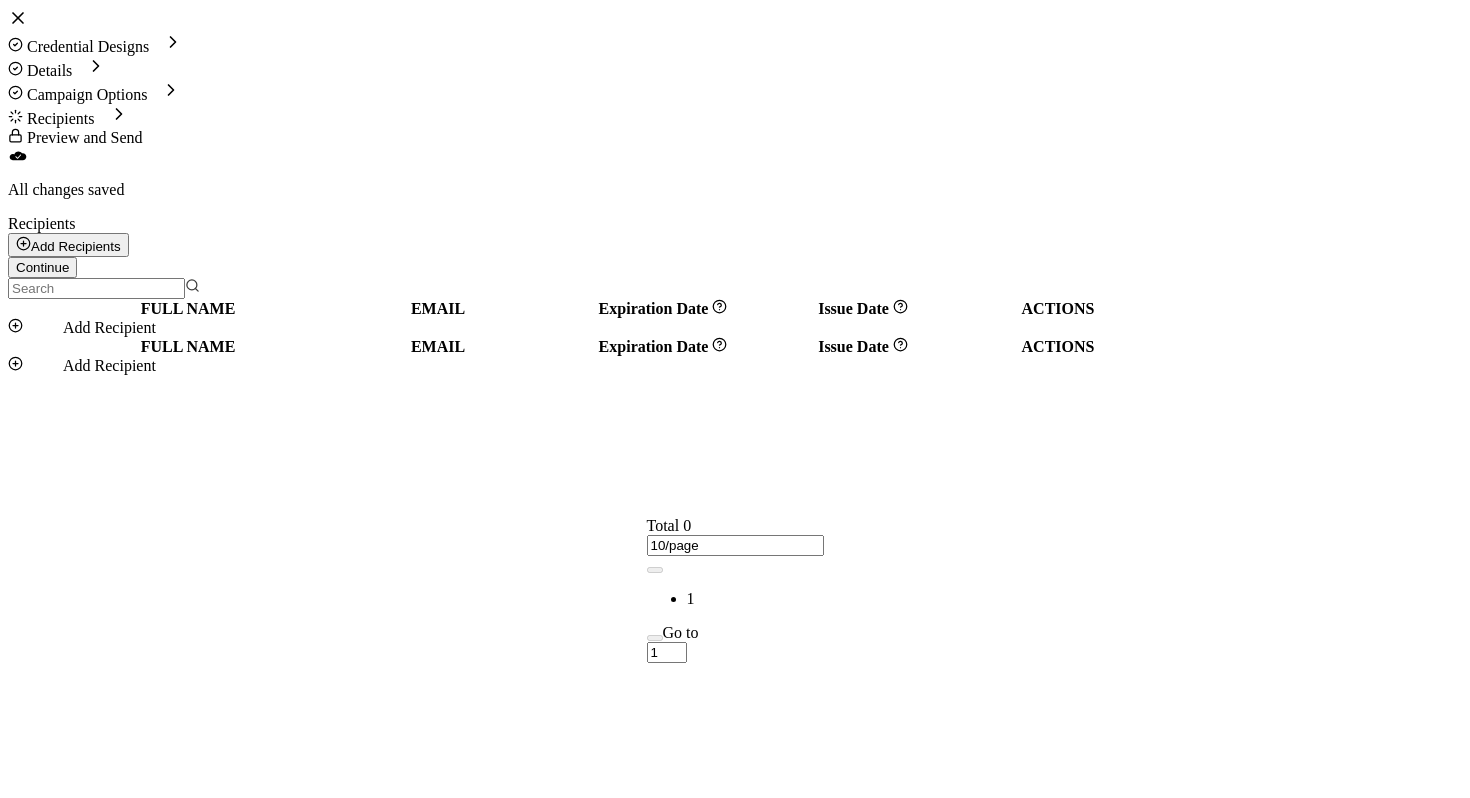 click at bounding box center (96, 288) 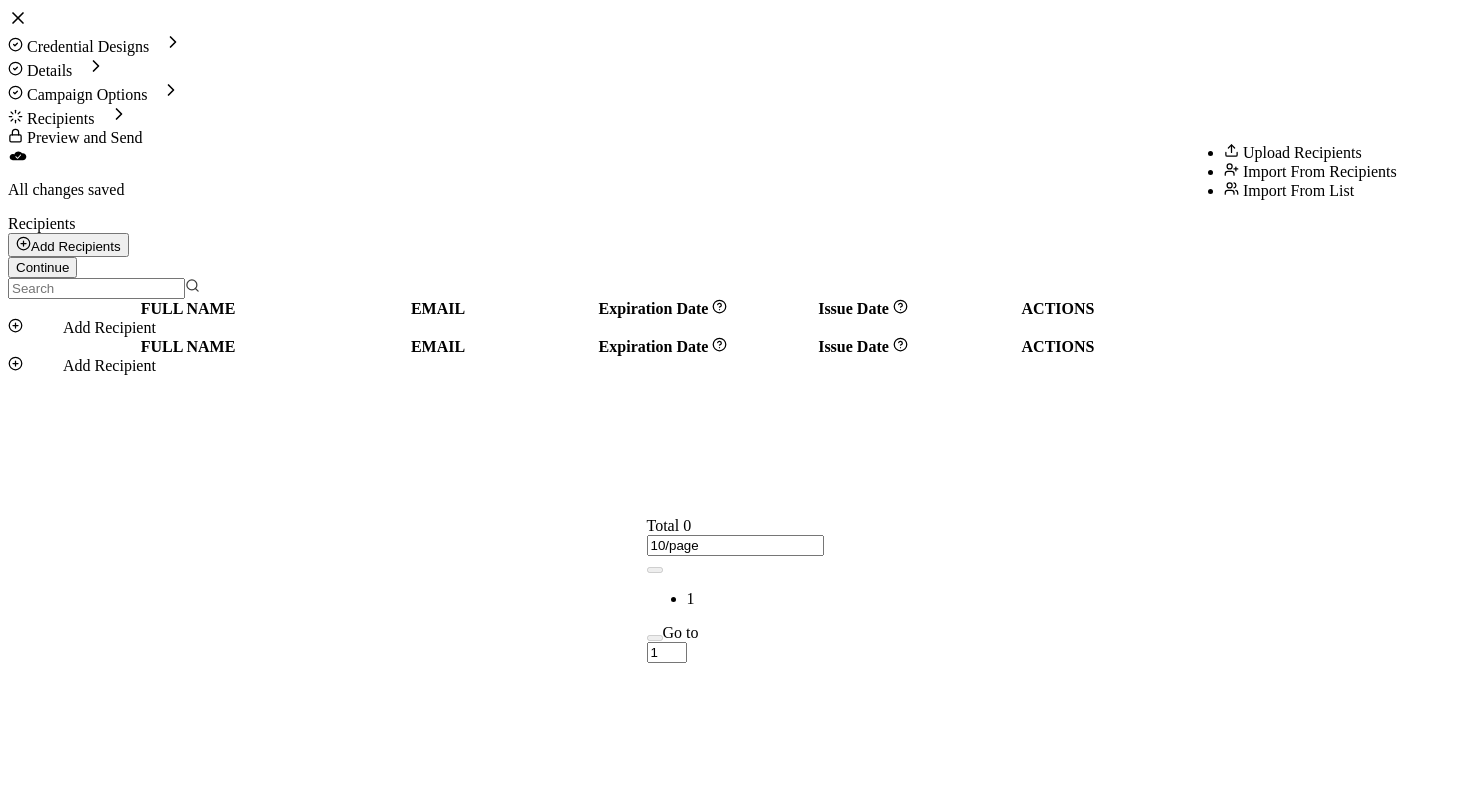 click on "Add Recipients" at bounding box center (68, 245) 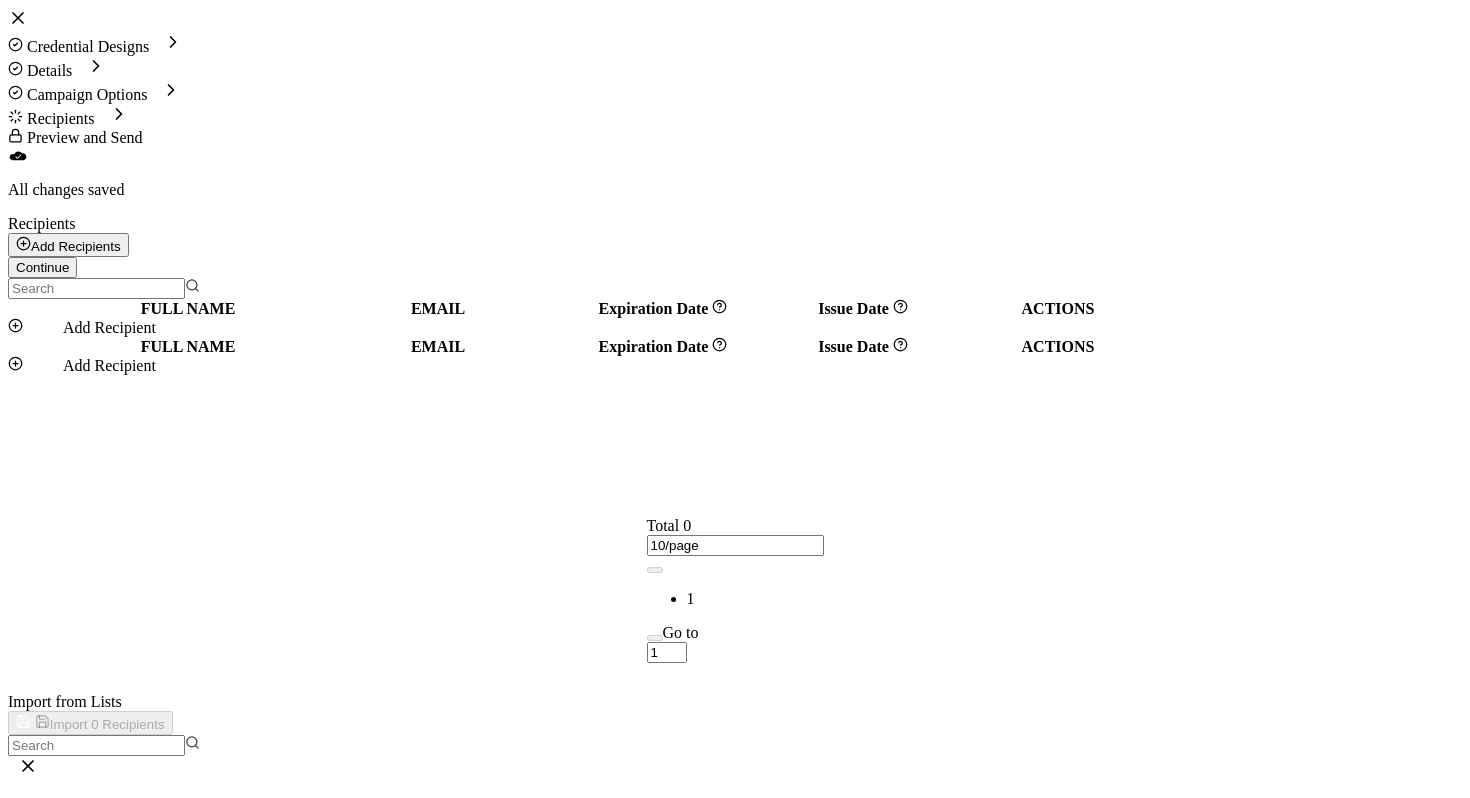 click 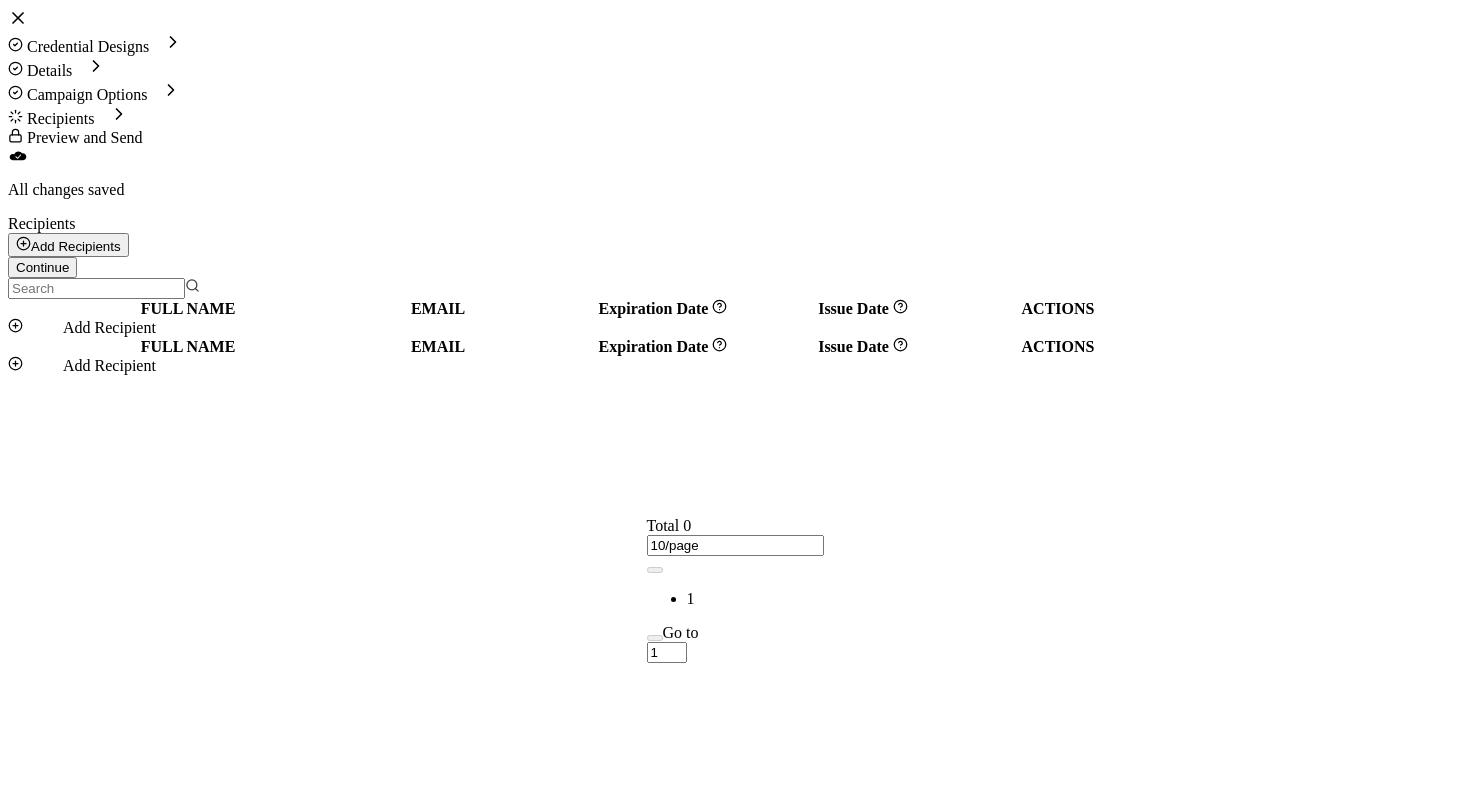 click at bounding box center (35, 327) 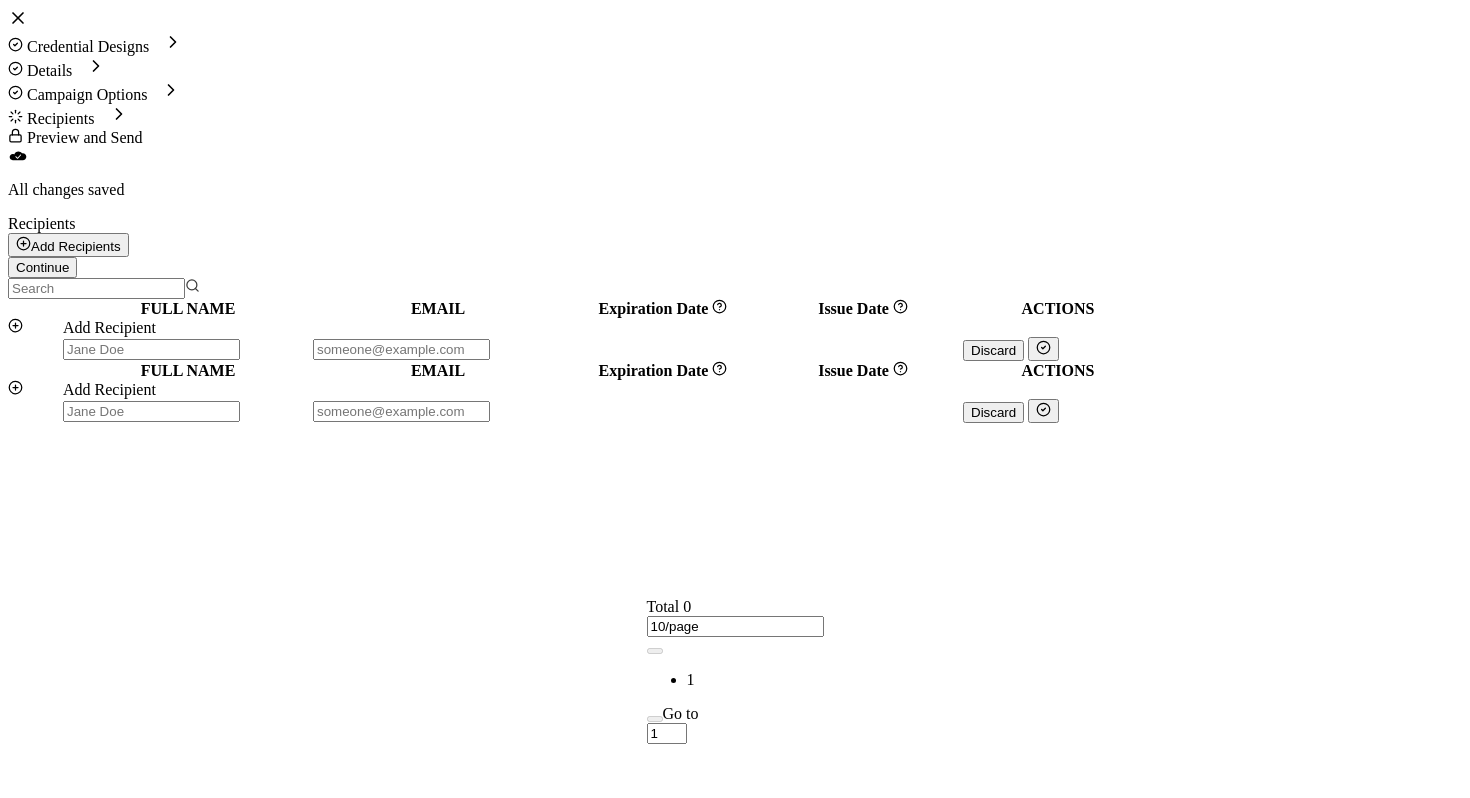 click at bounding box center (35, 327) 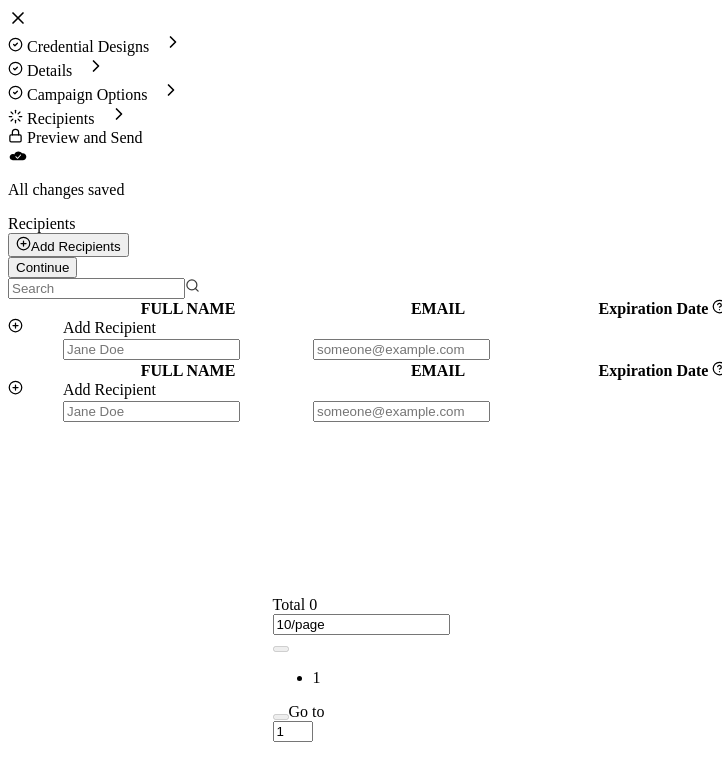 scroll, scrollTop: 0, scrollLeft: 21, axis: horizontal 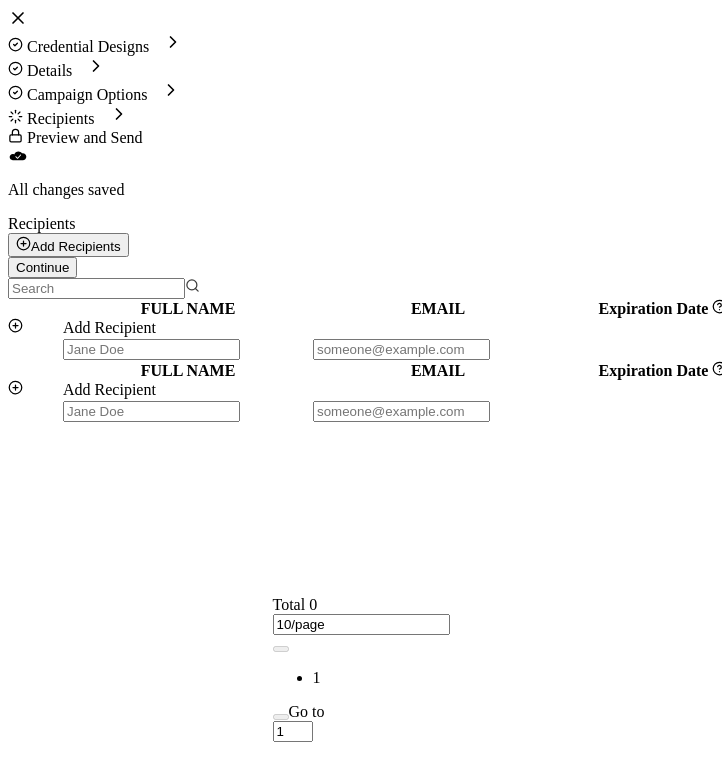 click at bounding box center (151, 349) 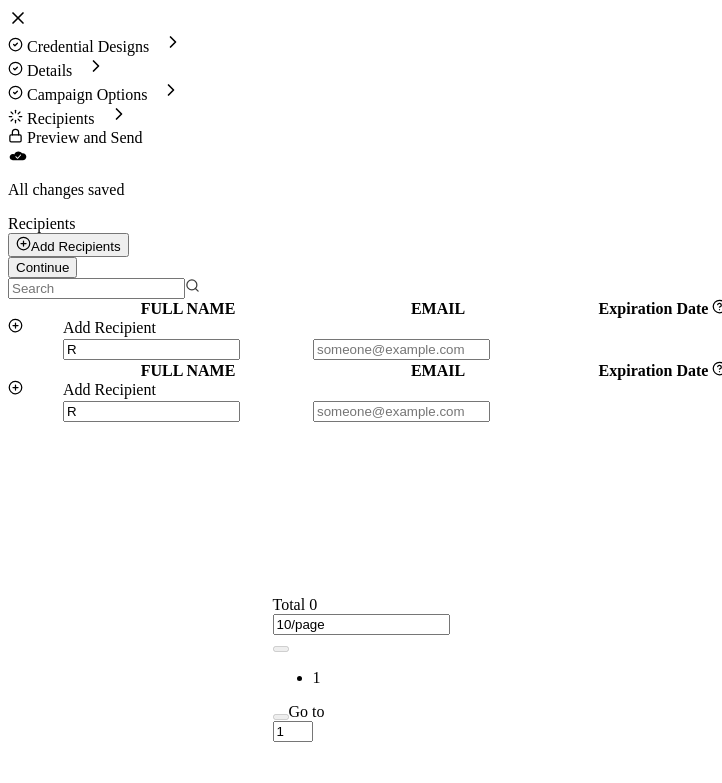type on "Ro" 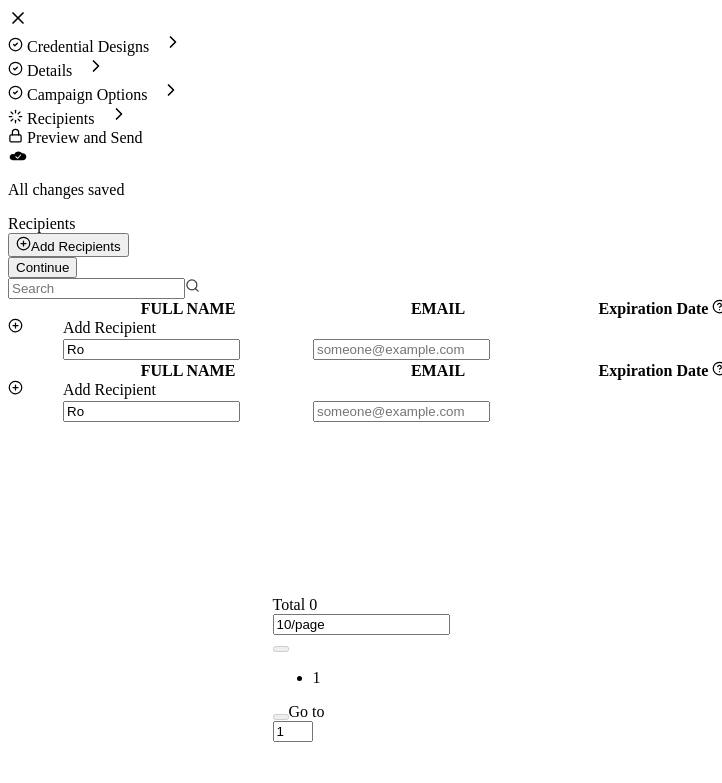 type on "[PERSON_NAME]" 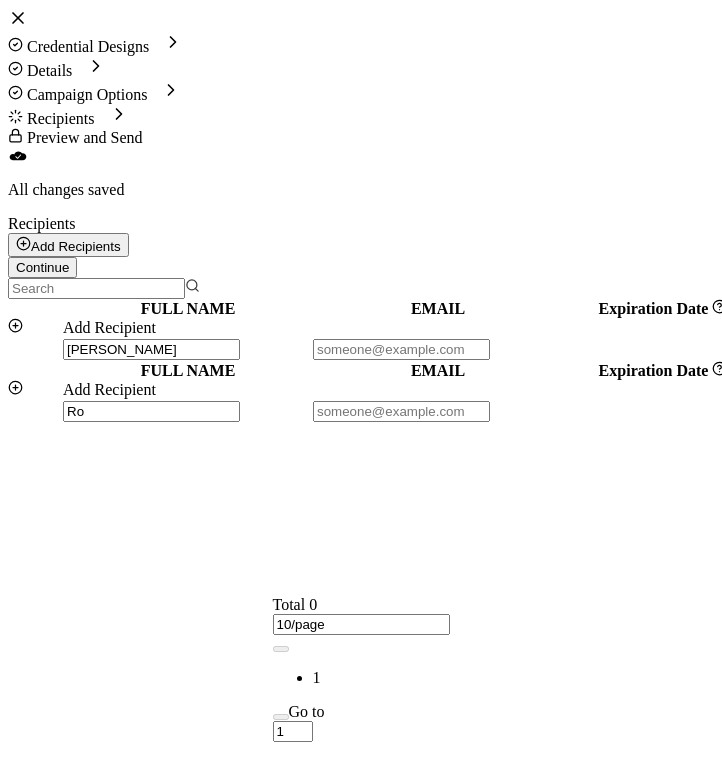 type on "[PERSON_NAME]" 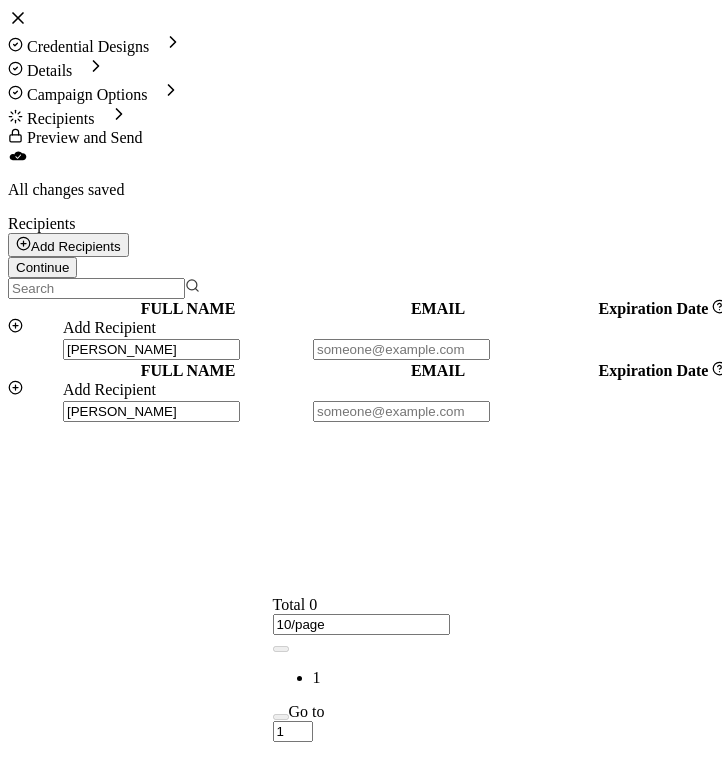 type on "Robe" 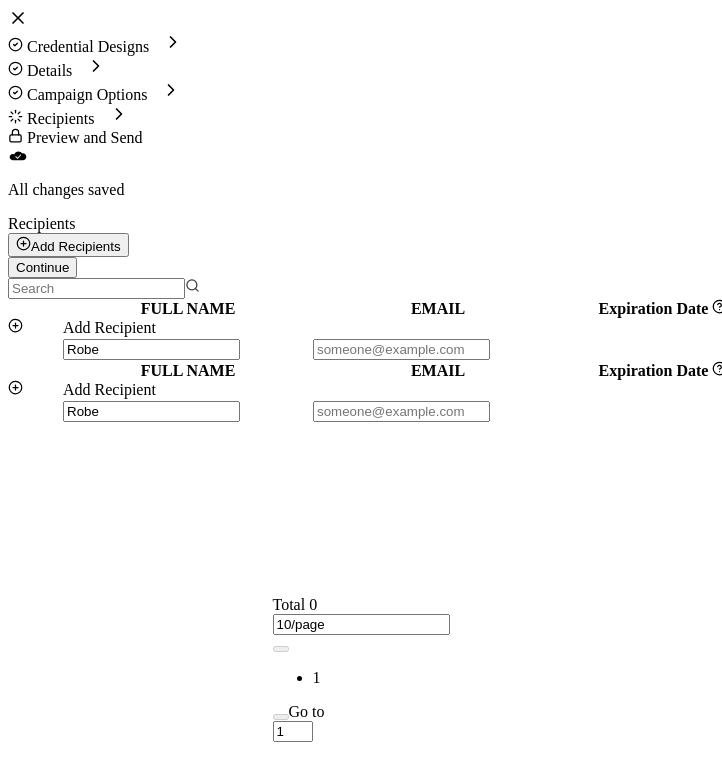 type on "Rober" 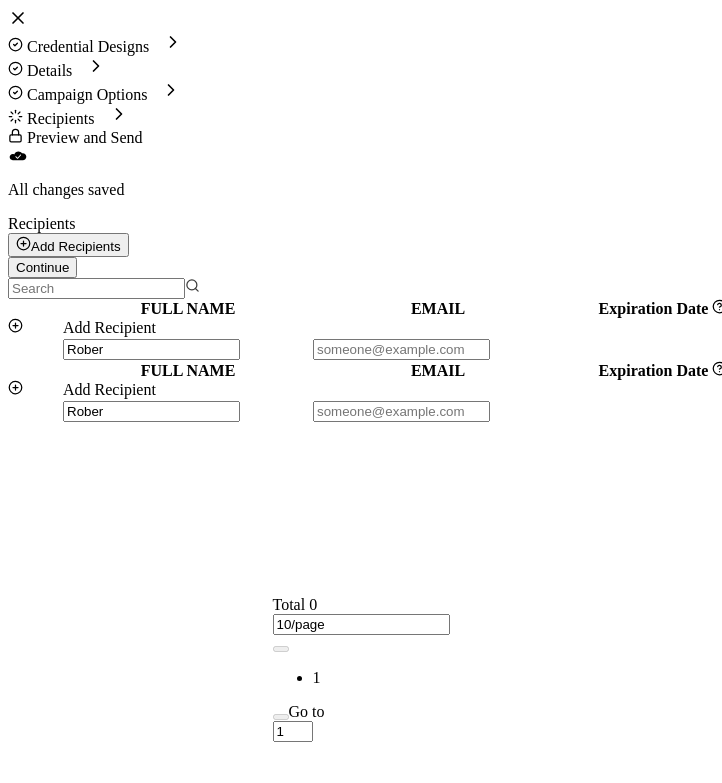 type on "[PERSON_NAME]" 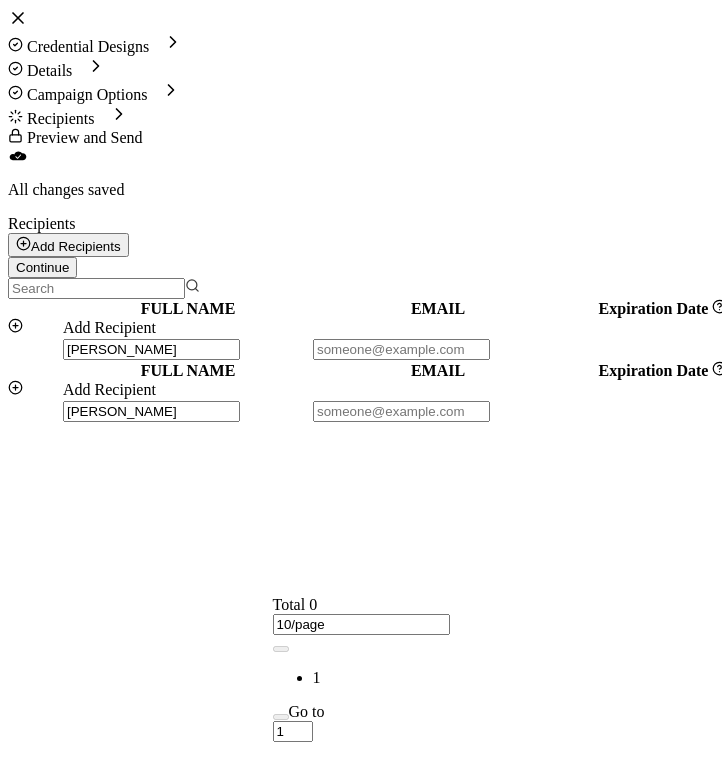 type on "[PERSON_NAME]" 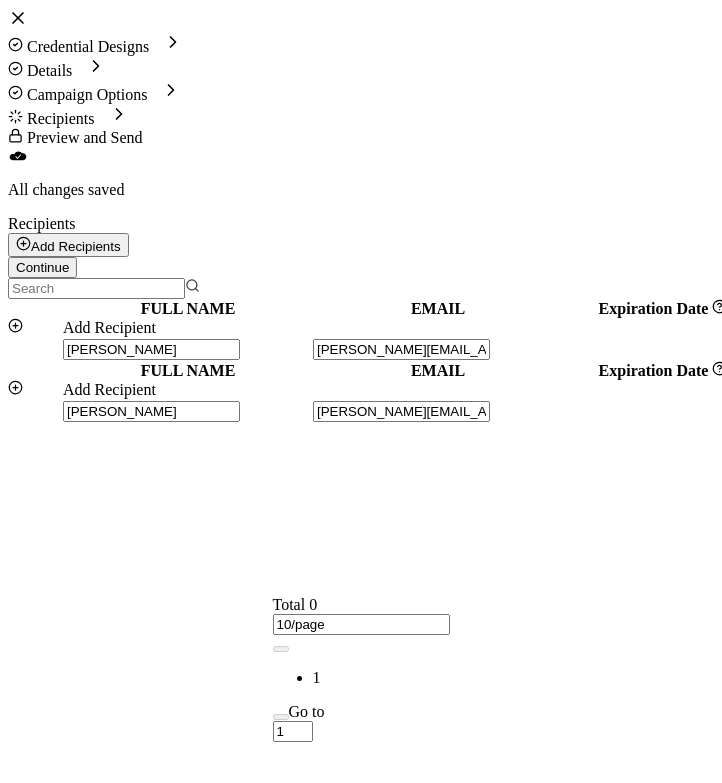 scroll, scrollTop: 0, scrollLeft: 65, axis: horizontal 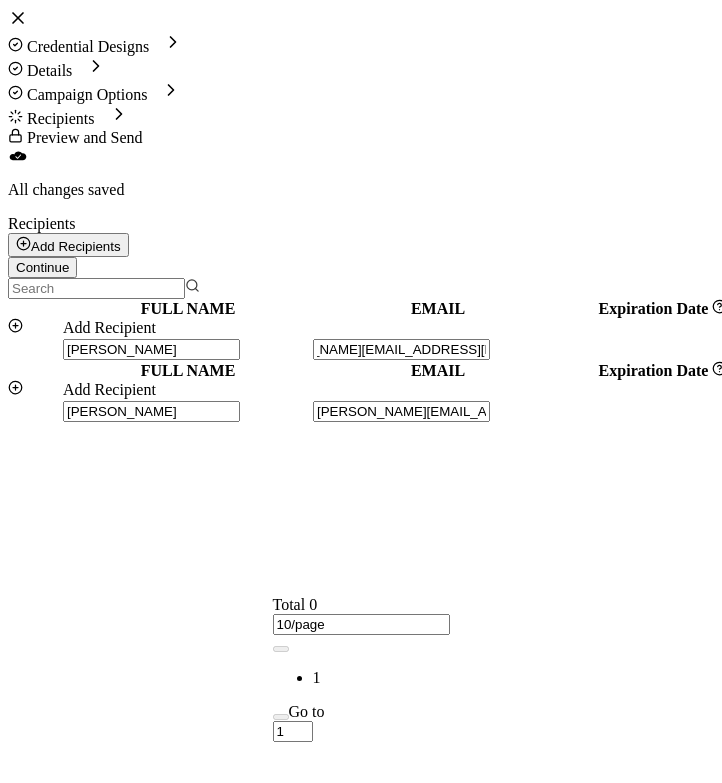 type on "[PERSON_NAME][EMAIL_ADDRESS][PERSON_NAME][DOMAIN_NAME]" 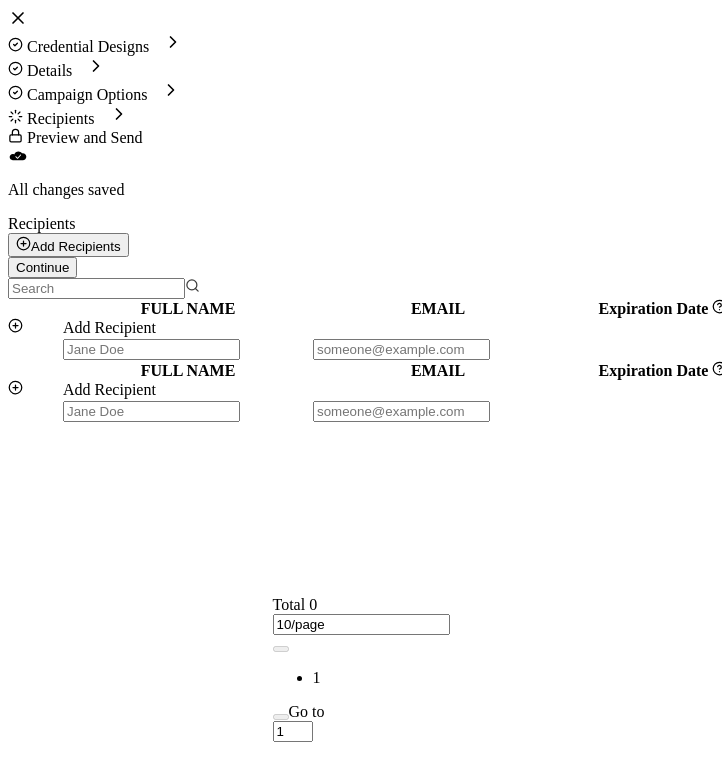 scroll, scrollTop: 0, scrollLeft: 0, axis: both 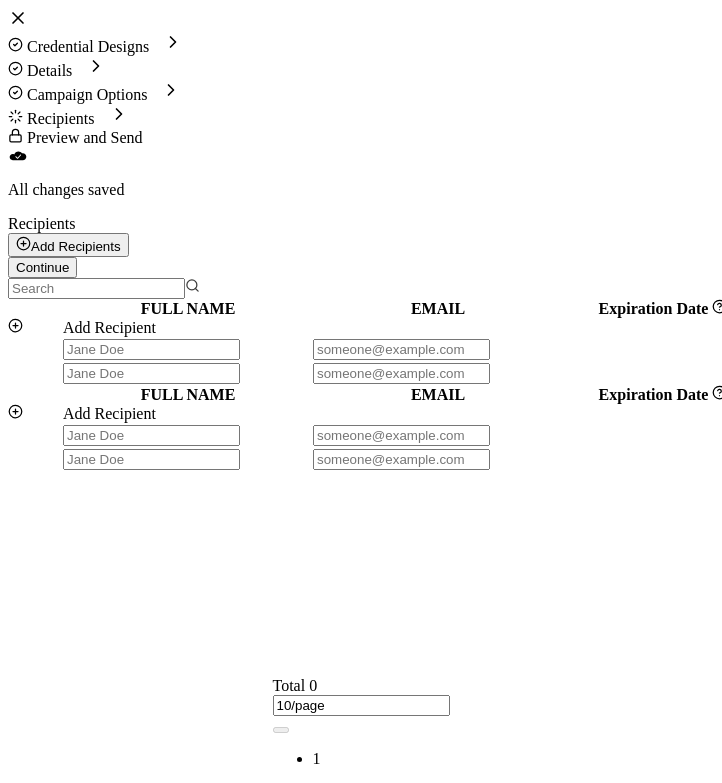 click at bounding box center (151, 373) 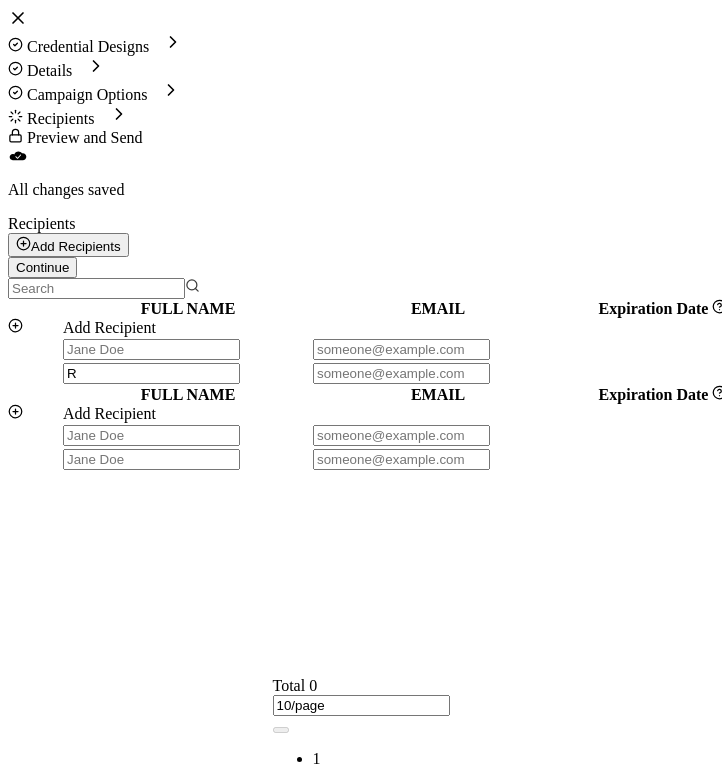 type on "R" 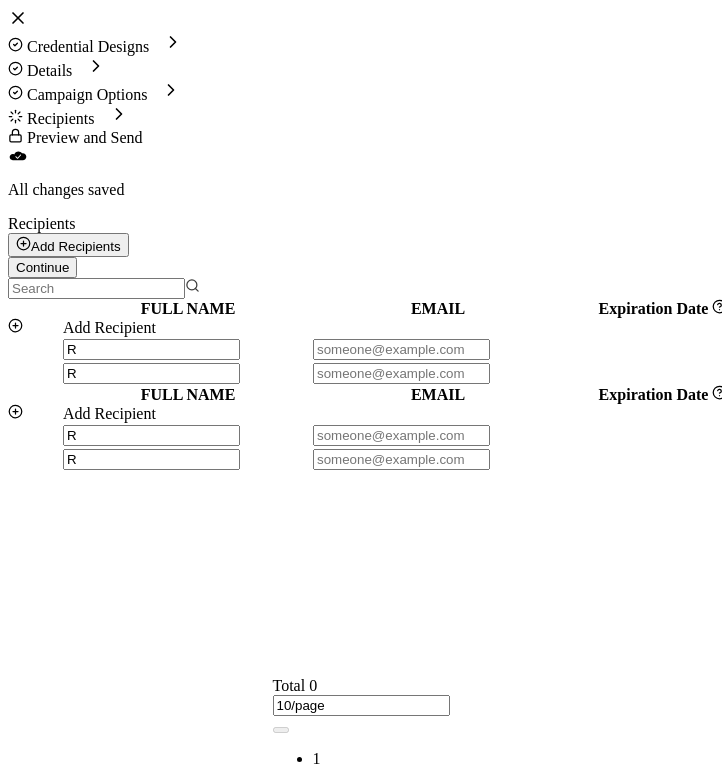 type on "Ro" 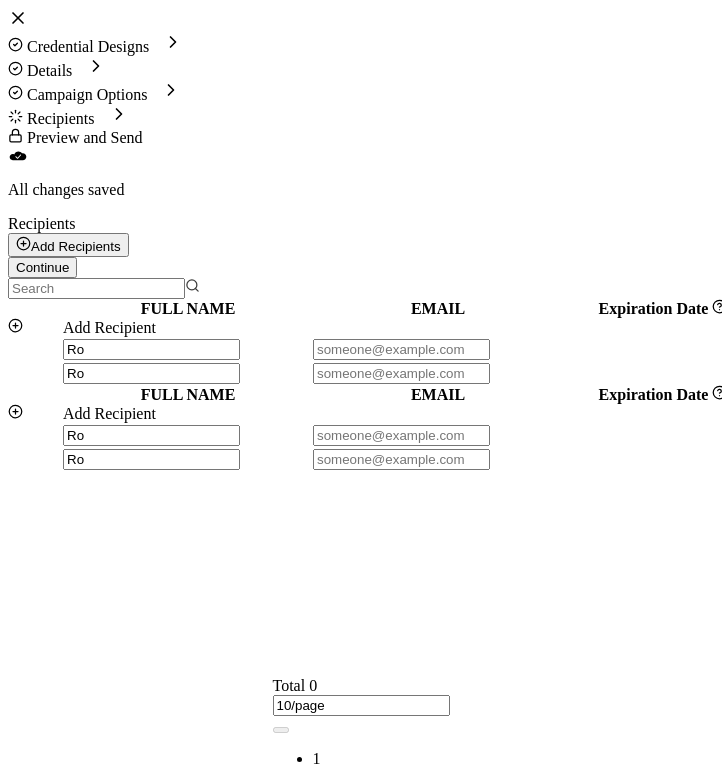 type on "[PERSON_NAME]" 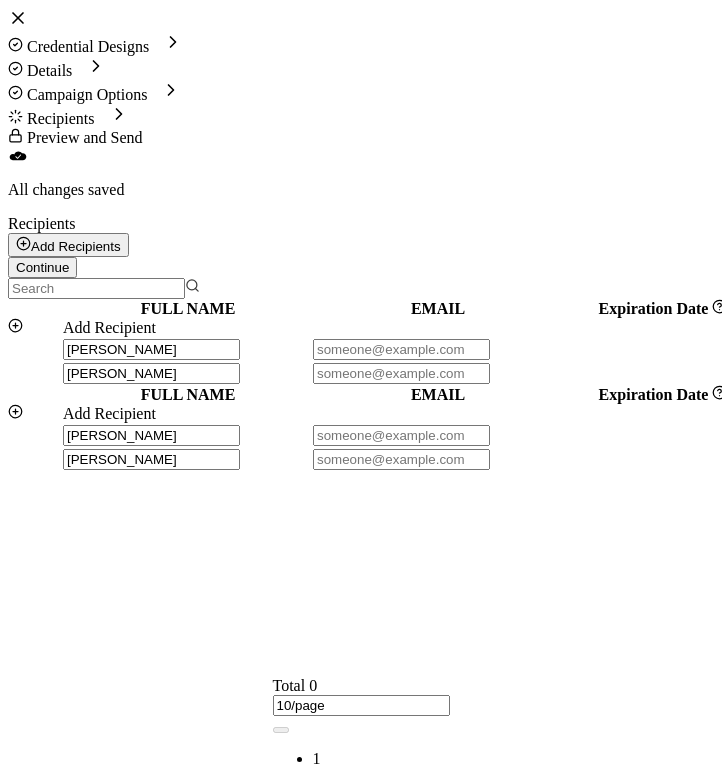 type on "Robe" 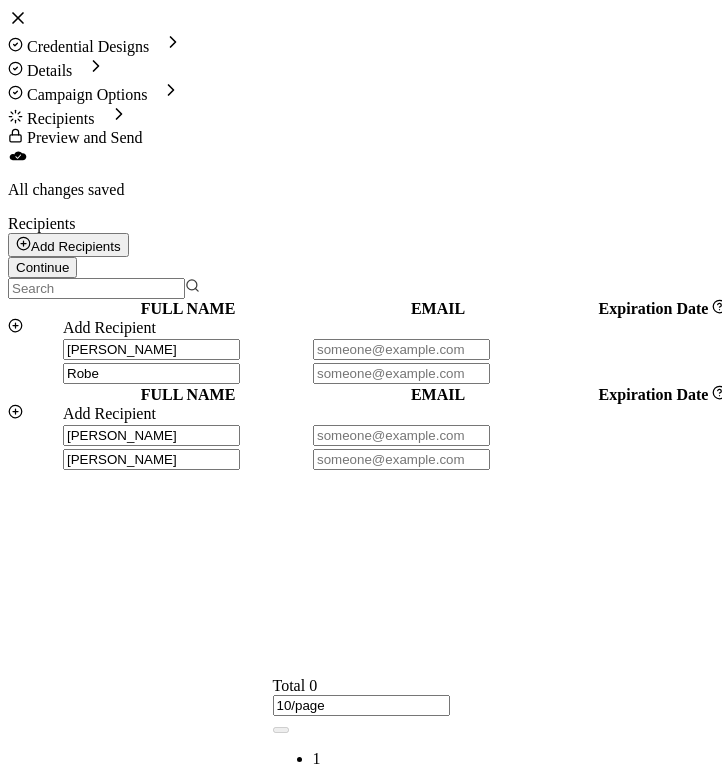 type on "Rober" 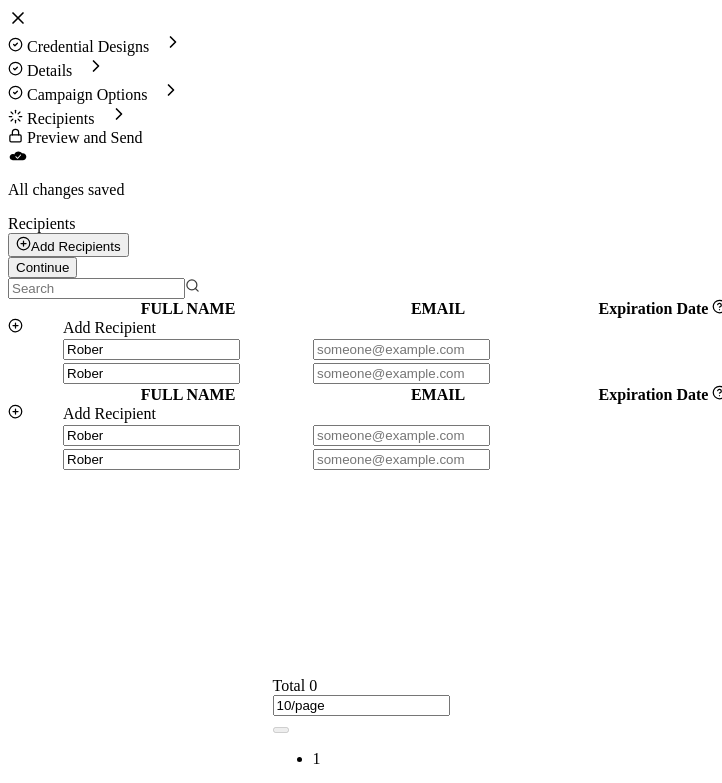 type on "[PERSON_NAME]" 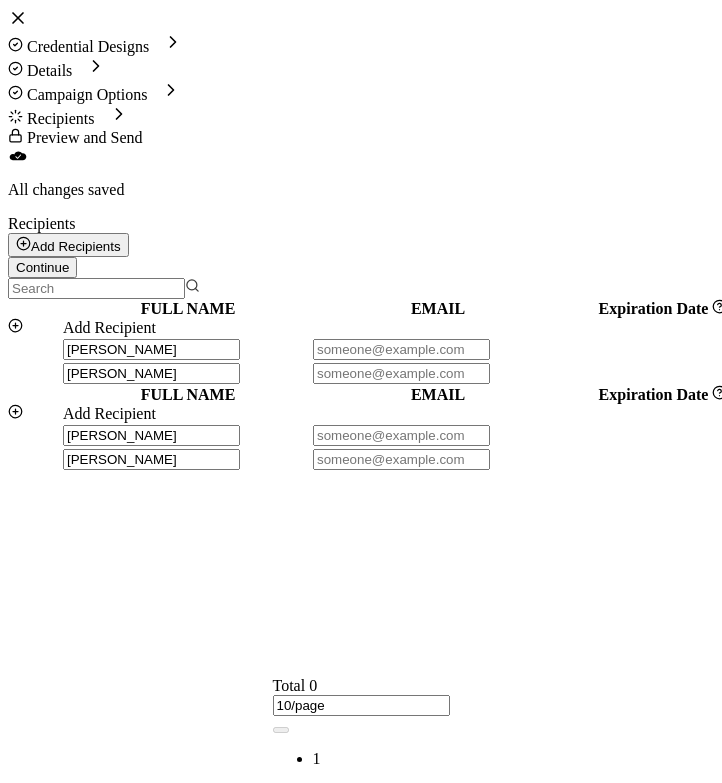 type on "[PERSON_NAME]" 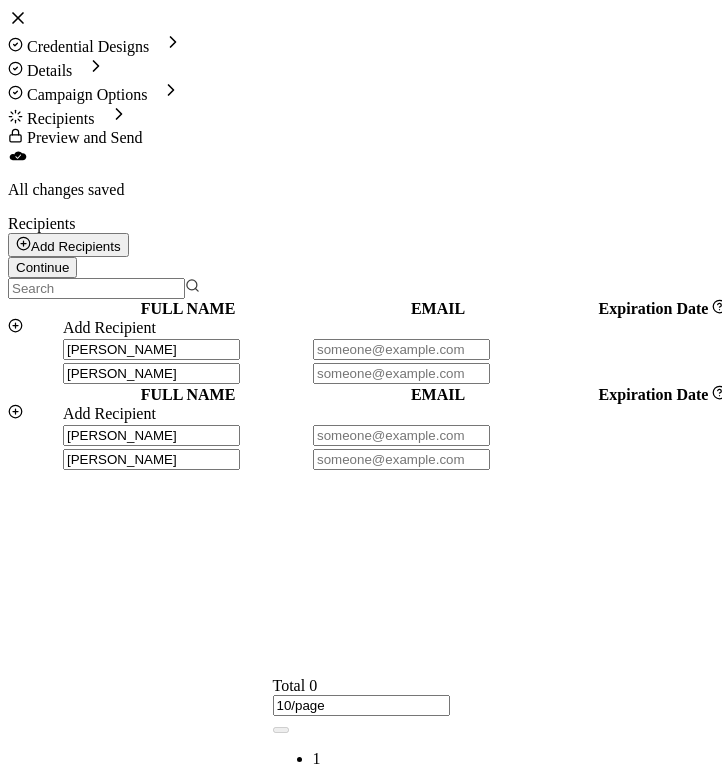 type on "[PERSON_NAME]" 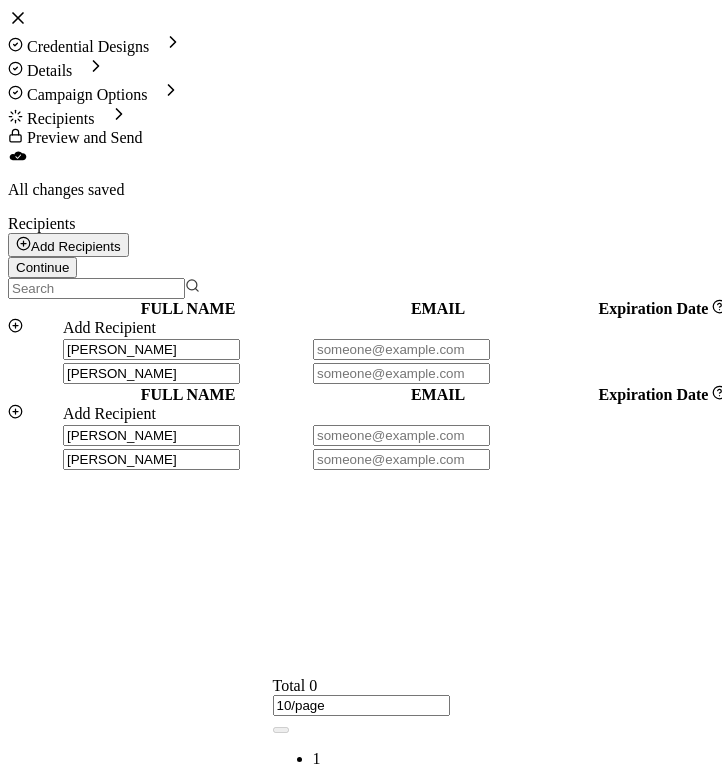 type on "[PERSON_NAME]" 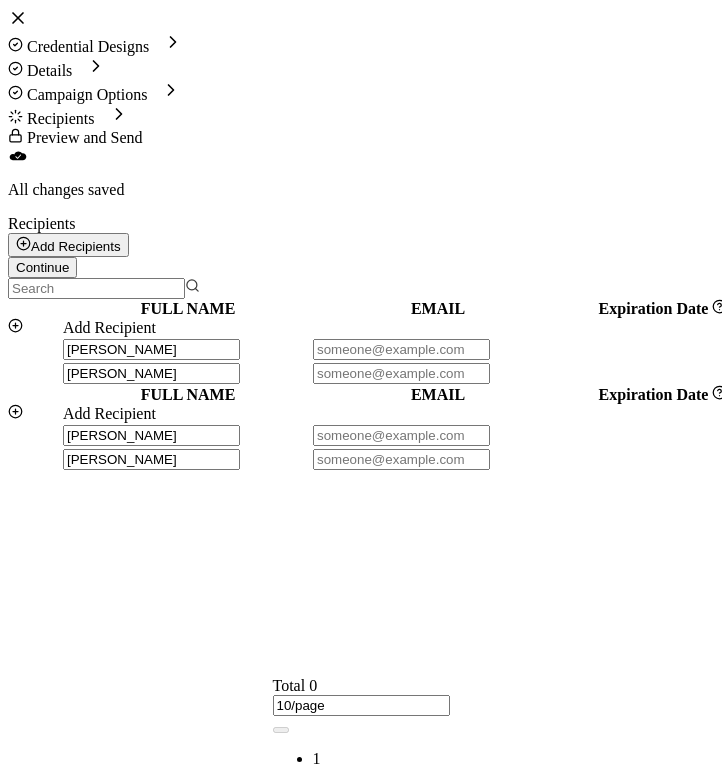 type on "[PERSON_NAME]" 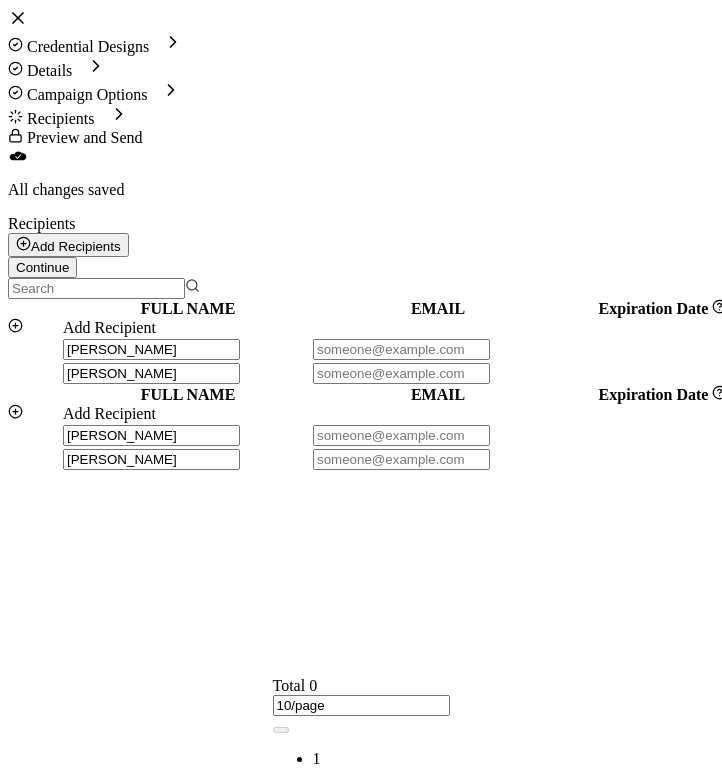 paste on "[PERSON_NAME][EMAIL_ADDRESS][PERSON_NAME][DOMAIN_NAME]" 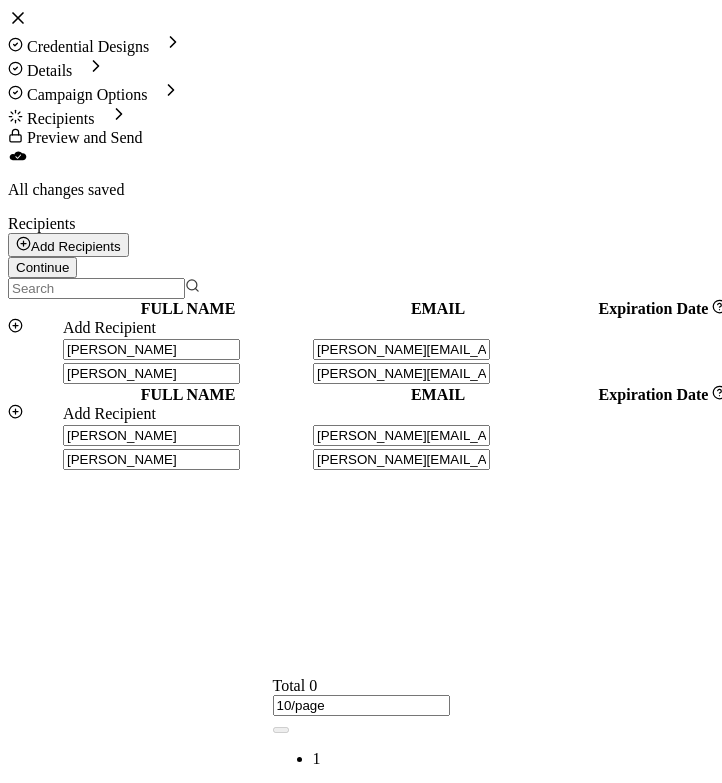 scroll, scrollTop: 0, scrollLeft: 65, axis: horizontal 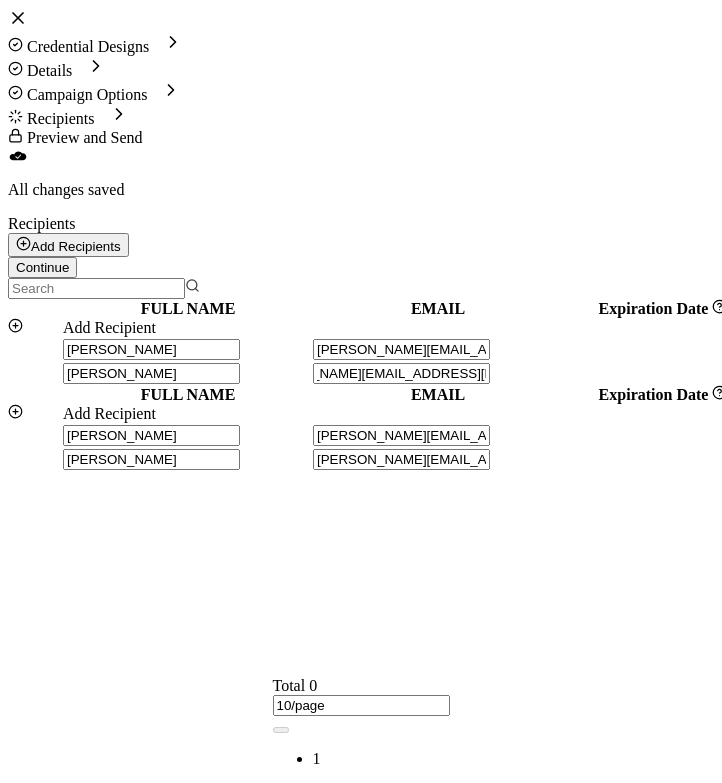 type on "[PERSON_NAME][EMAIL_ADDRESS][PERSON_NAME][DOMAIN_NAME]" 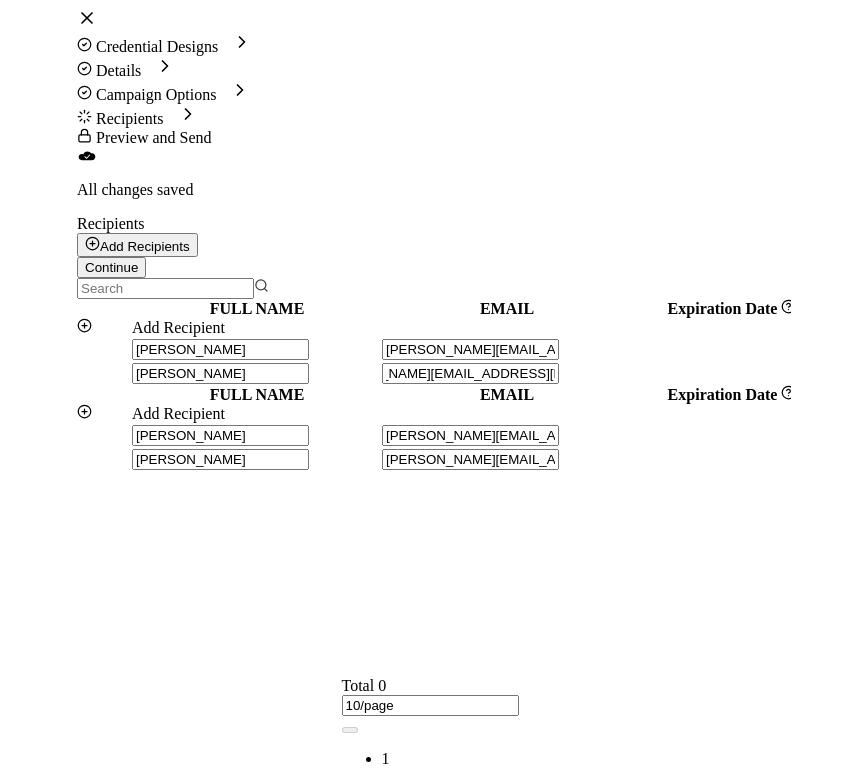 scroll, scrollTop: 0, scrollLeft: 0, axis: both 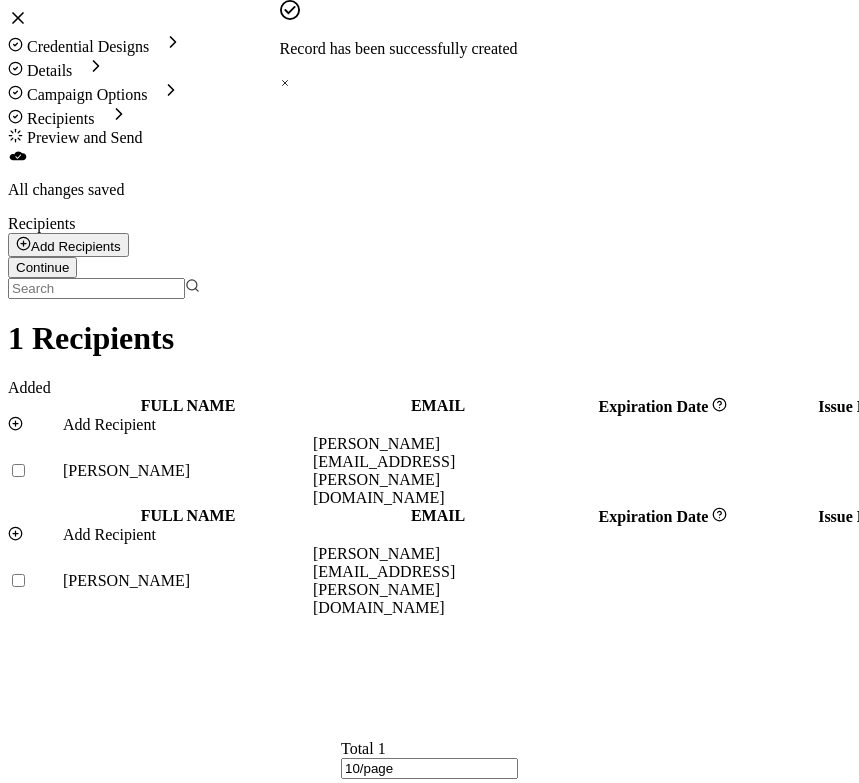 click 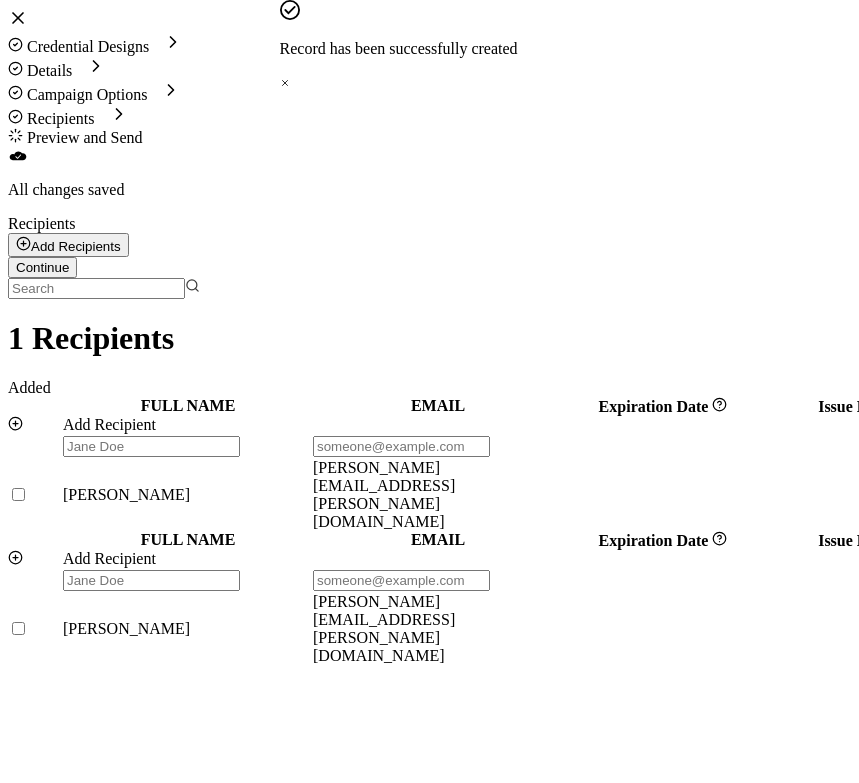 click at bounding box center (151, 446) 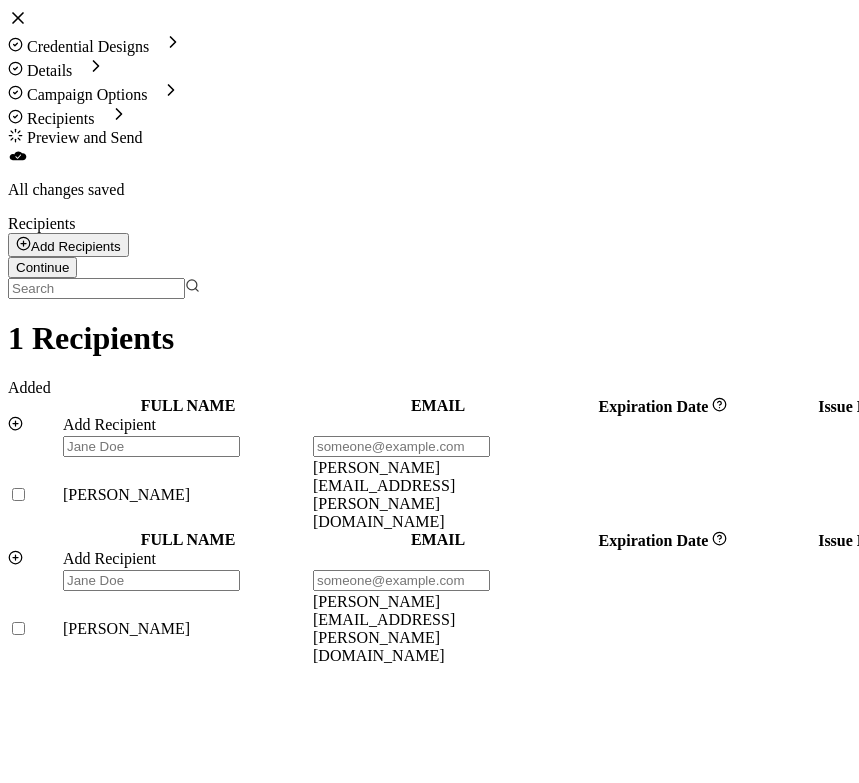 paste on "[PERSON_NAME] M" 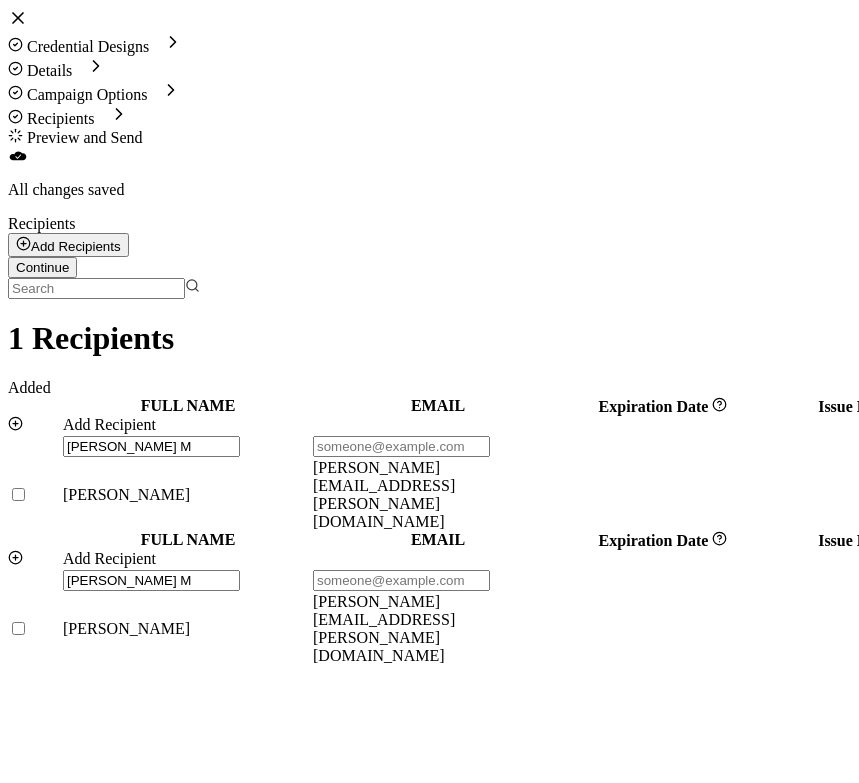 type on "[PERSON_NAME] M" 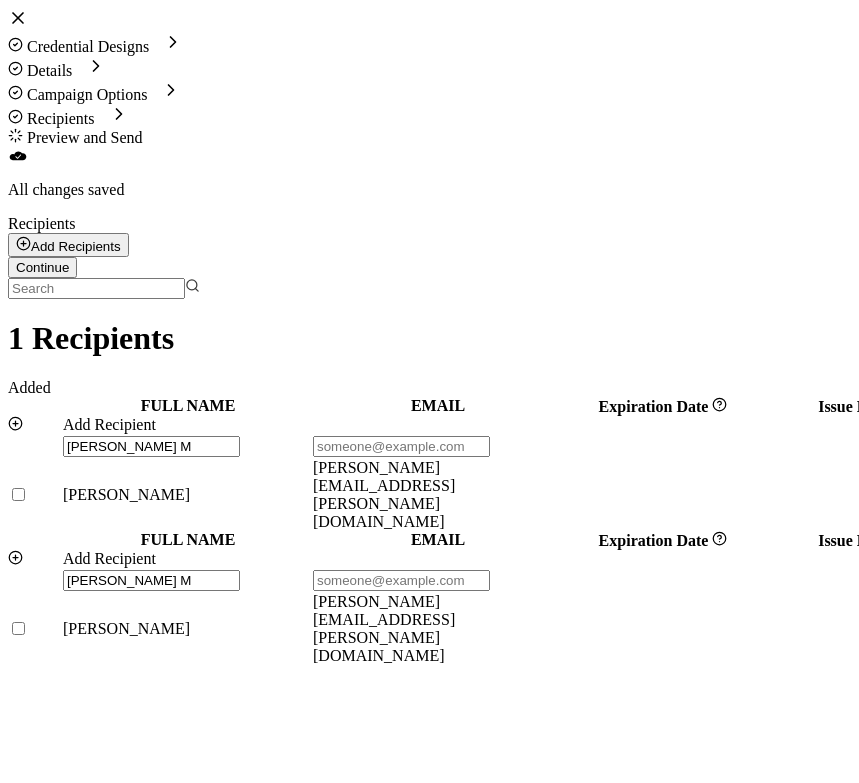click at bounding box center (401, 446) 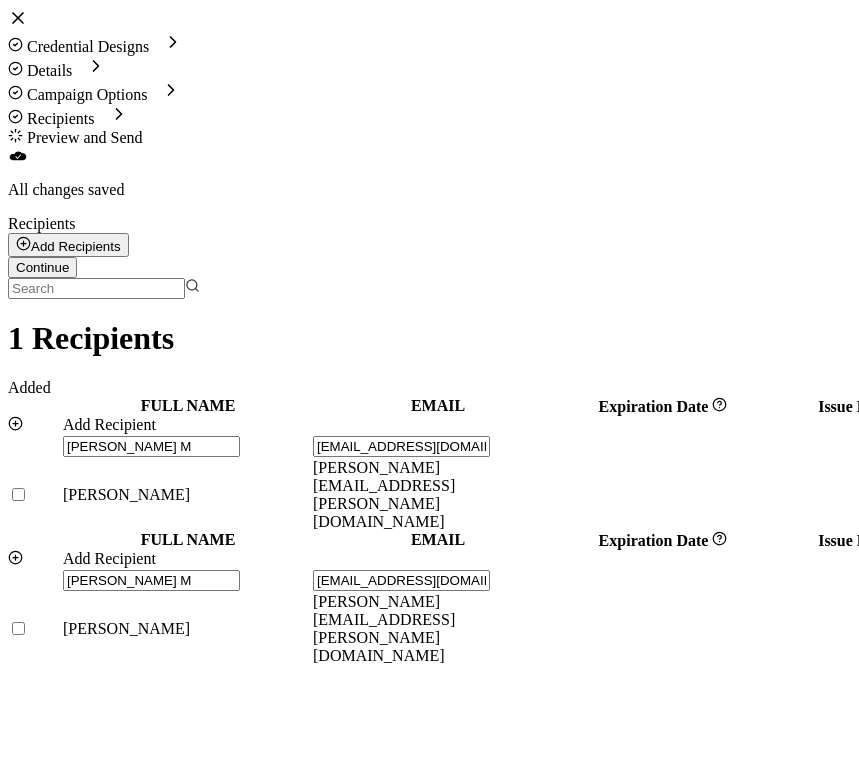 type on "[EMAIL_ADDRESS][DOMAIN_NAME]" 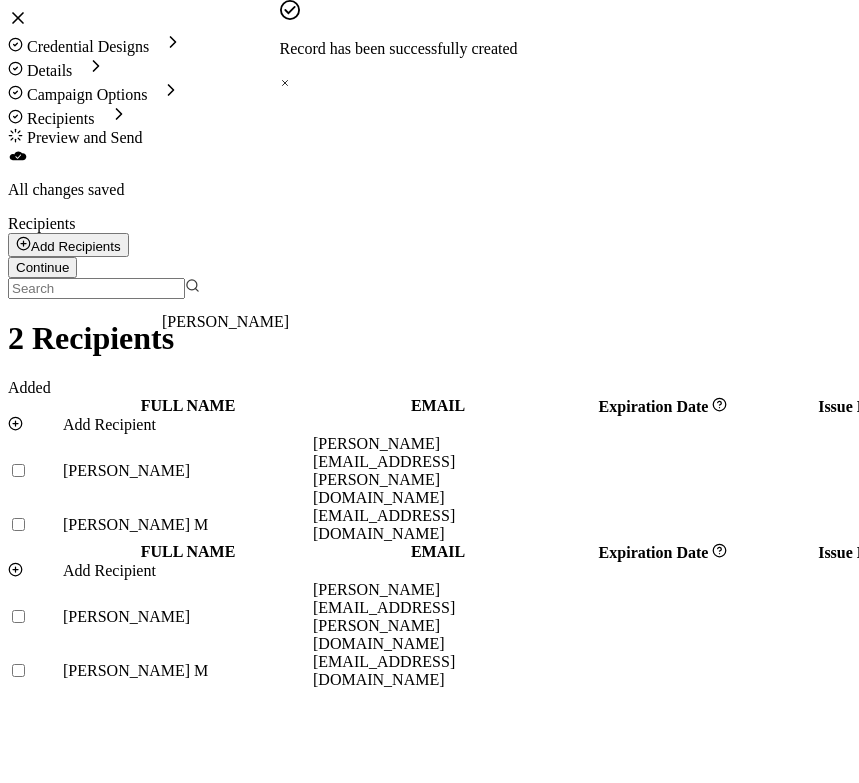 click on "Add Recipient" at bounding box center [109, 424] 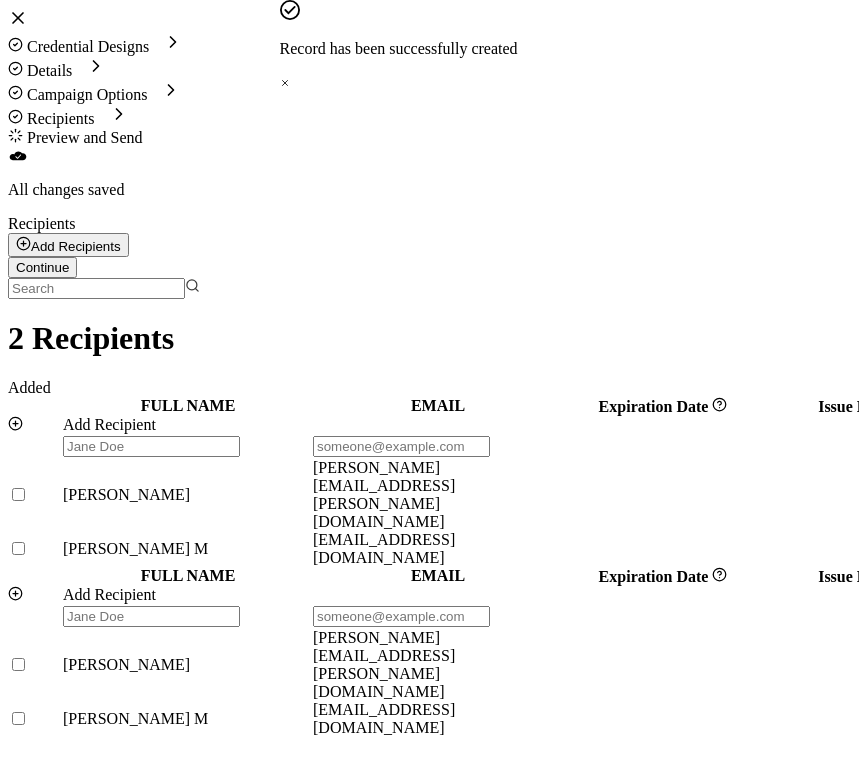 click at bounding box center [151, 446] 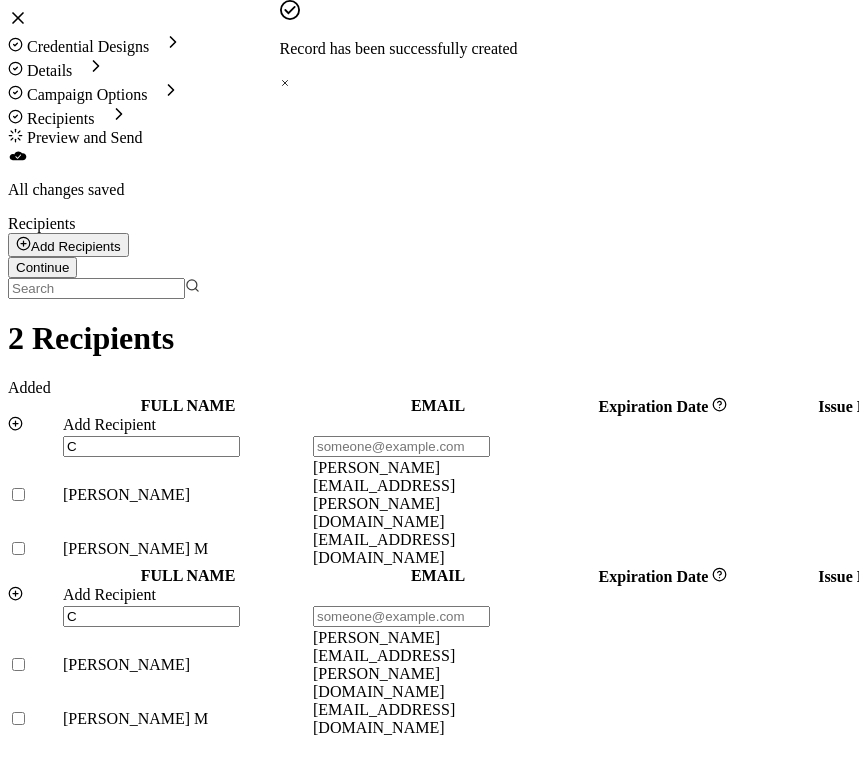 type on "Ca" 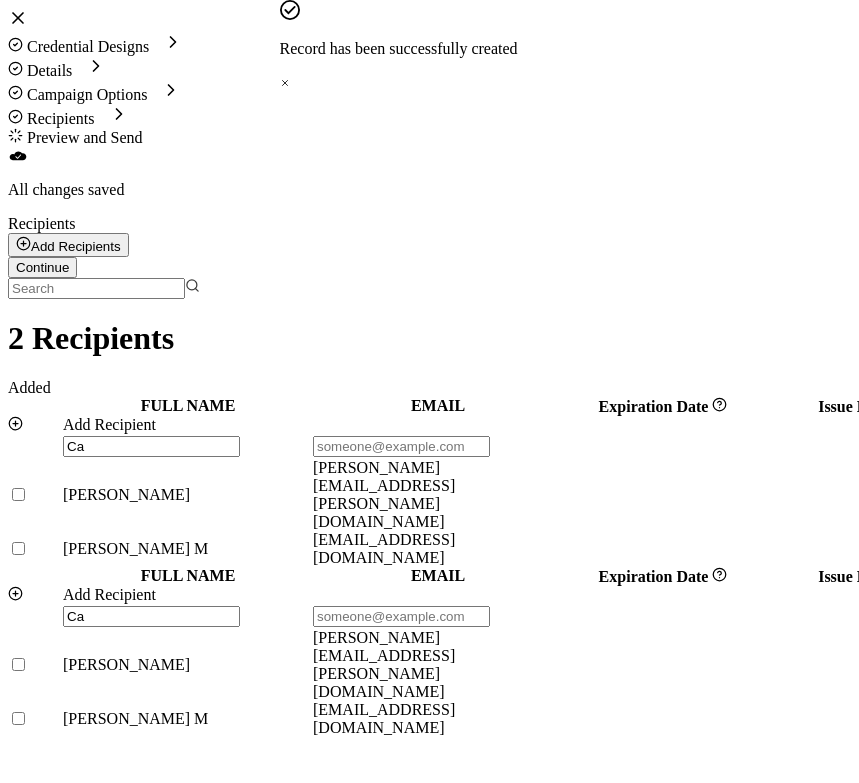 type on "Car" 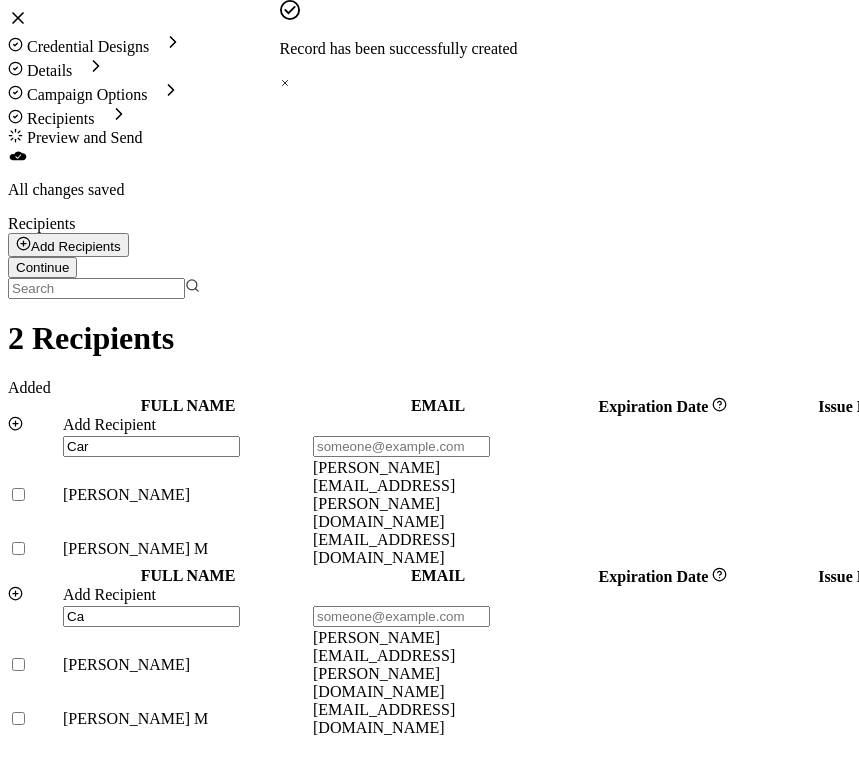 type on "Car" 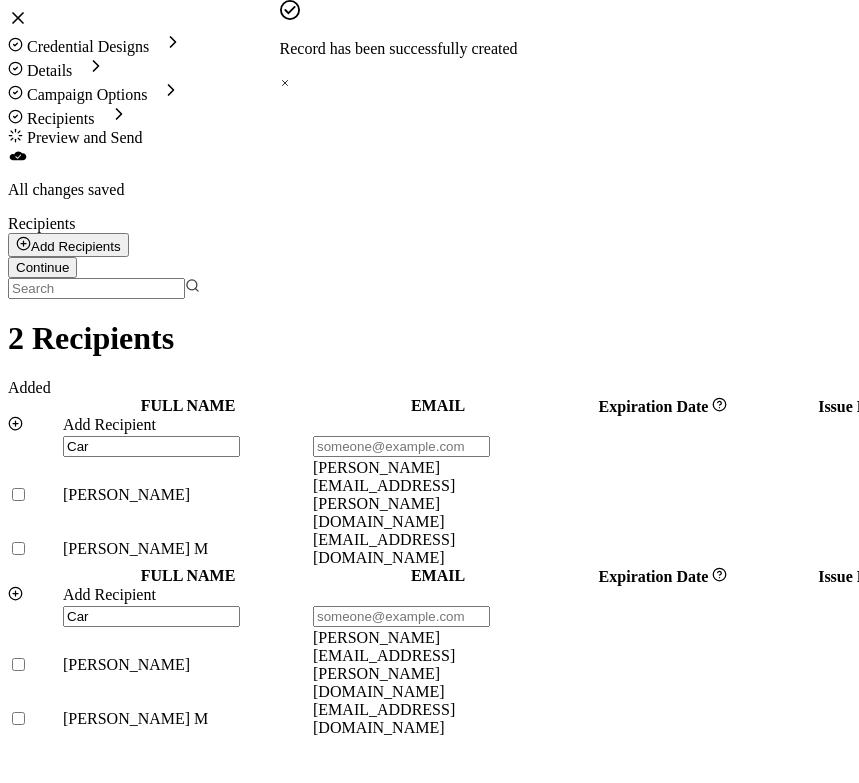 type on "[PERSON_NAME]" 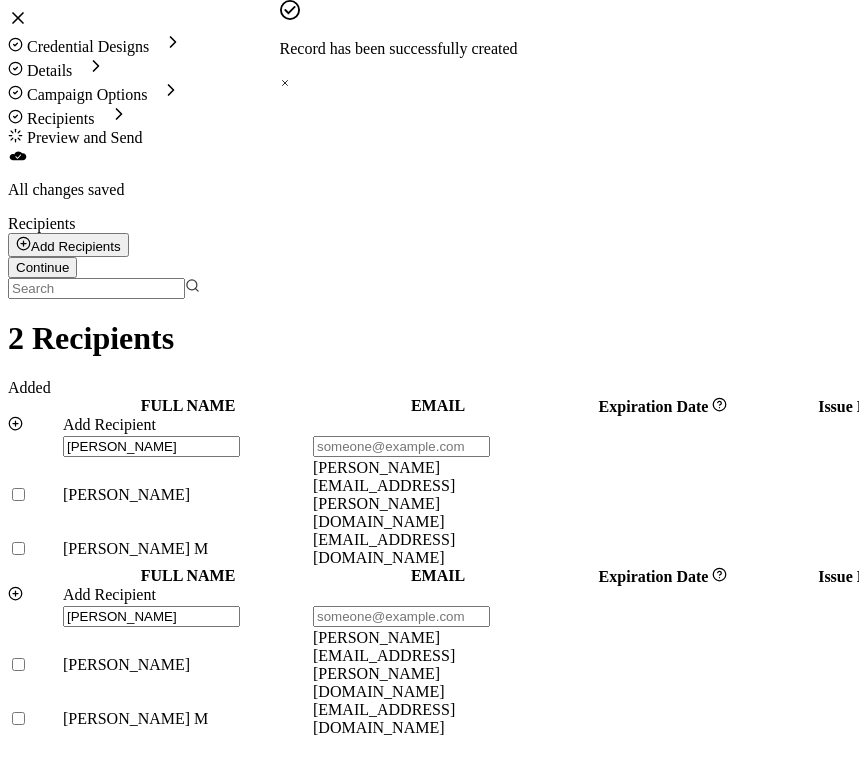 type on "[PERSON_NAME]" 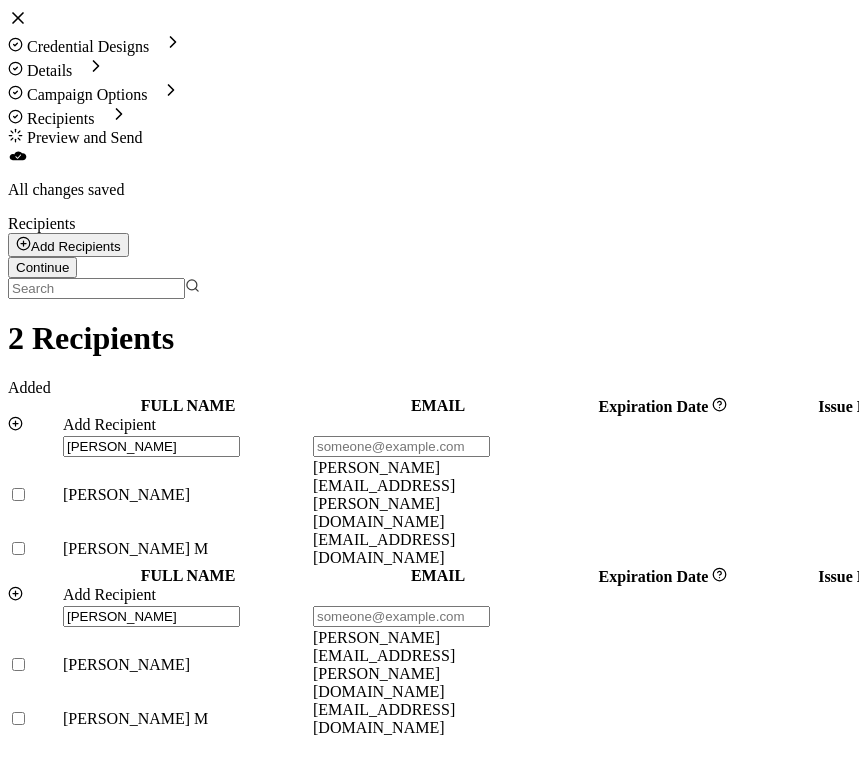 type on "[PERSON_NAME]" 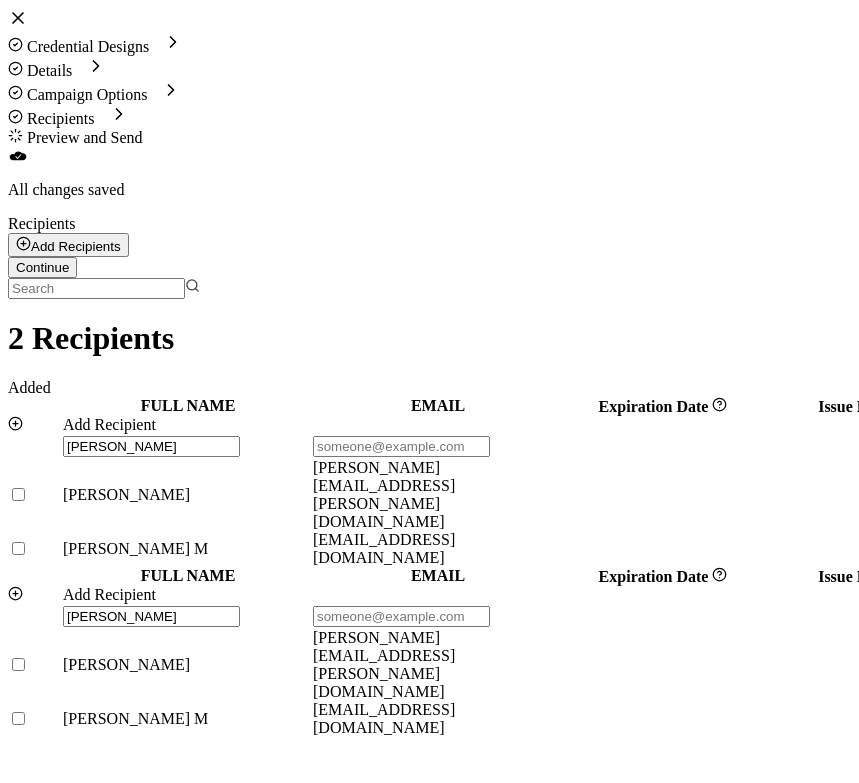 type on "[PERSON_NAME]" 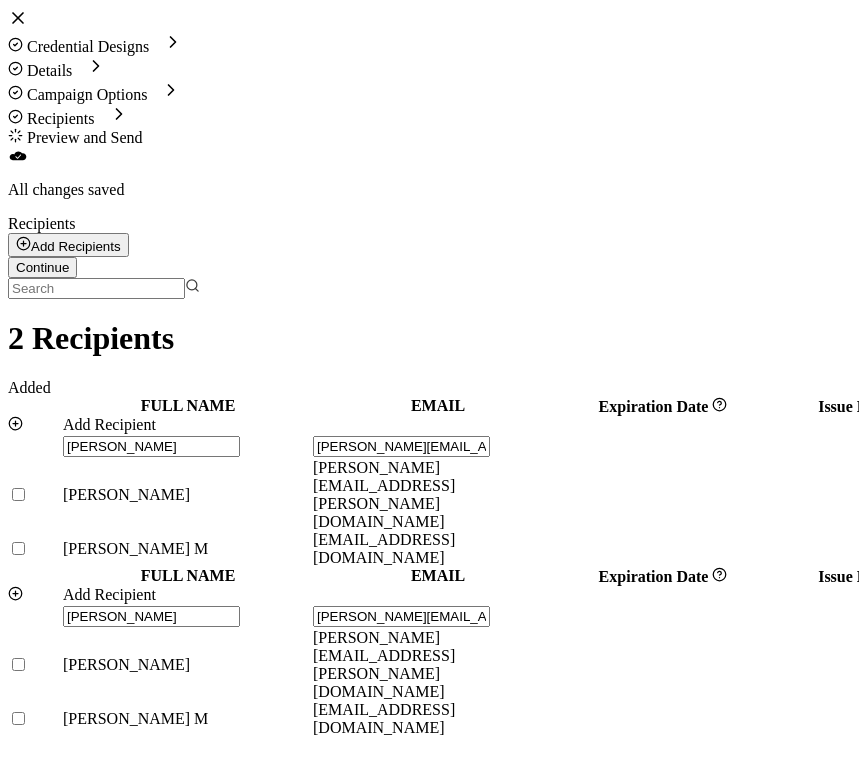 scroll, scrollTop: 0, scrollLeft: 7, axis: horizontal 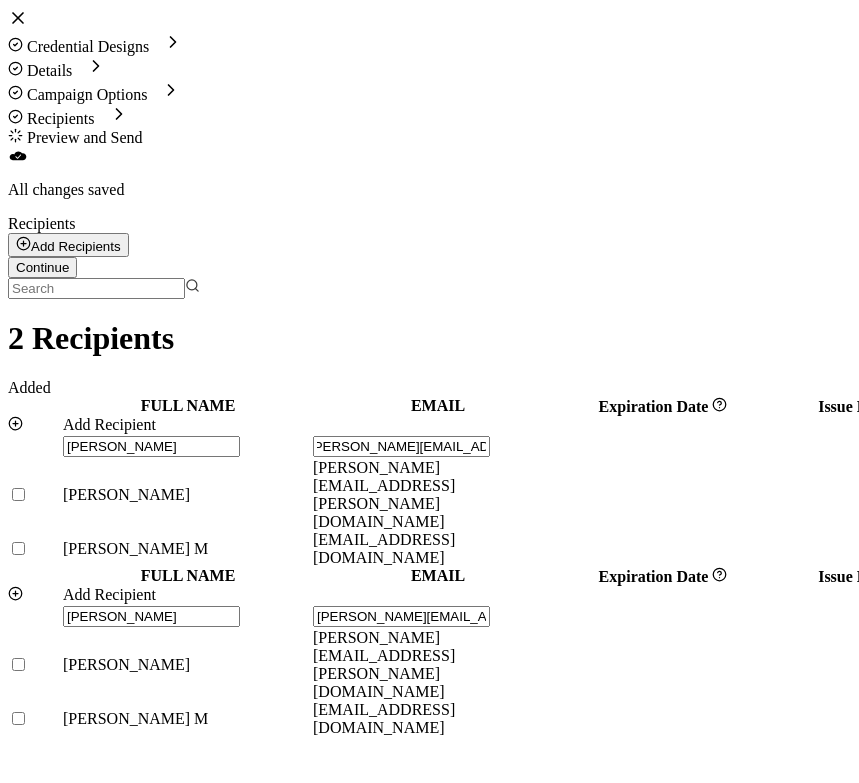 type on "[PERSON_NAME][EMAIL_ADDRESS][PERSON_NAME][DOMAIN_NAME]" 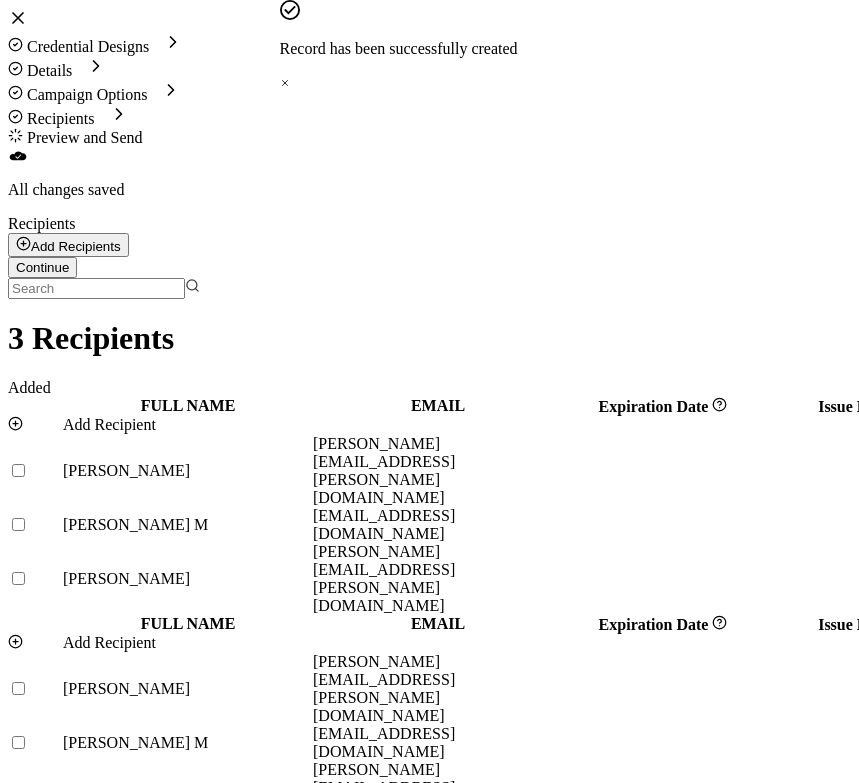 click on "Add Recipient" at bounding box center [109, 424] 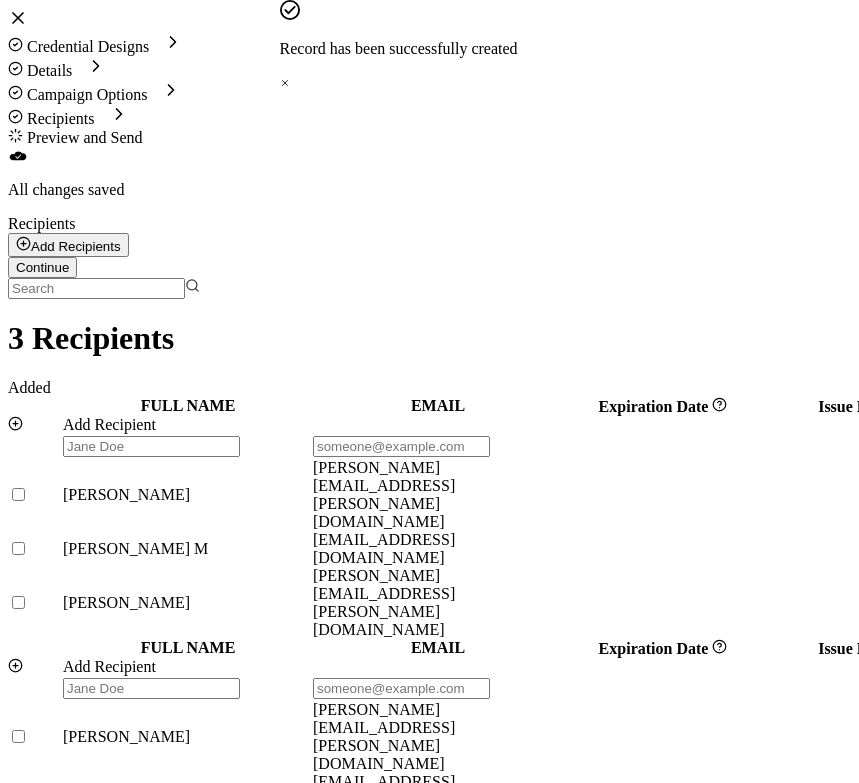 click at bounding box center [151, 446] 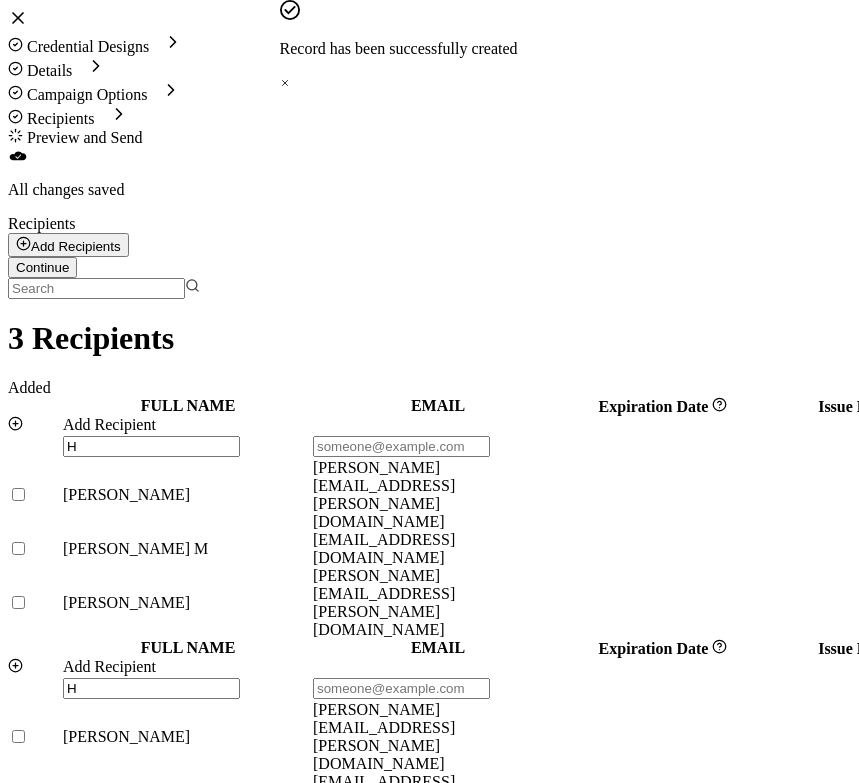 type on "He" 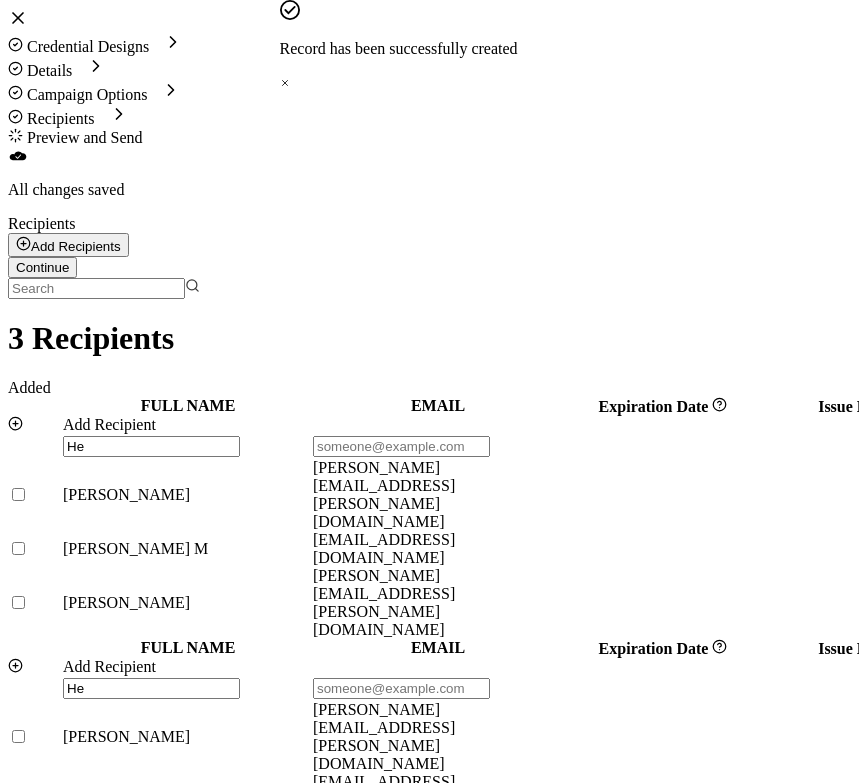type on "Hen" 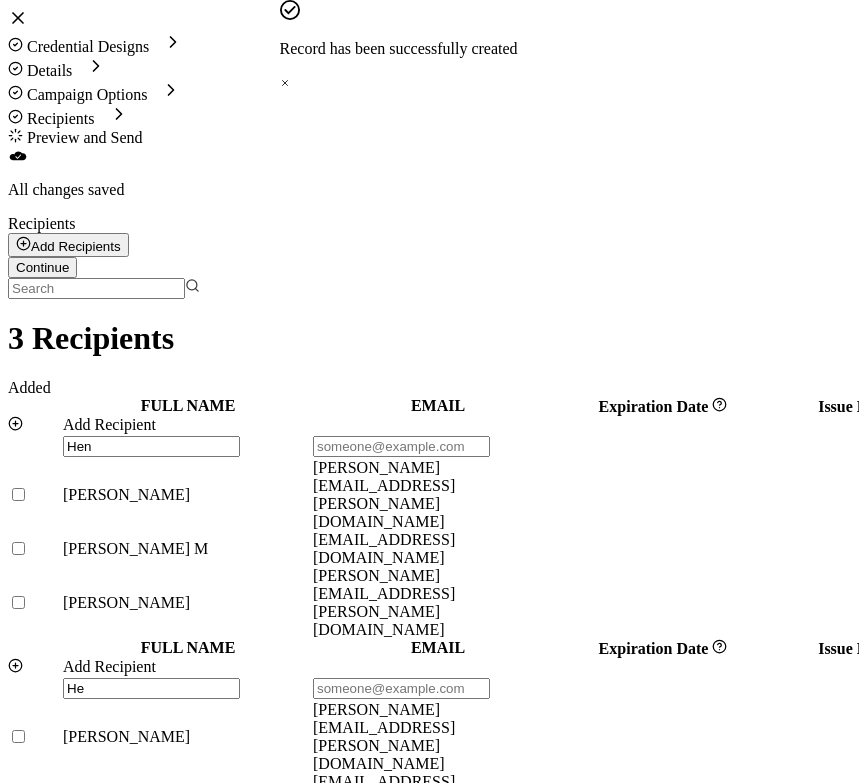type on "Hen" 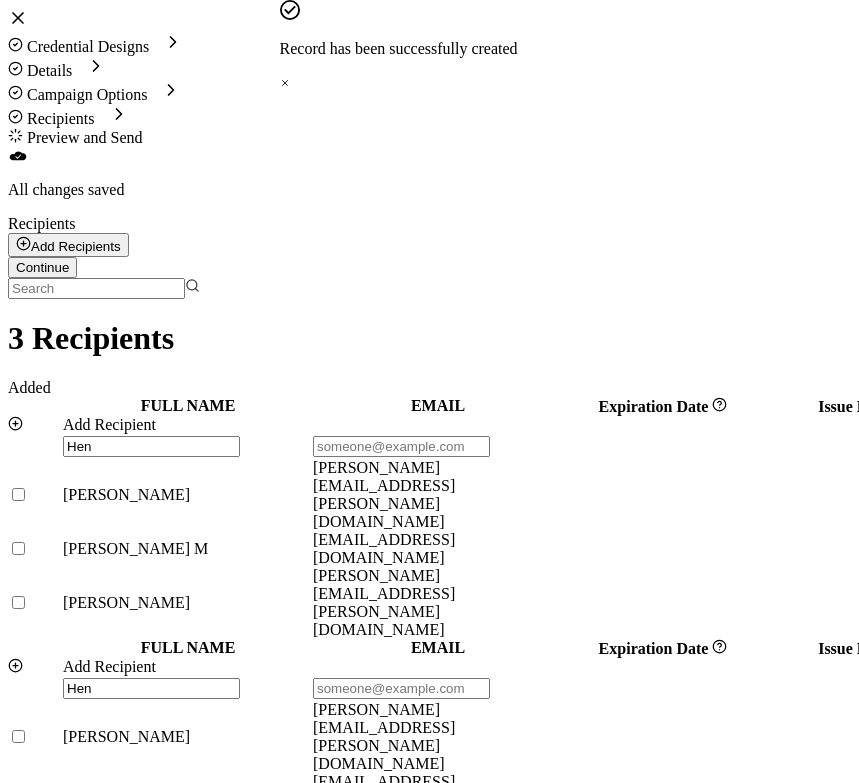 type on "Henr" 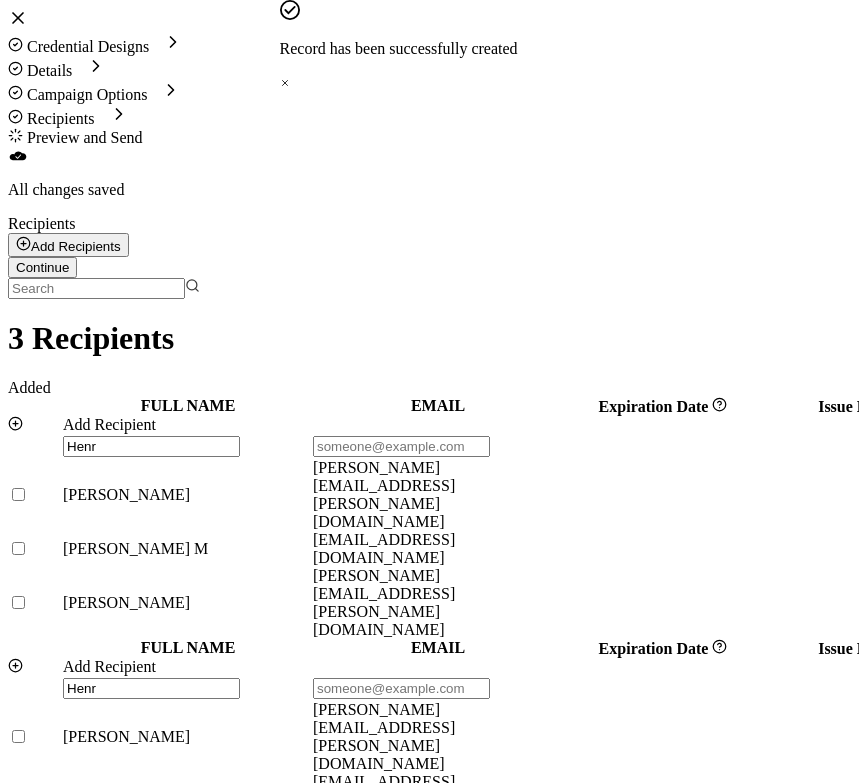 type on "[PERSON_NAME]" 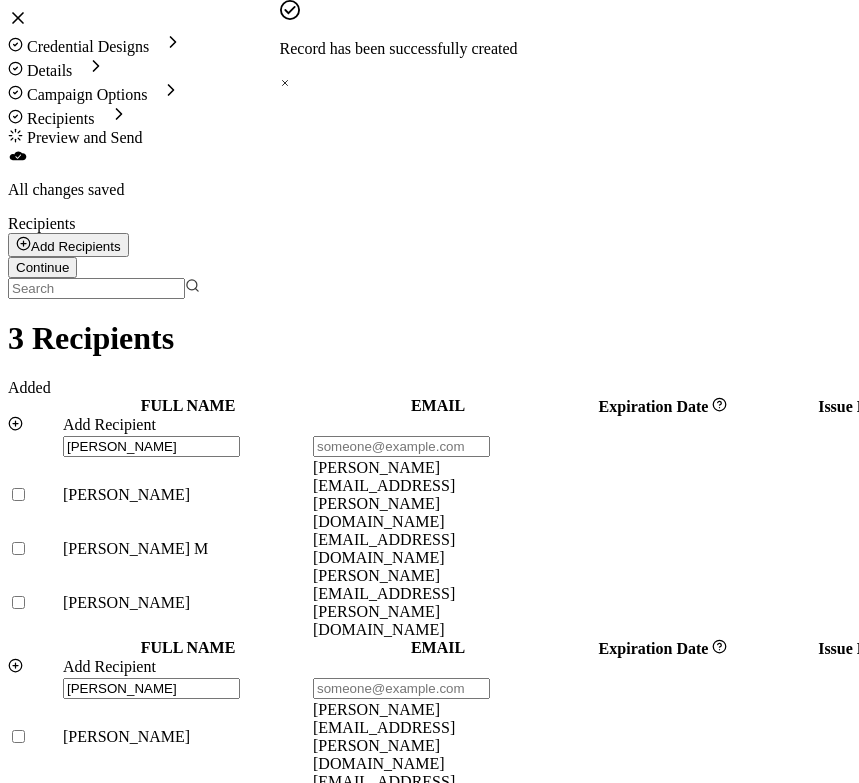 type on "Henriq" 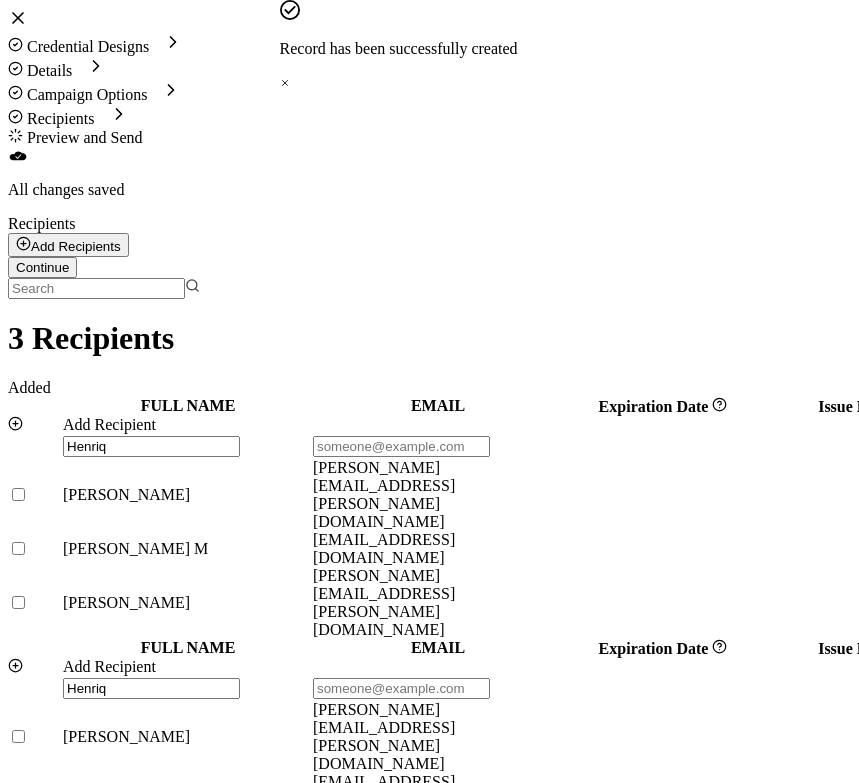 type on "Henriqu" 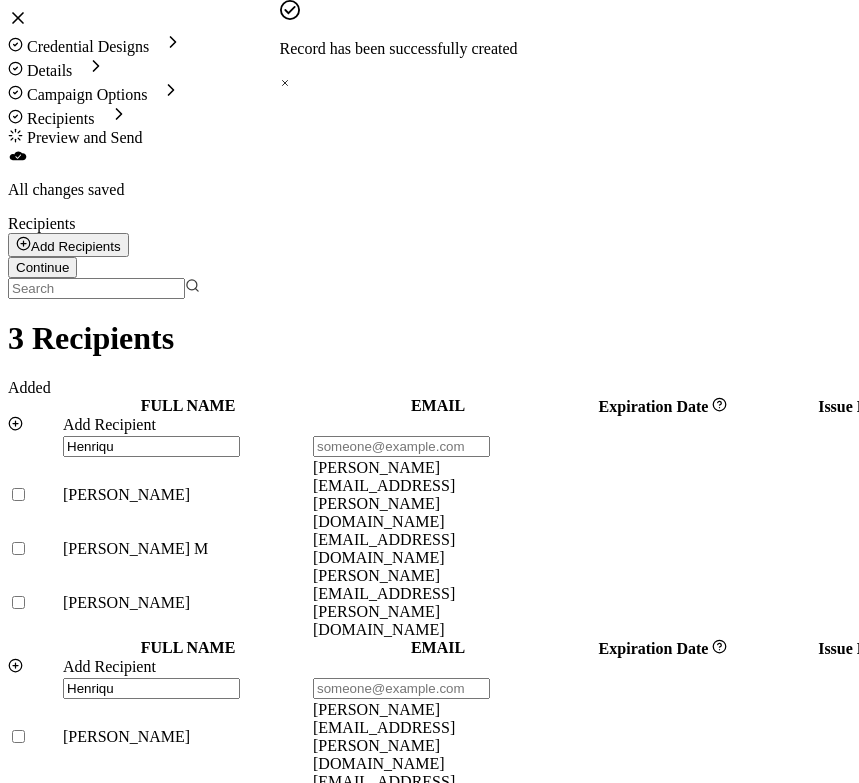 type on "[PERSON_NAME]" 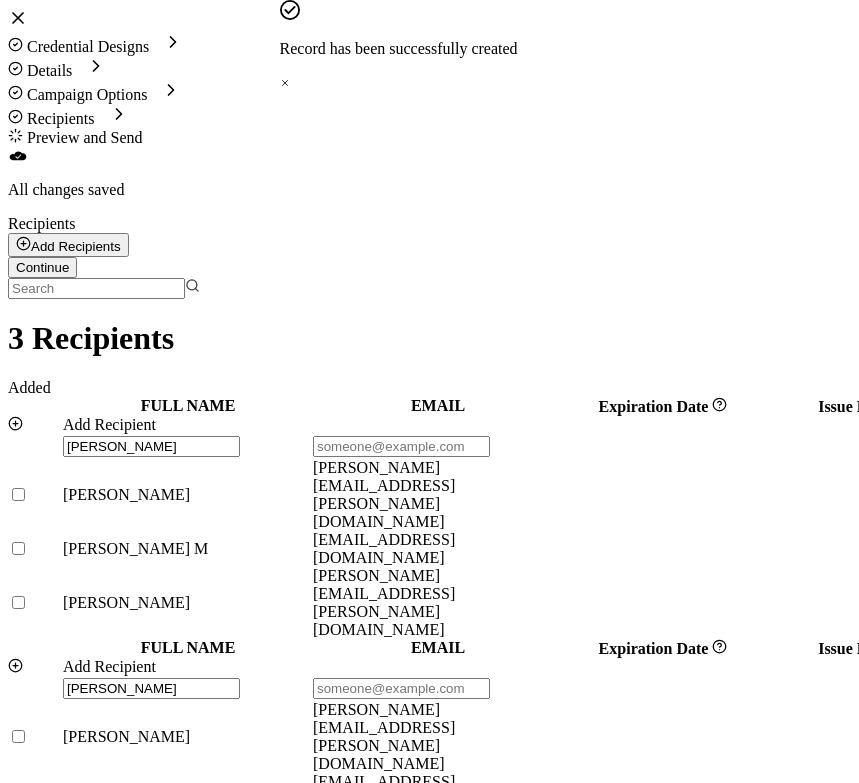 type on "[PERSON_NAME]" 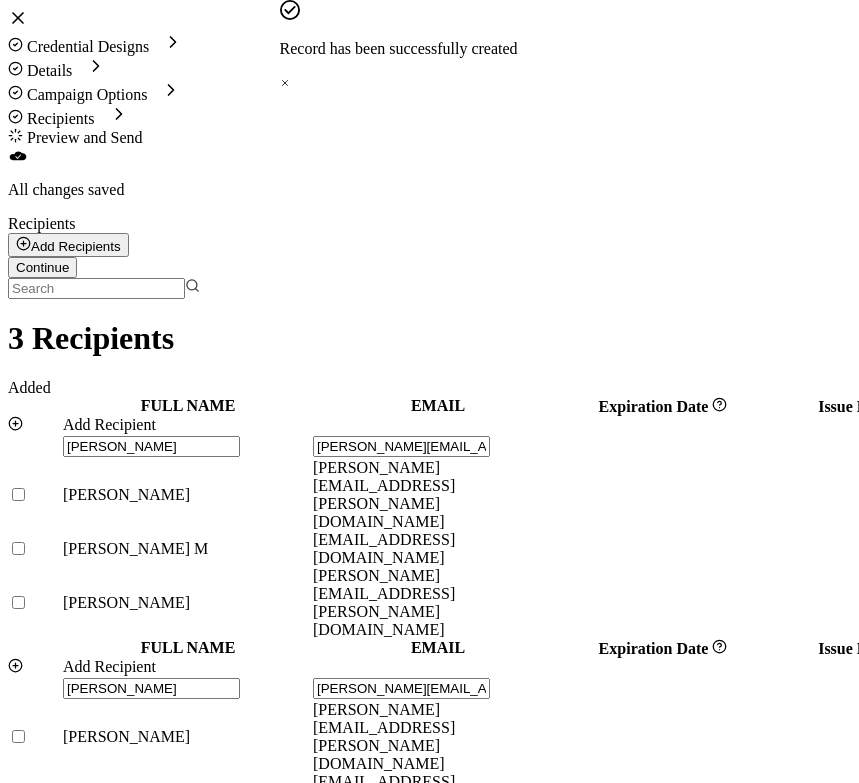 scroll, scrollTop: 0, scrollLeft: 30, axis: horizontal 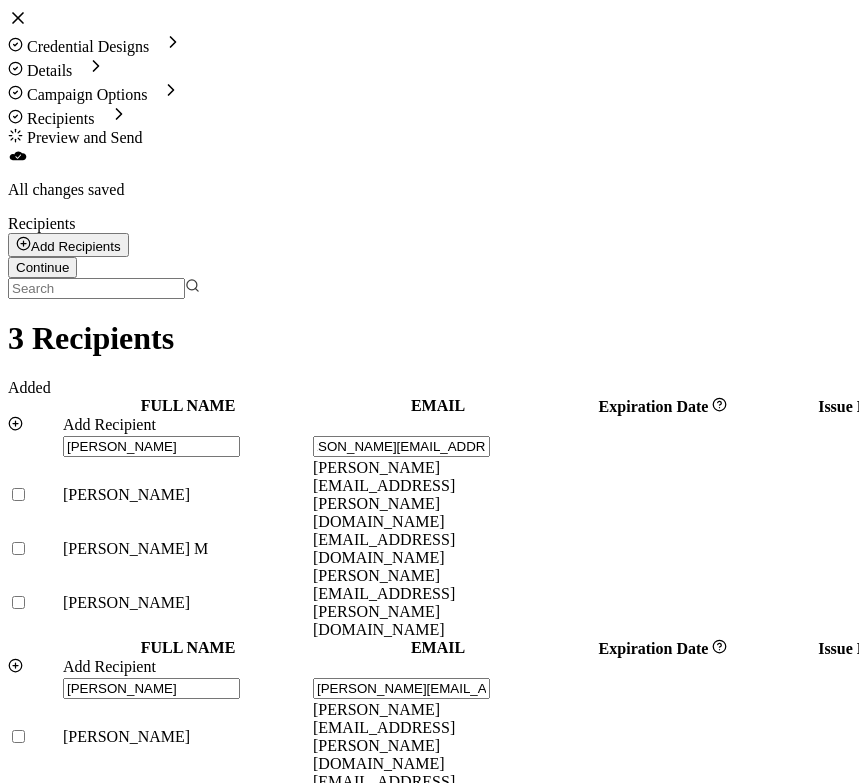 type on "[PERSON_NAME][EMAIL_ADDRESS][DOMAIN_NAME]" 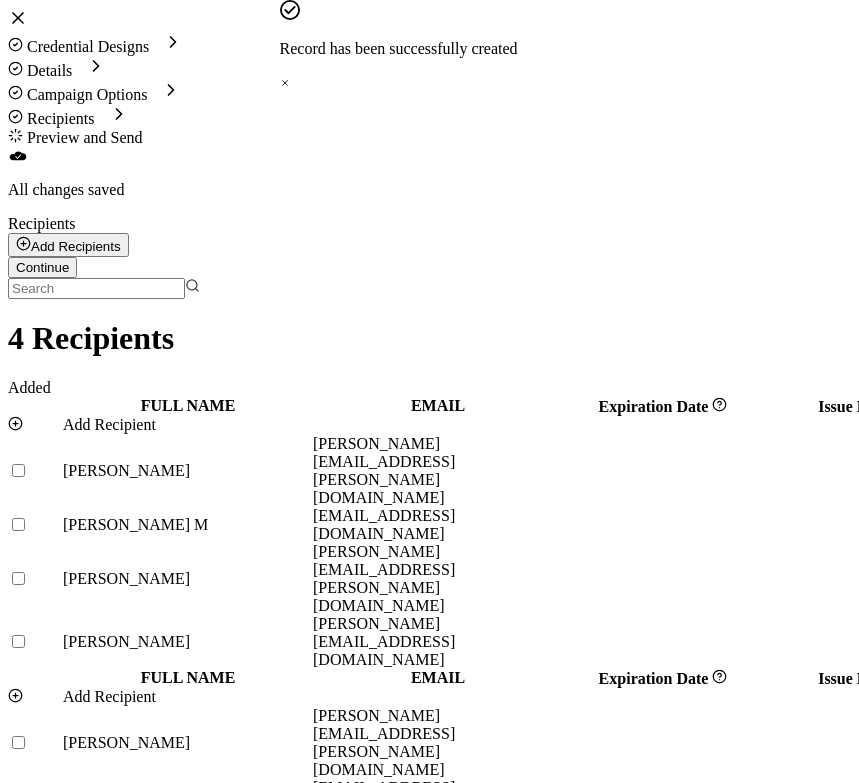 click at bounding box center [35, 425] 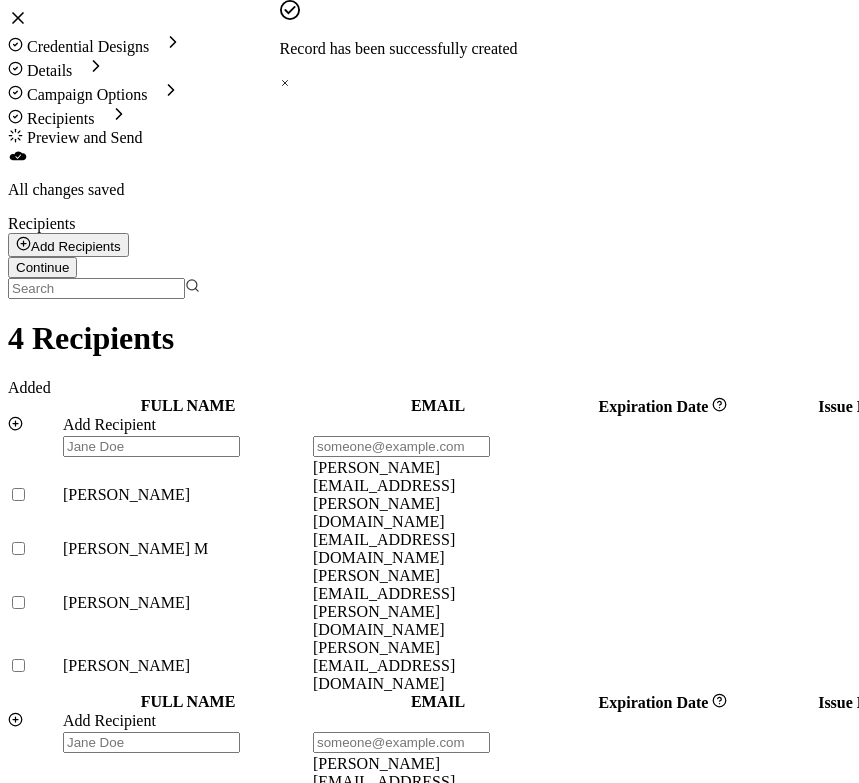 click at bounding box center (151, 446) 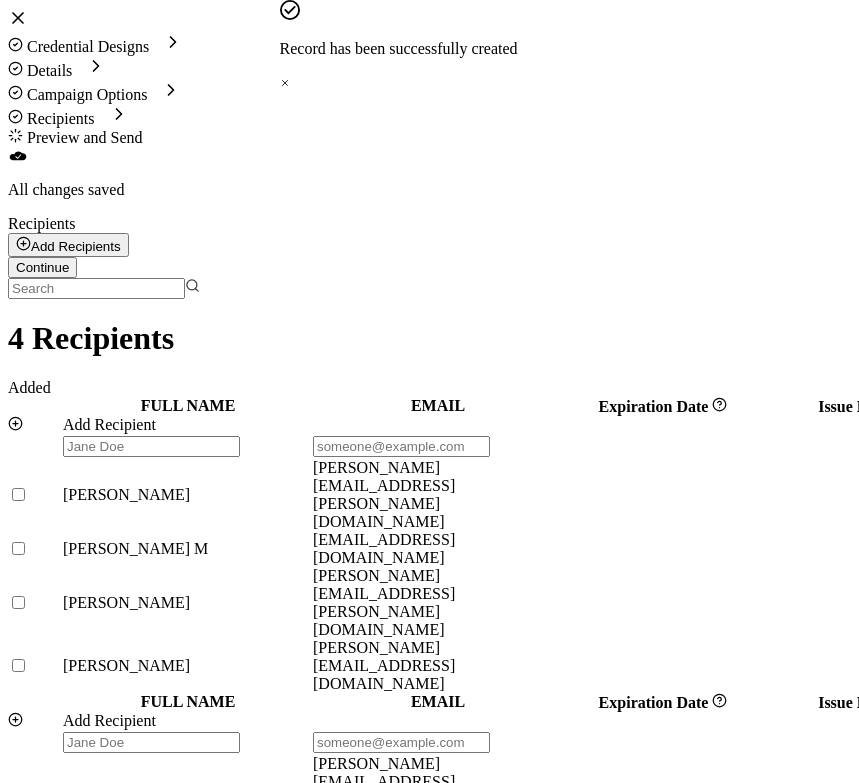 type on "J" 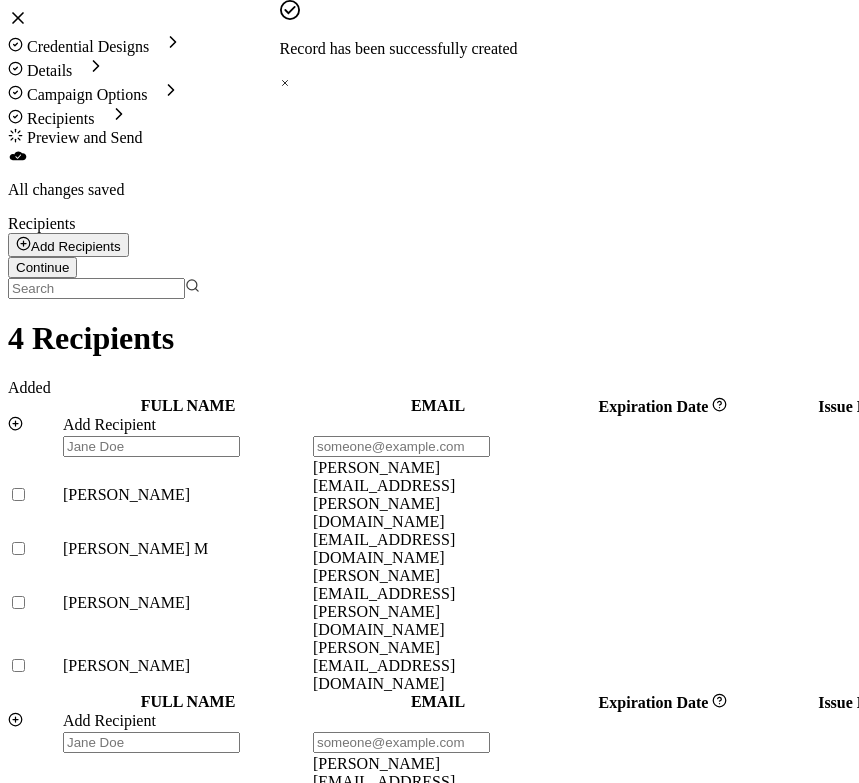 type on "J" 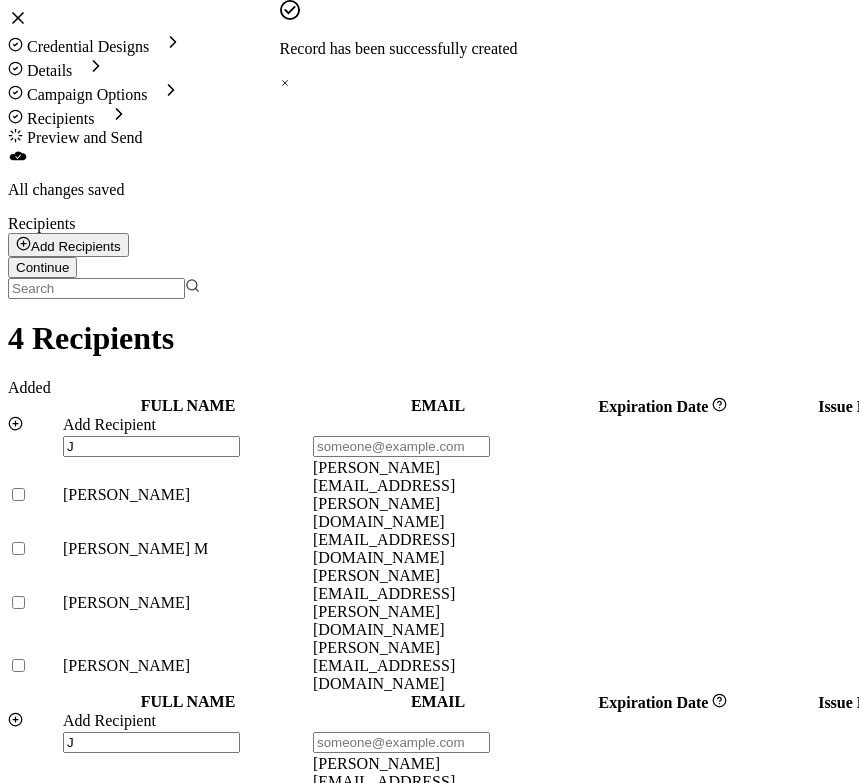 type on "JI" 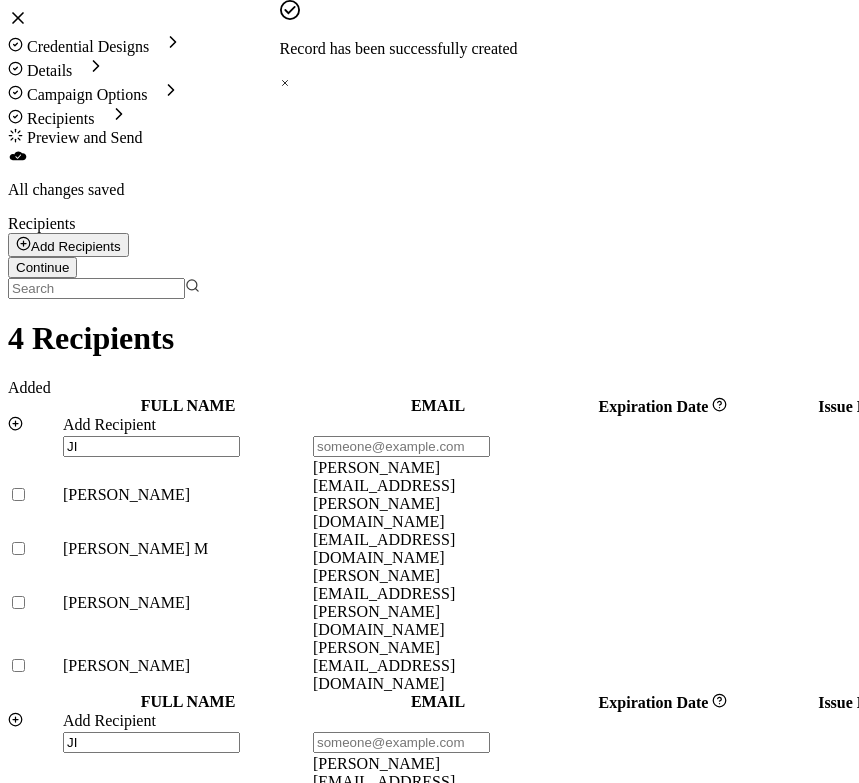 type on "JIr" 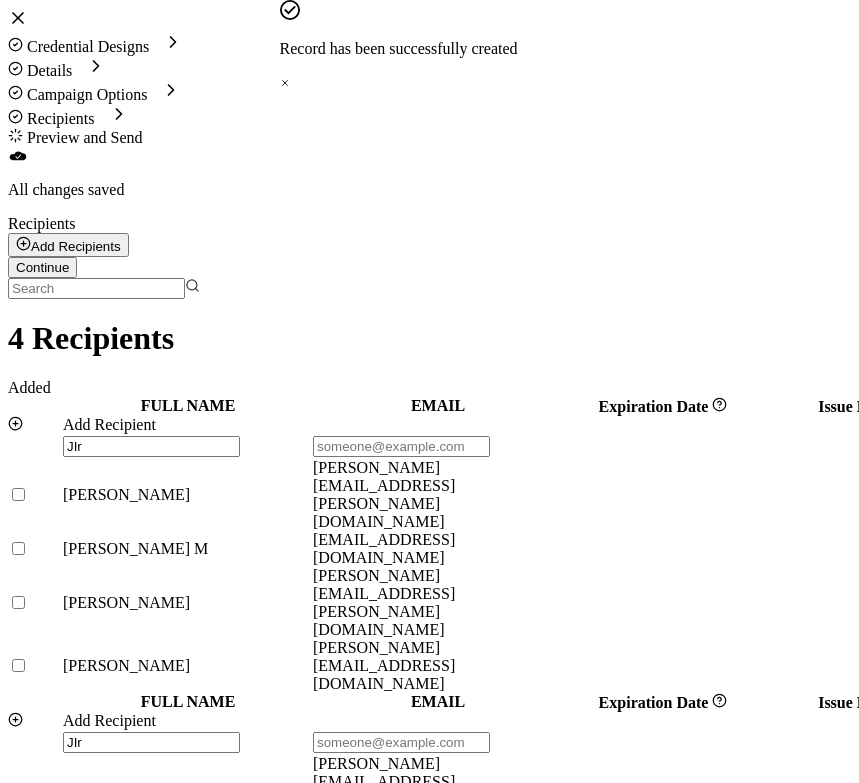 type on "JIra" 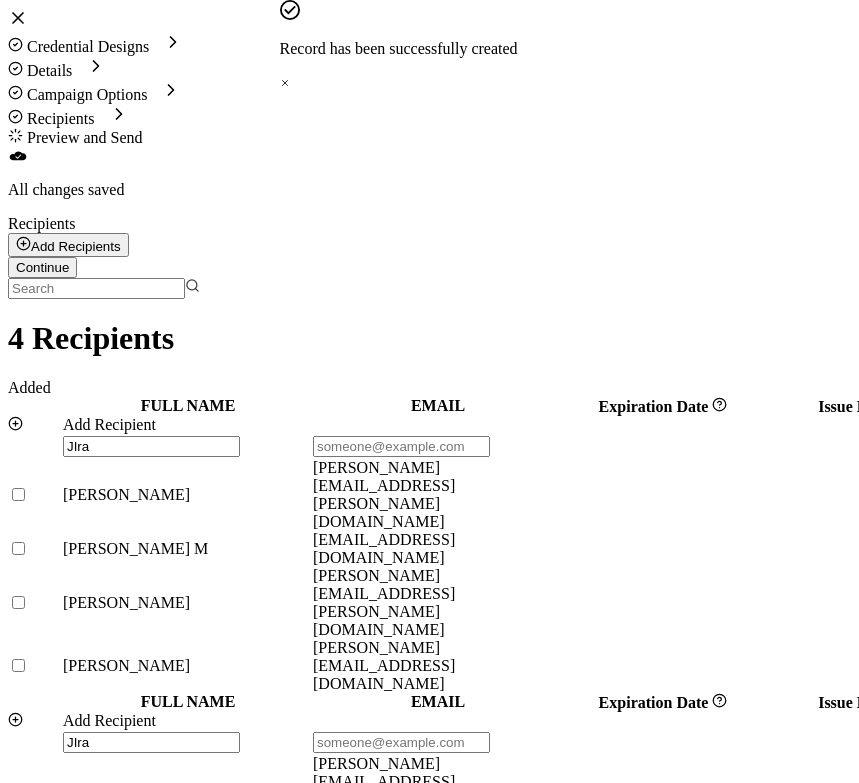 type on "JIra" 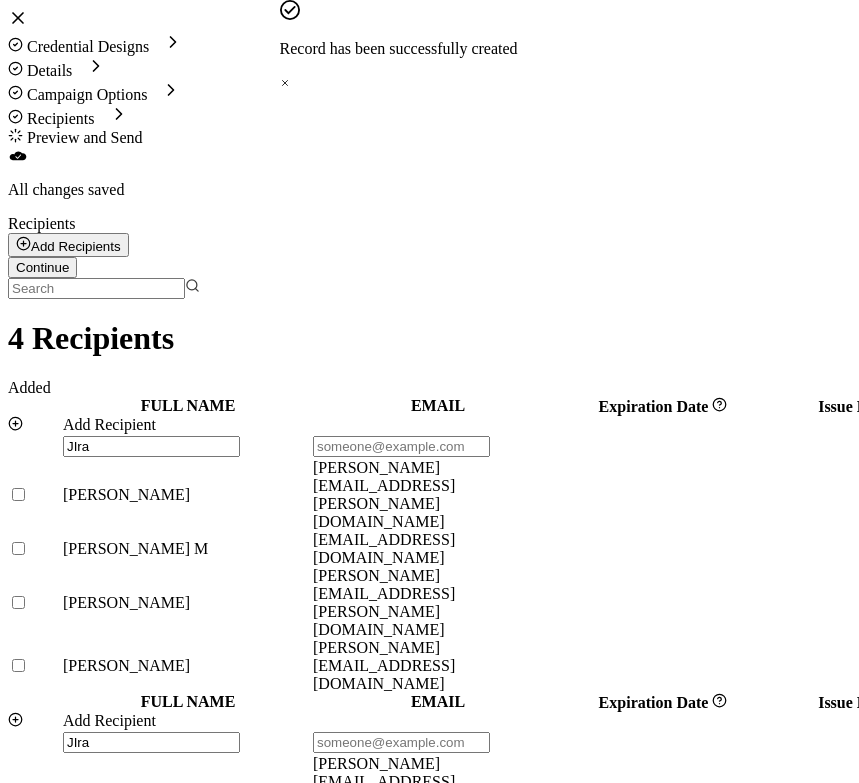 type on "JIra" 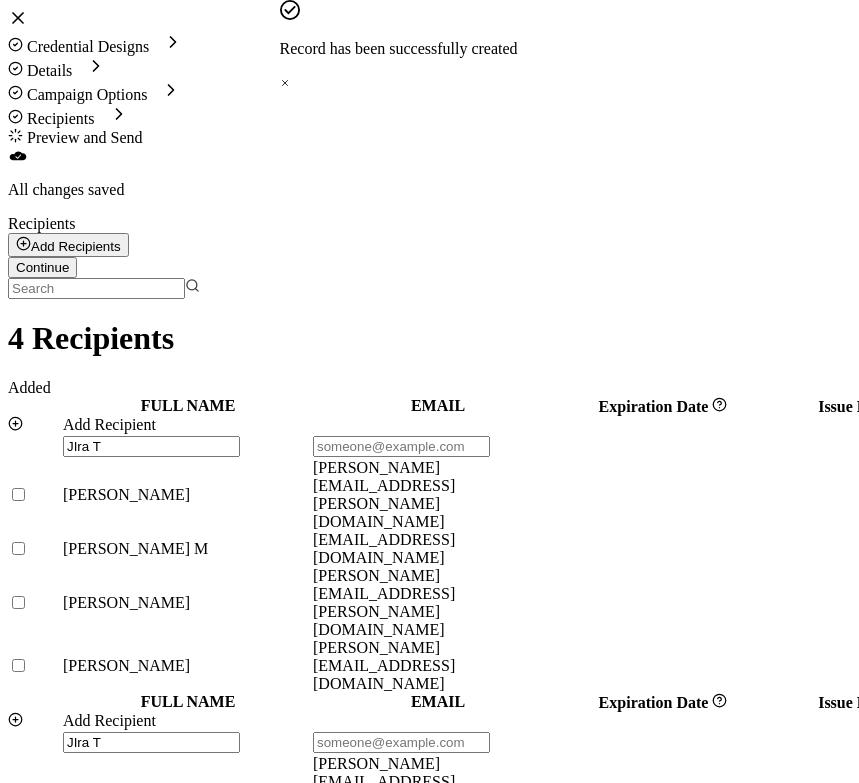 type on "[PERSON_NAME]" 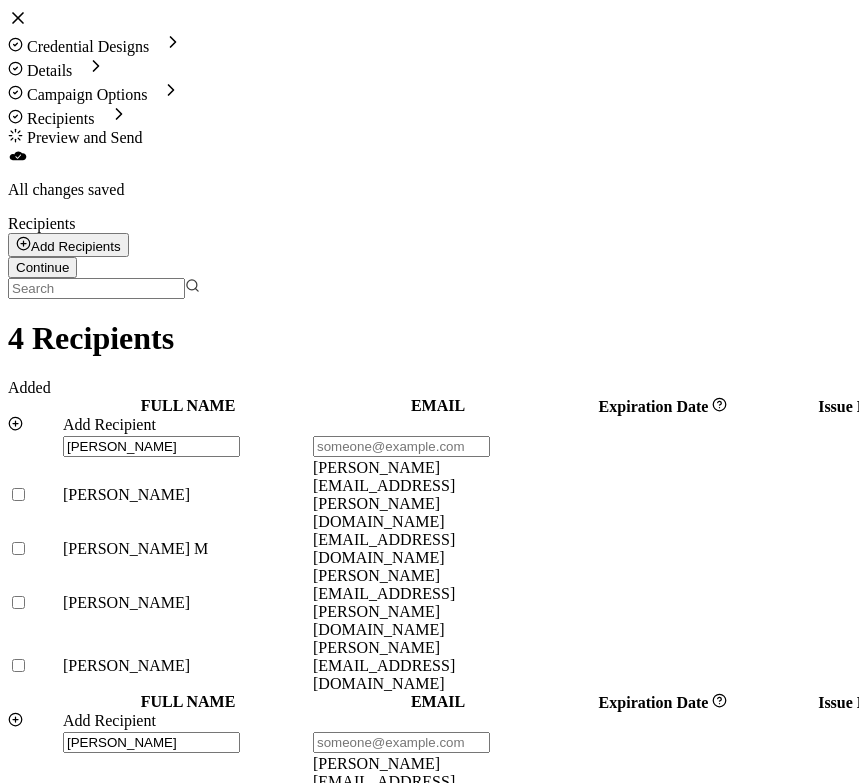 type on "[PERSON_NAME]" 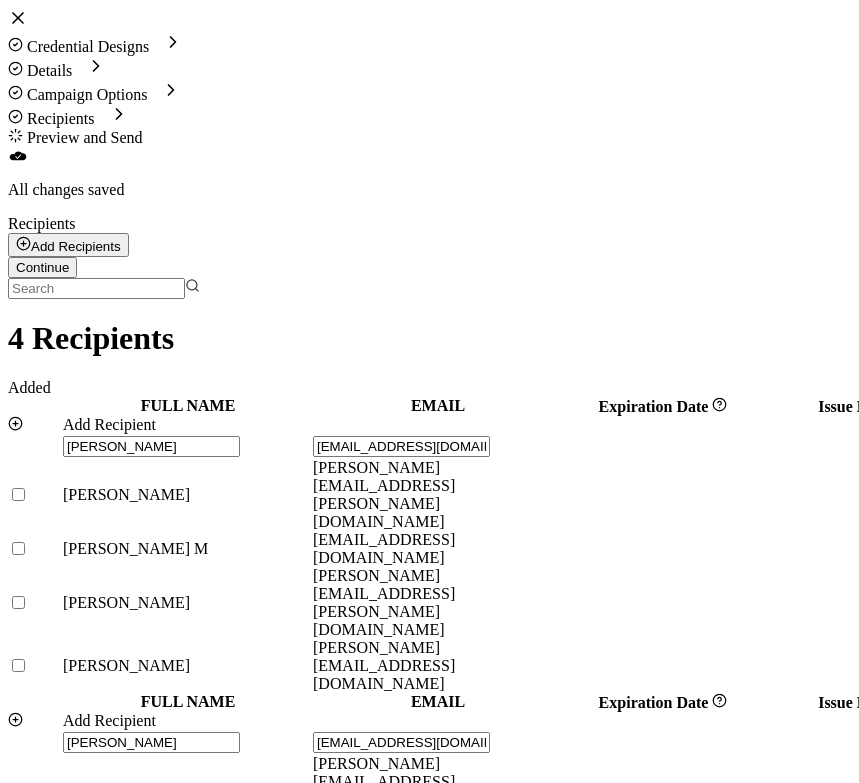 scroll, scrollTop: 0, scrollLeft: 25, axis: horizontal 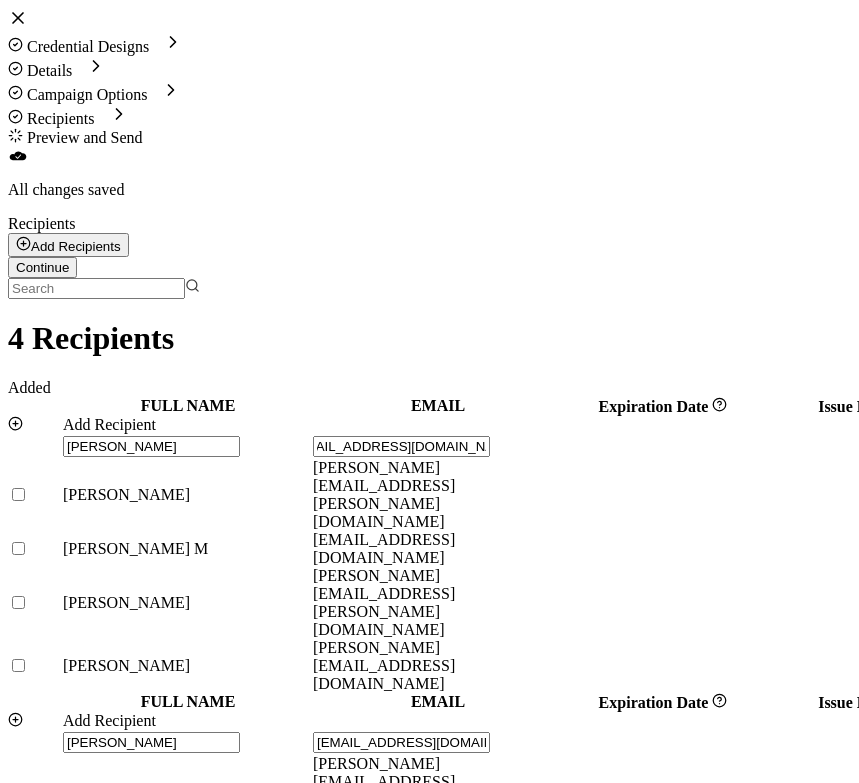 type on "[EMAIL_ADDRESS][DOMAIN_NAME]" 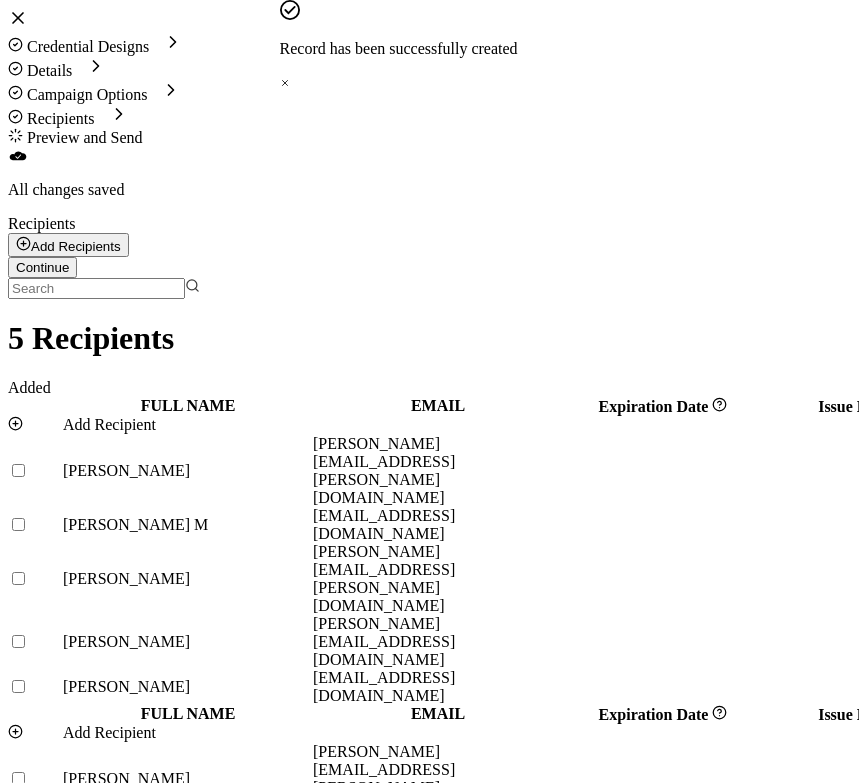 click on "Add Recipient" at bounding box center (109, 424) 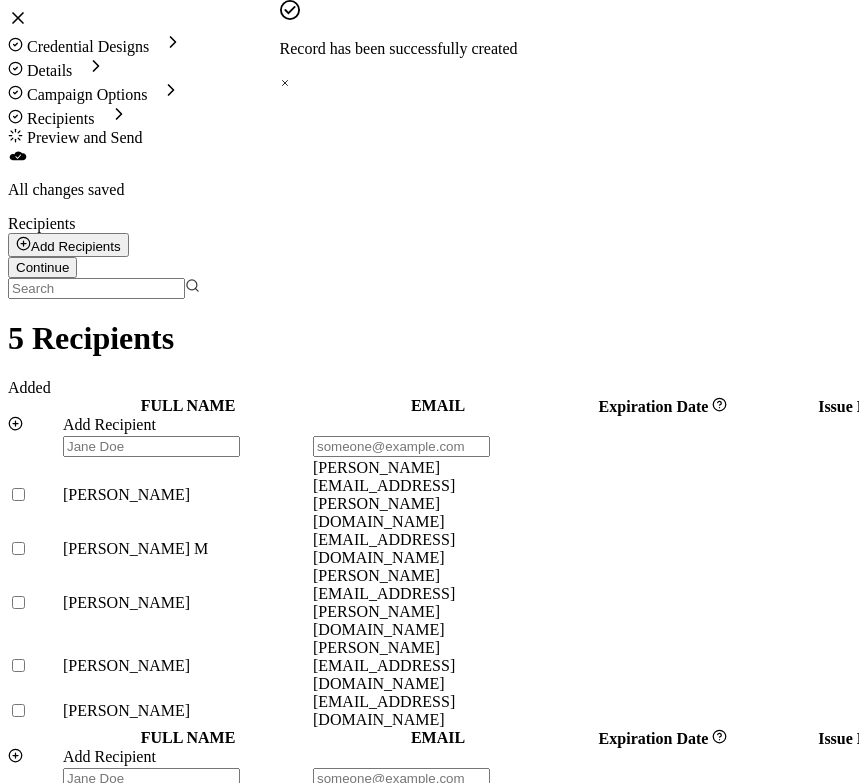 click at bounding box center [151, 446] 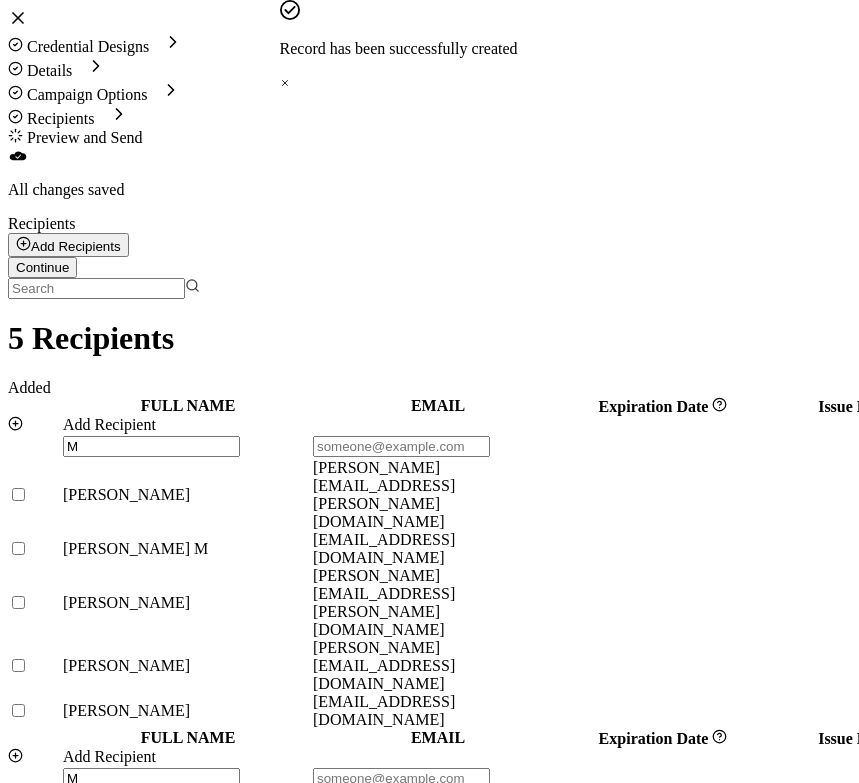 type on "Mu" 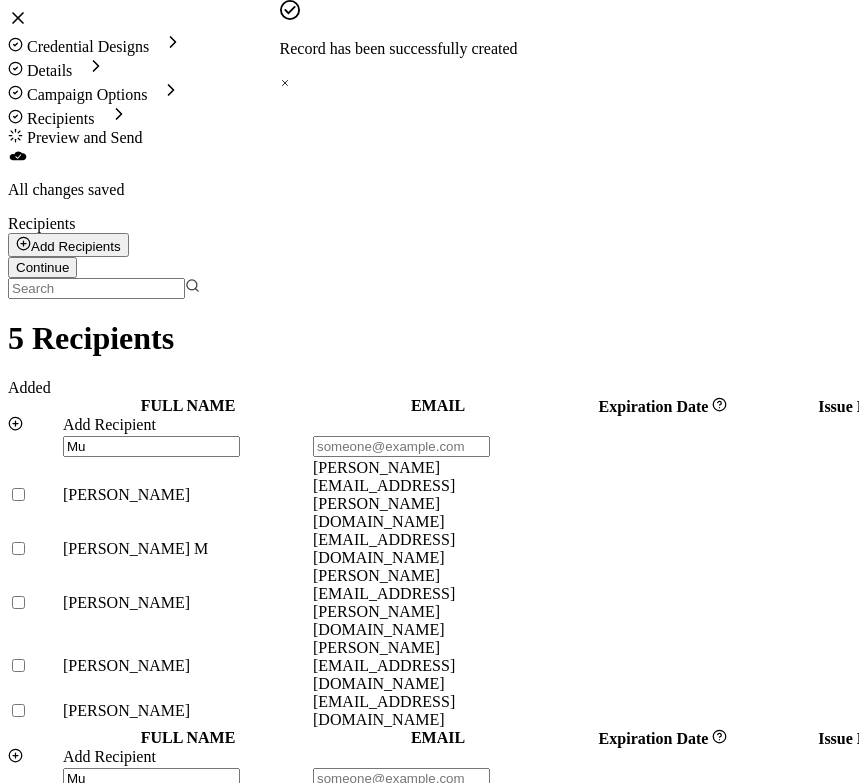 type on "Muh" 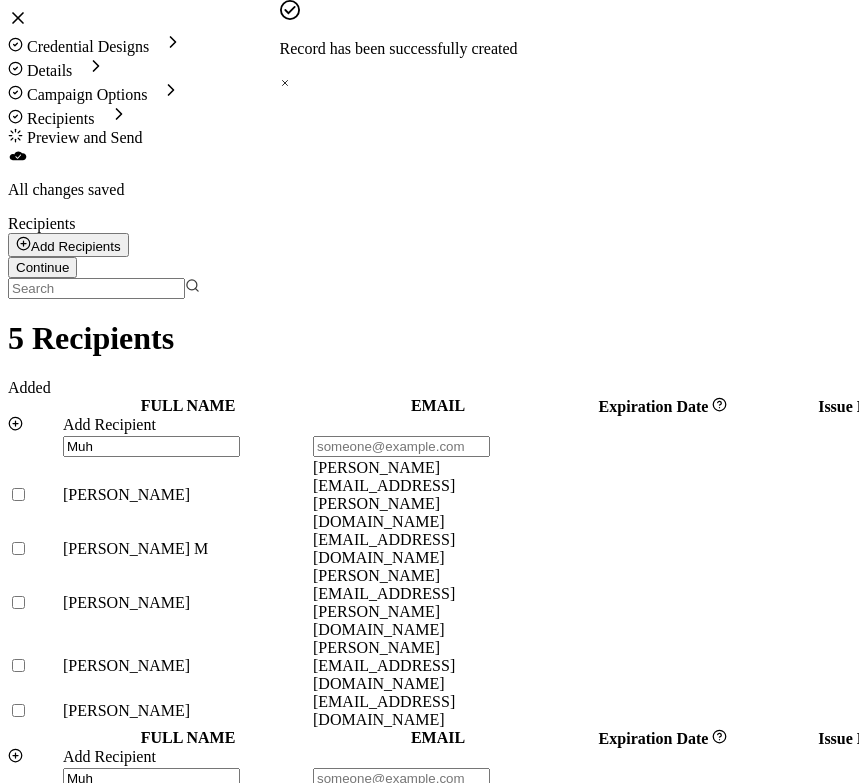type on "[PERSON_NAME]" 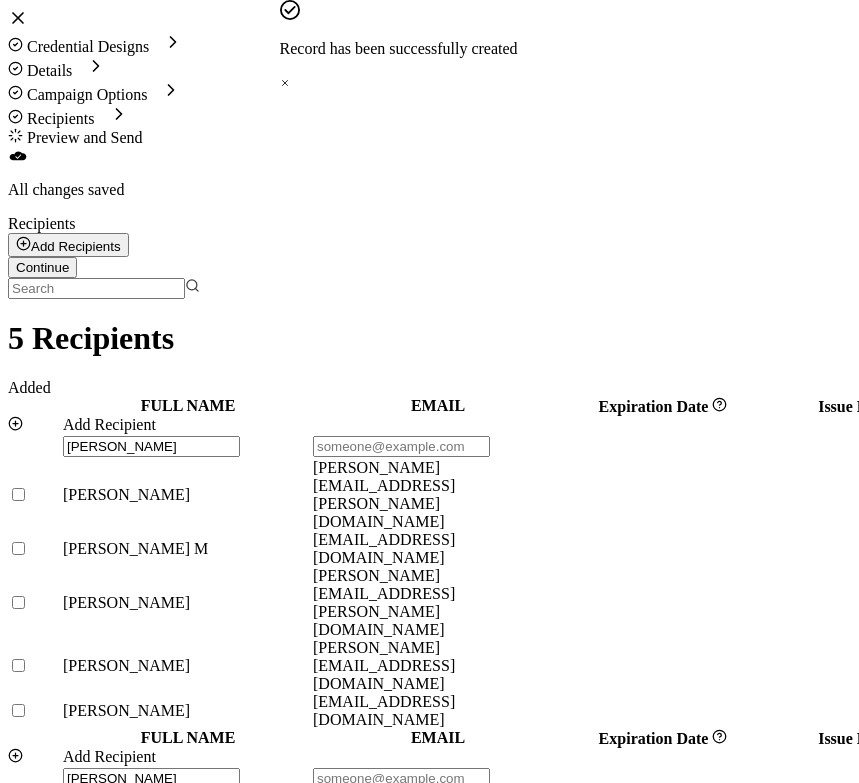type on "Muham" 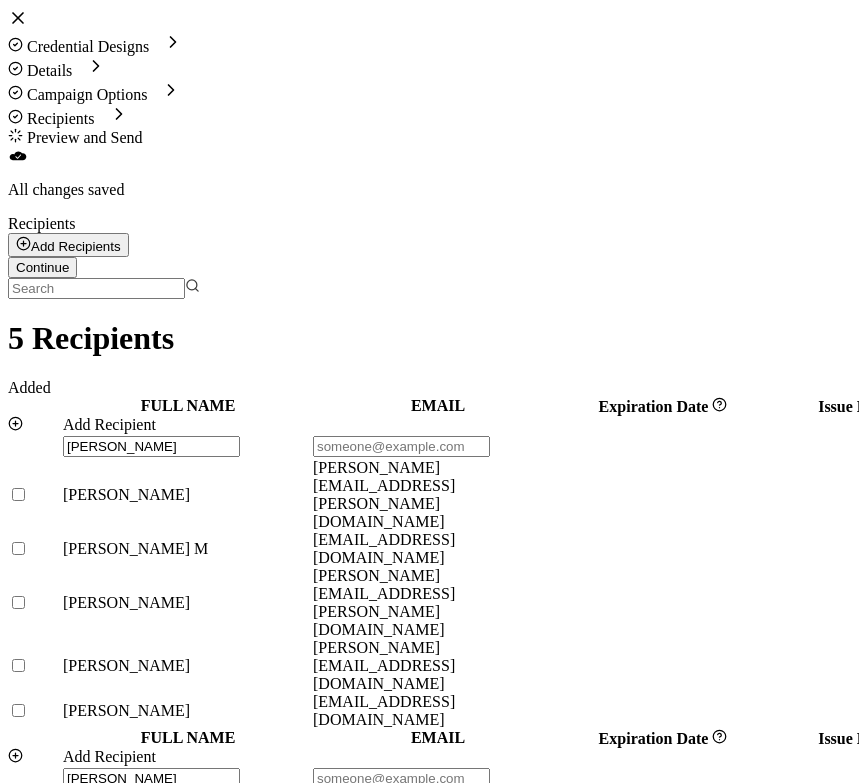 scroll, scrollTop: 0, scrollLeft: 13, axis: horizontal 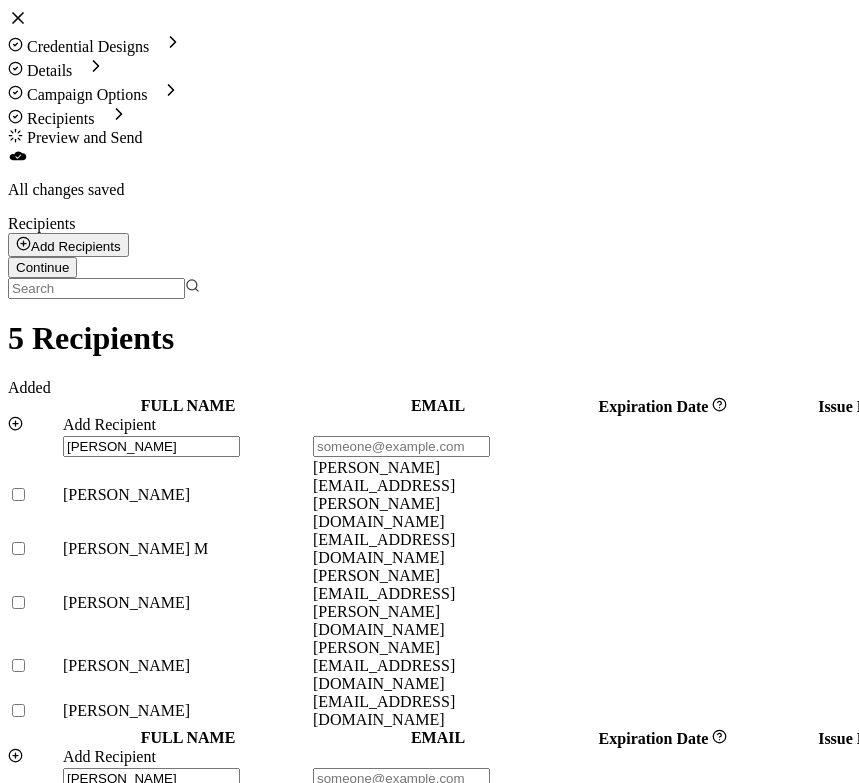 paste on "[EMAIL_ADDRESS][DOMAIN_NAME]" 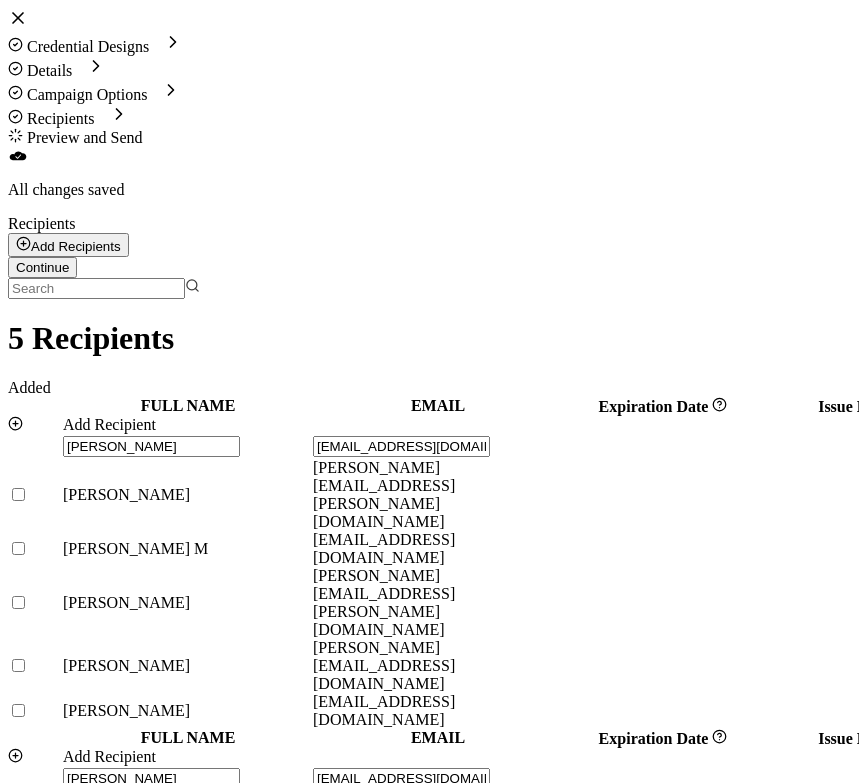 click at bounding box center (1043, 779) 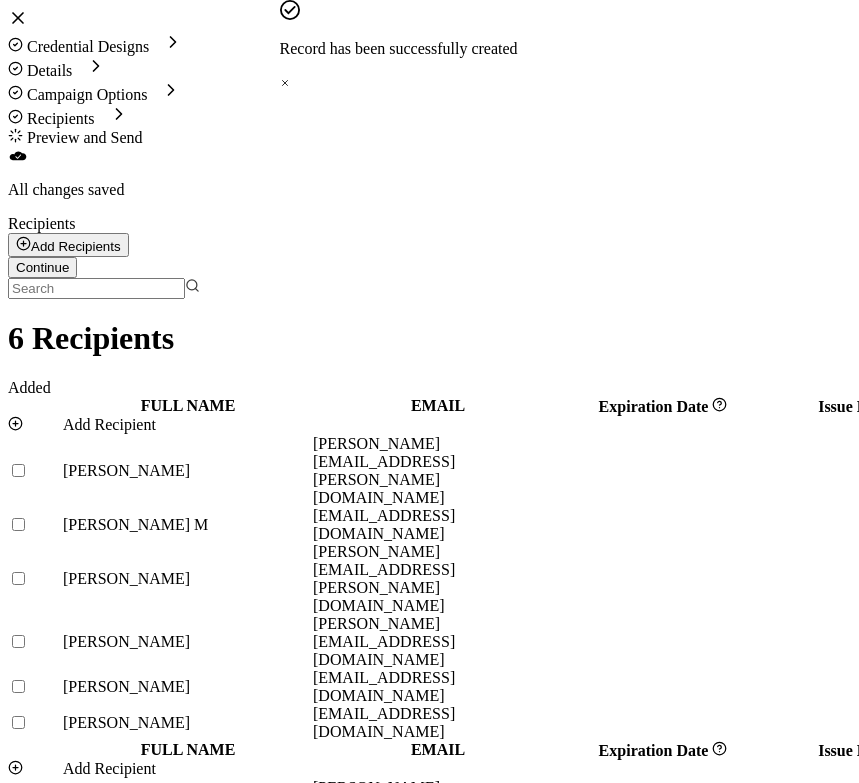 click on "Add Recipient" at bounding box center (188, 425) 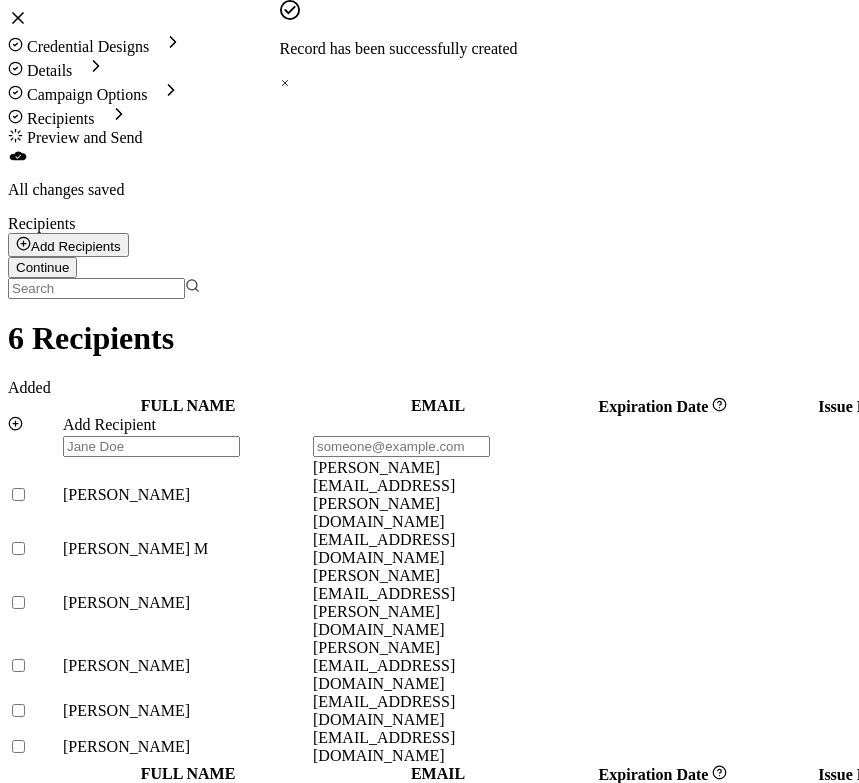 click at bounding box center (151, 446) 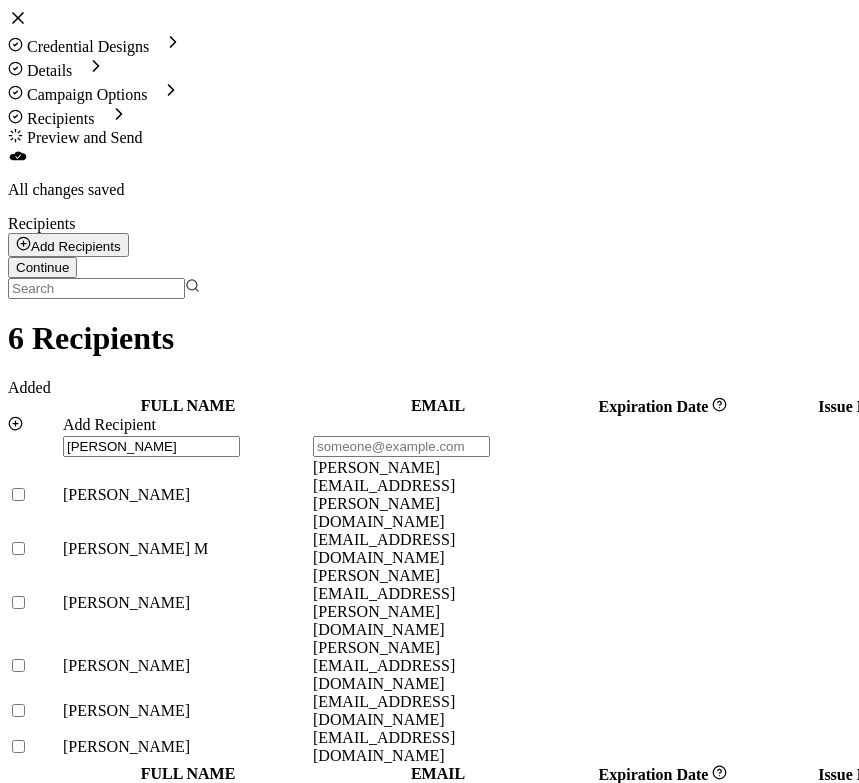 paste on "[PERSON_NAME][EMAIL_ADDRESS][PERSON_NAME][DOMAIN_NAME]" 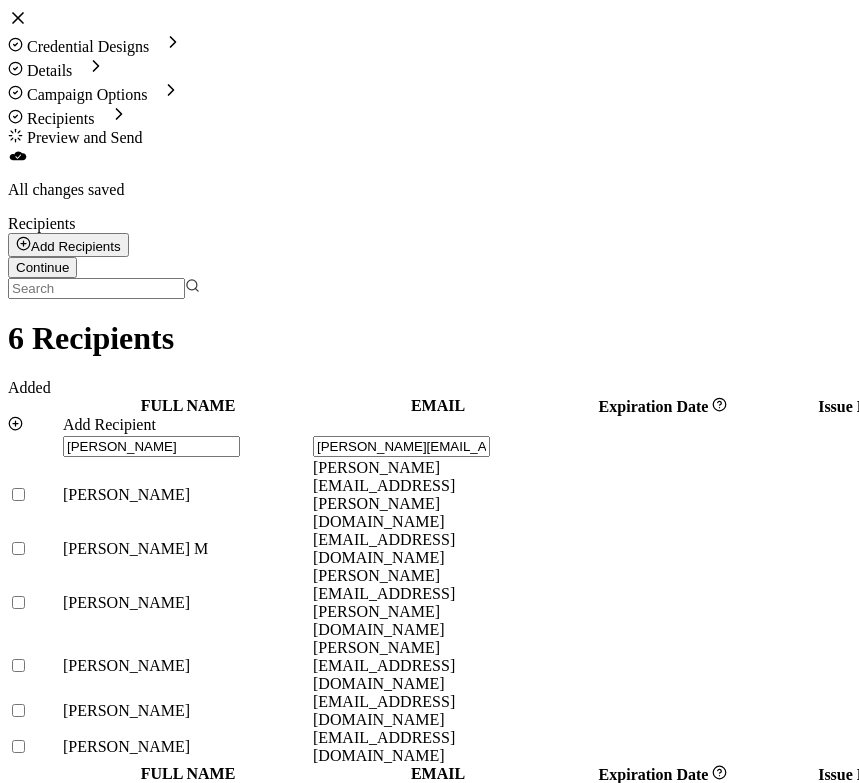 scroll, scrollTop: 0, scrollLeft: 67, axis: horizontal 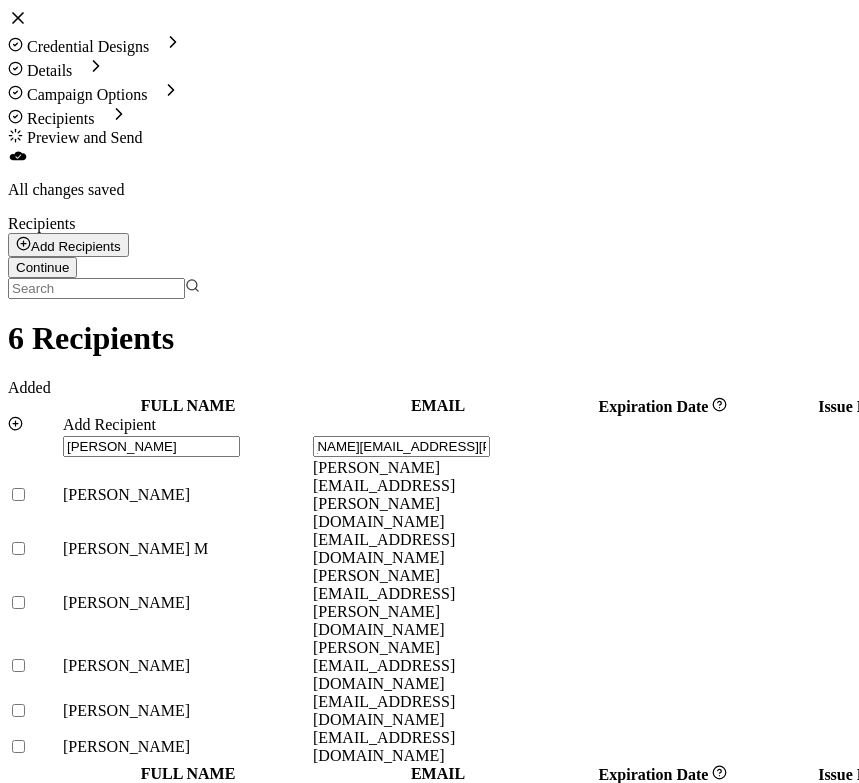 click 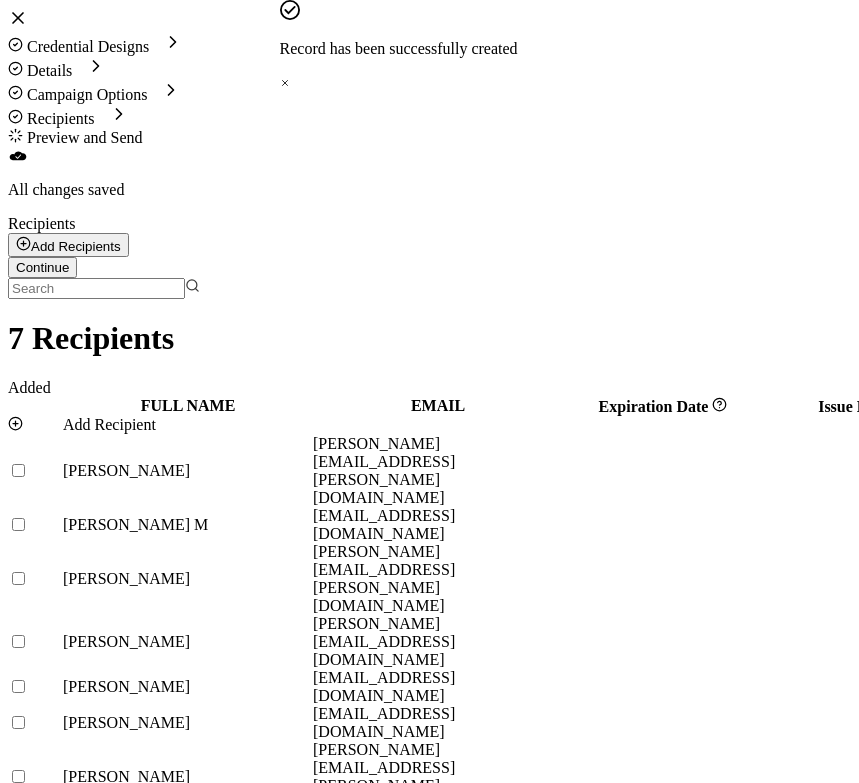 click on "Add Recipient" at bounding box center (109, 424) 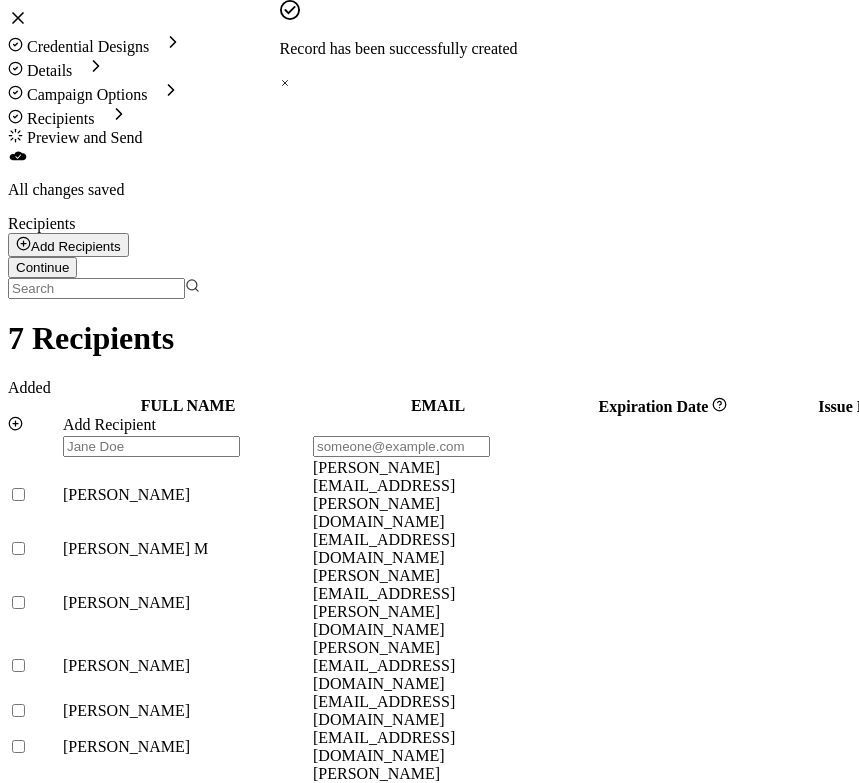 click at bounding box center (151, 446) 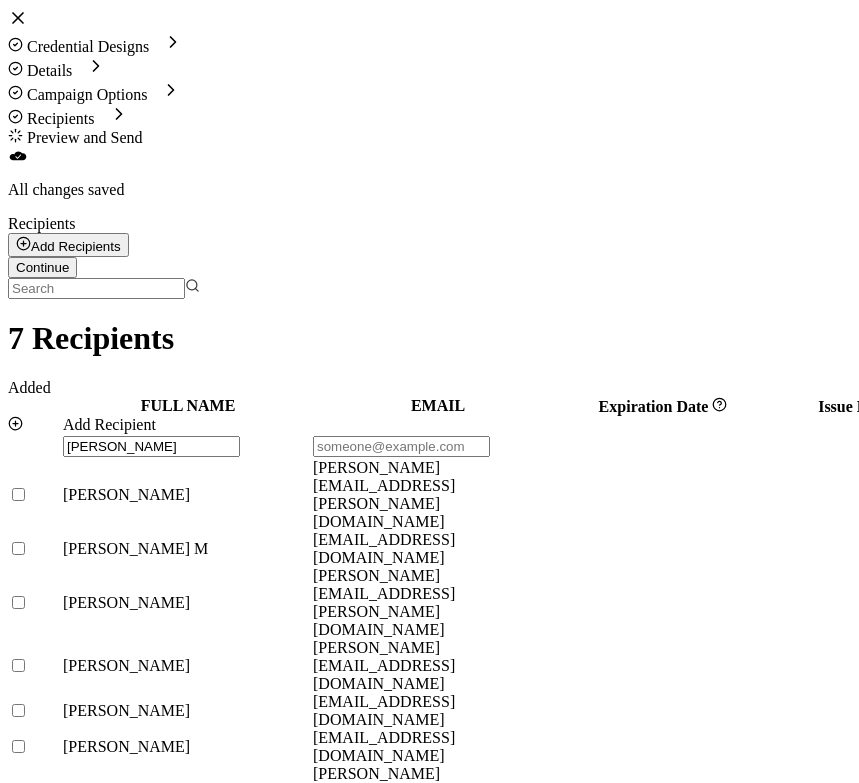 paste on "[EMAIL_ADDRESS][DOMAIN_NAME]" 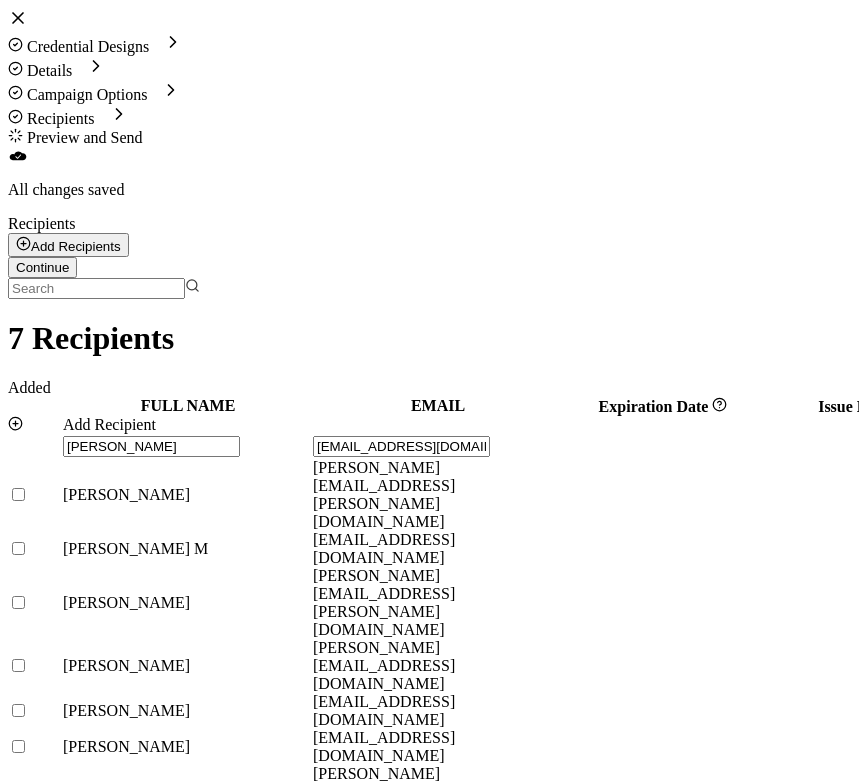 click 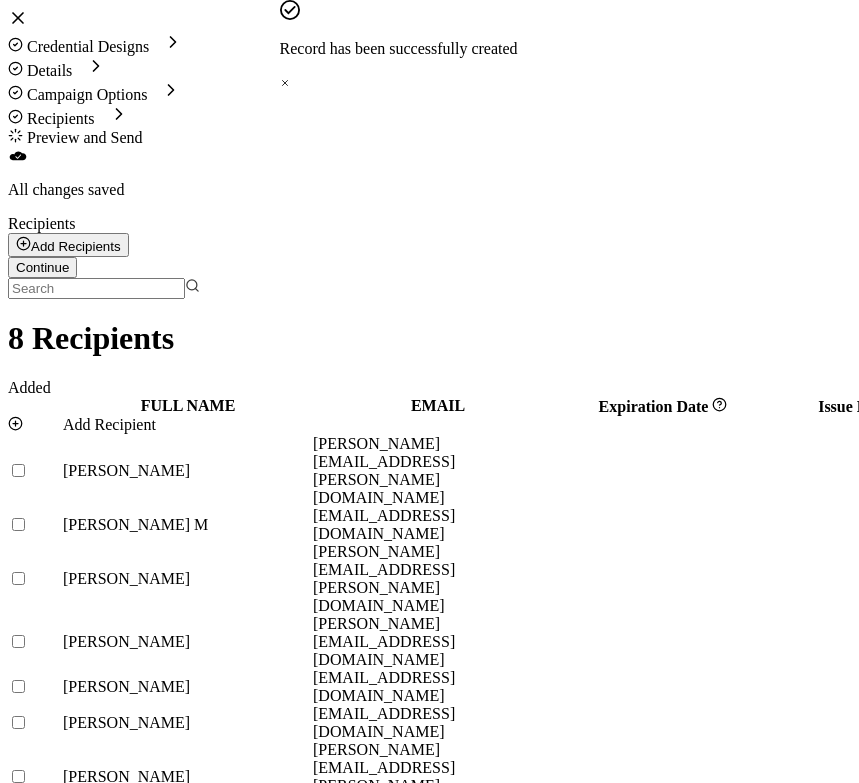click on "Add Recipient" at bounding box center [109, 424] 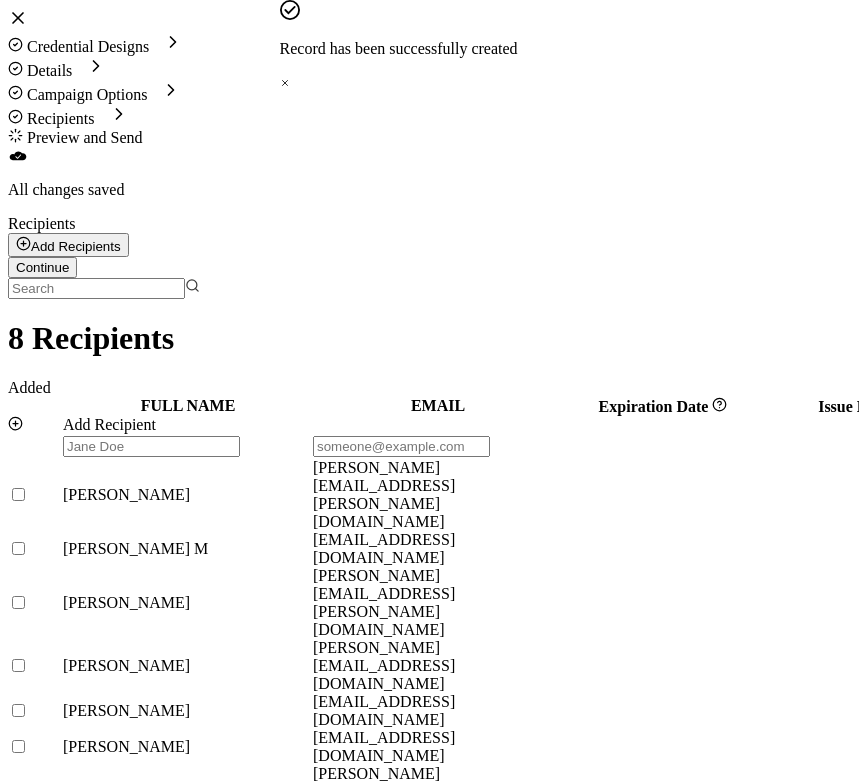 click at bounding box center (401, 446) 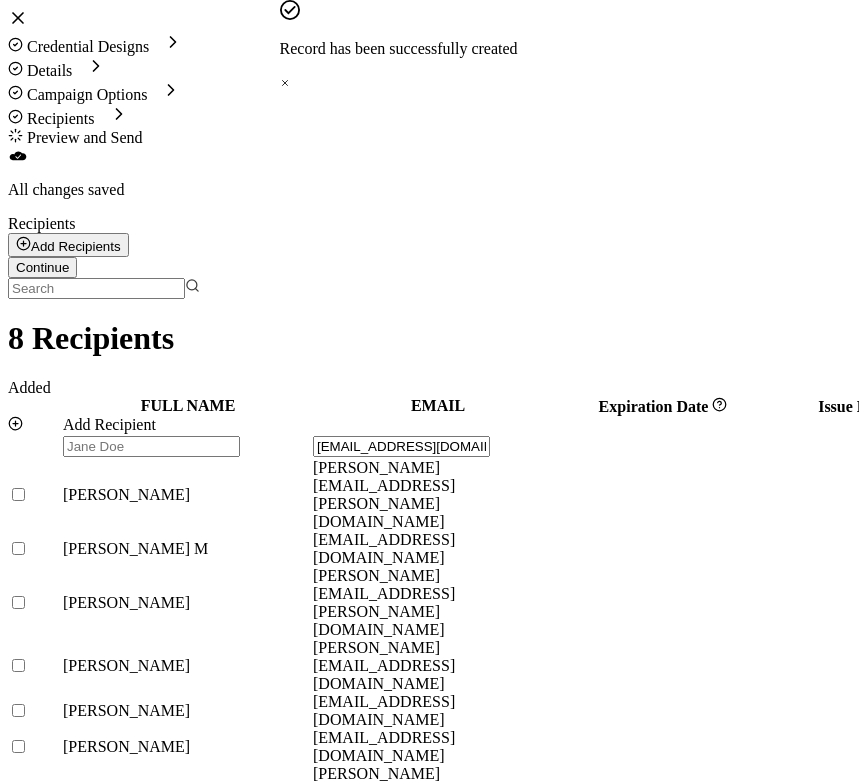 scroll, scrollTop: 0, scrollLeft: 74, axis: horizontal 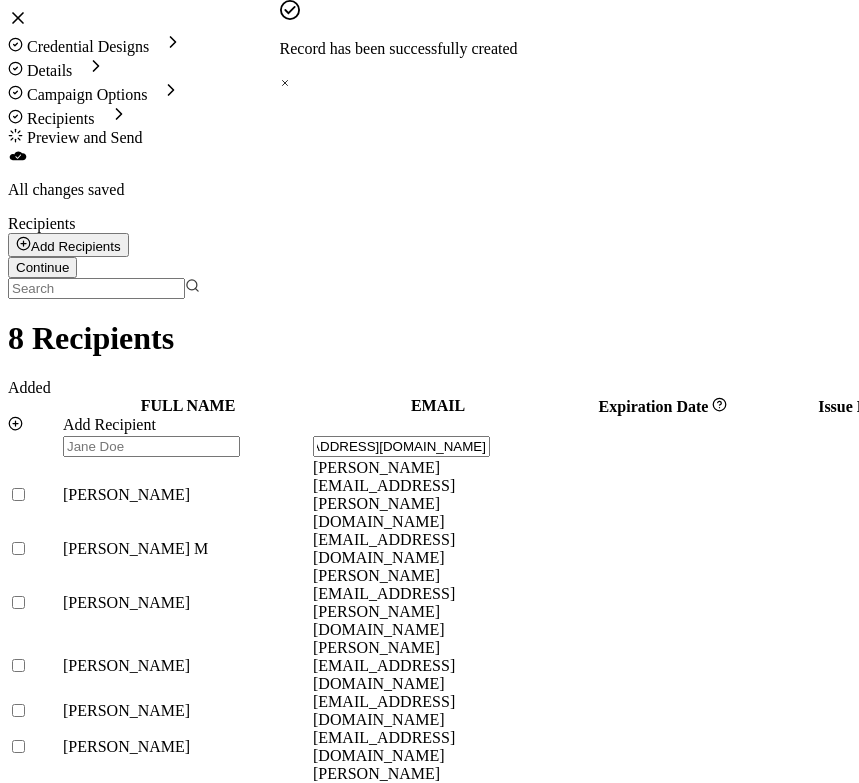 click at bounding box center (151, 446) 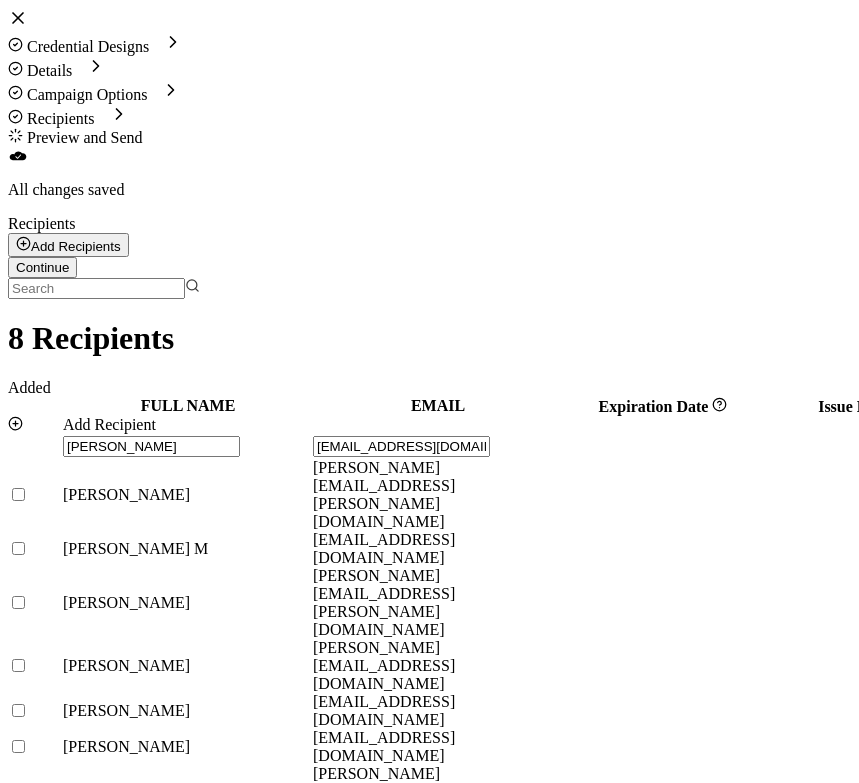 click 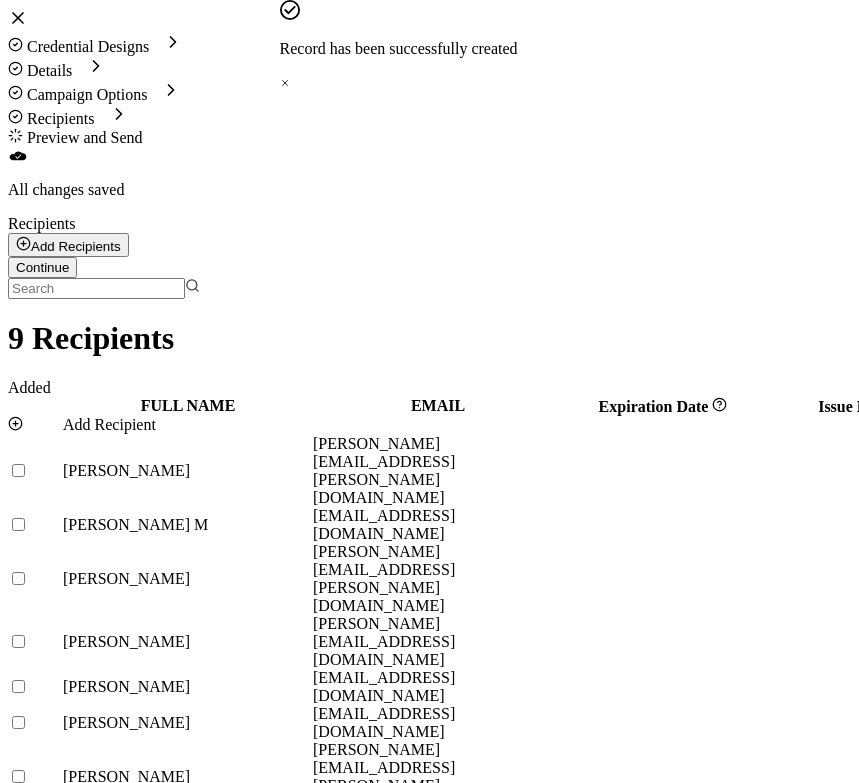click on "Add Recipient" at bounding box center (187, 425) 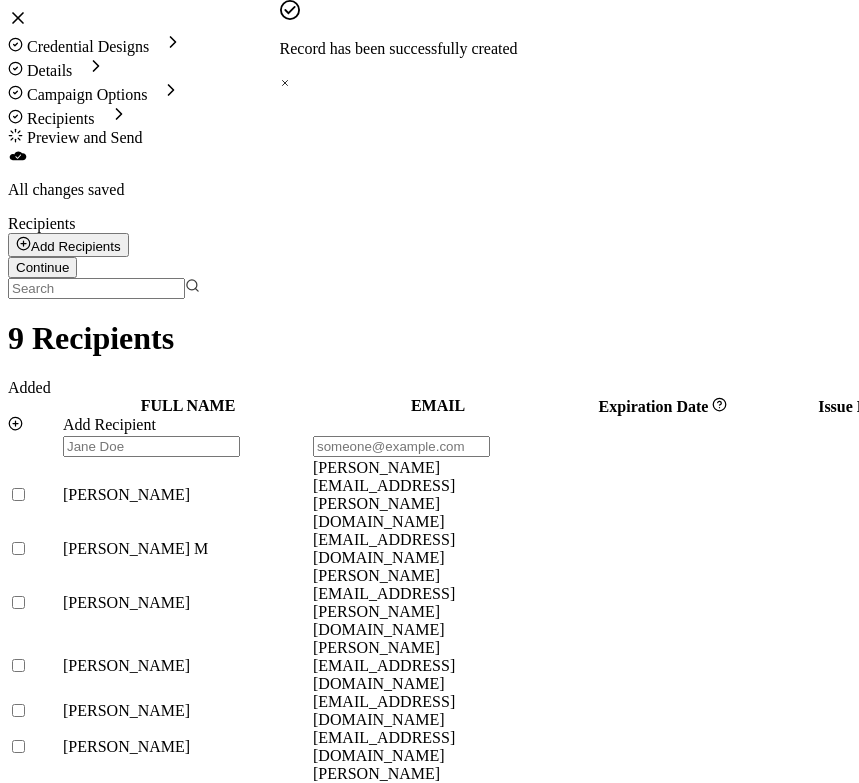 click at bounding box center [151, 446] 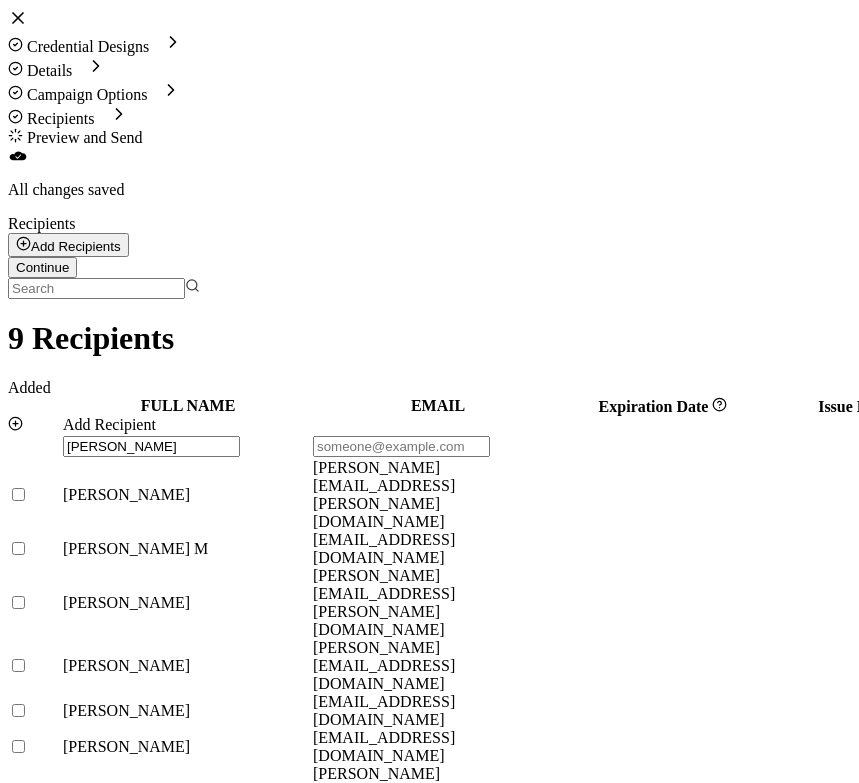 paste on "[EMAIL_ADDRESS][DOMAIN_NAME]" 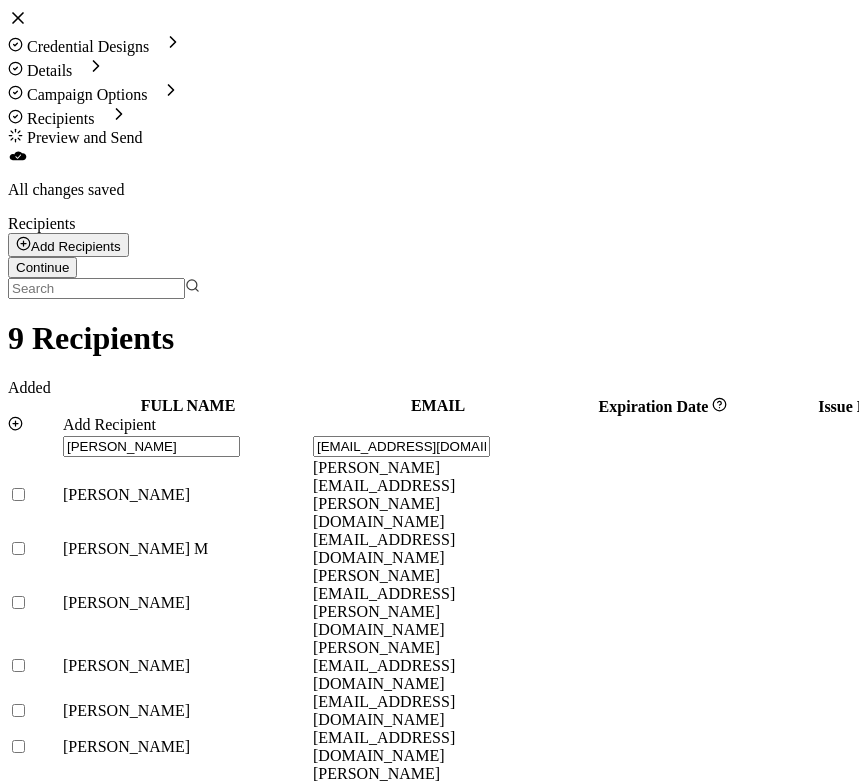 scroll, scrollTop: 0, scrollLeft: 46, axis: horizontal 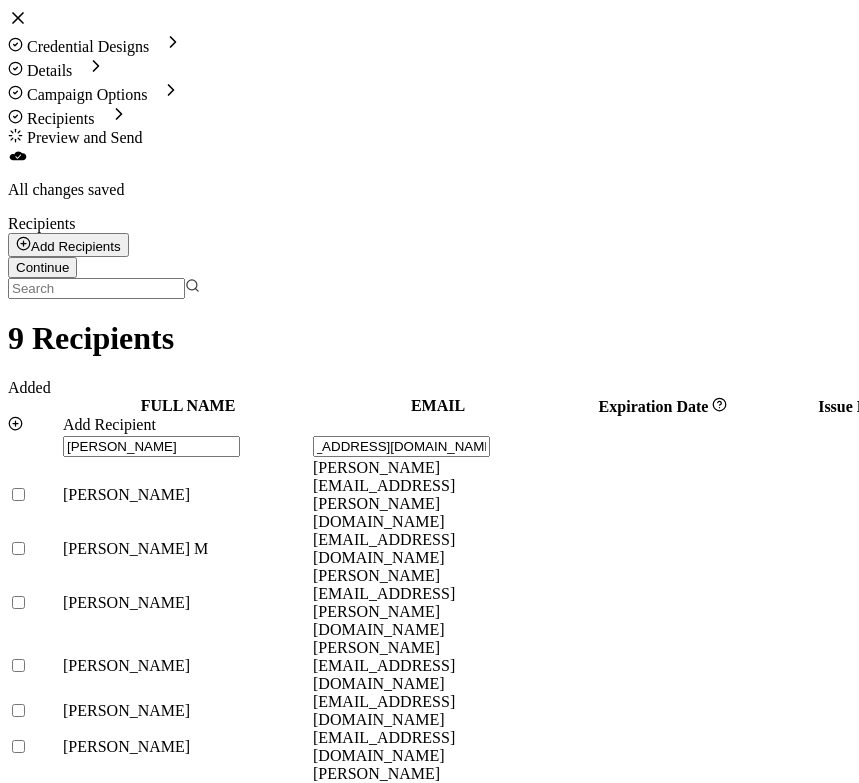 click at bounding box center [1043, 959] 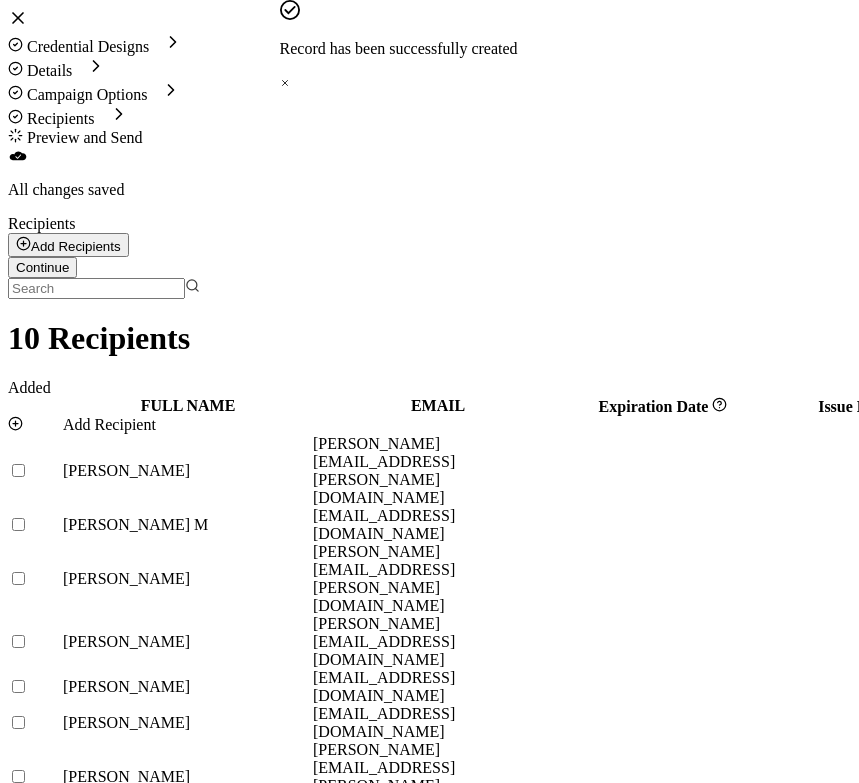 click on "Add Recipient" at bounding box center [109, 424] 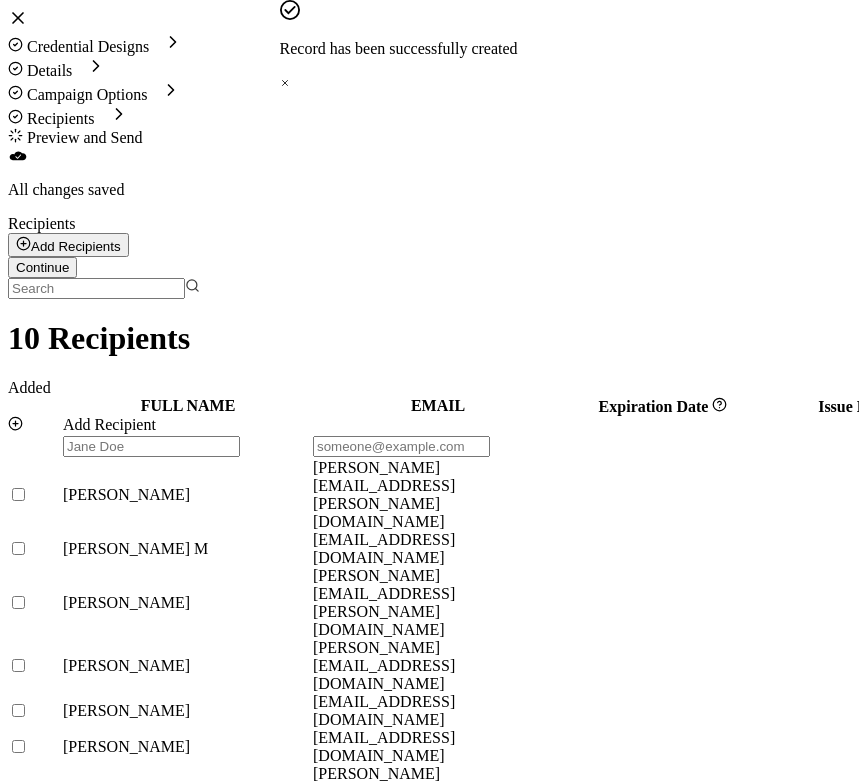 click at bounding box center [151, 446] 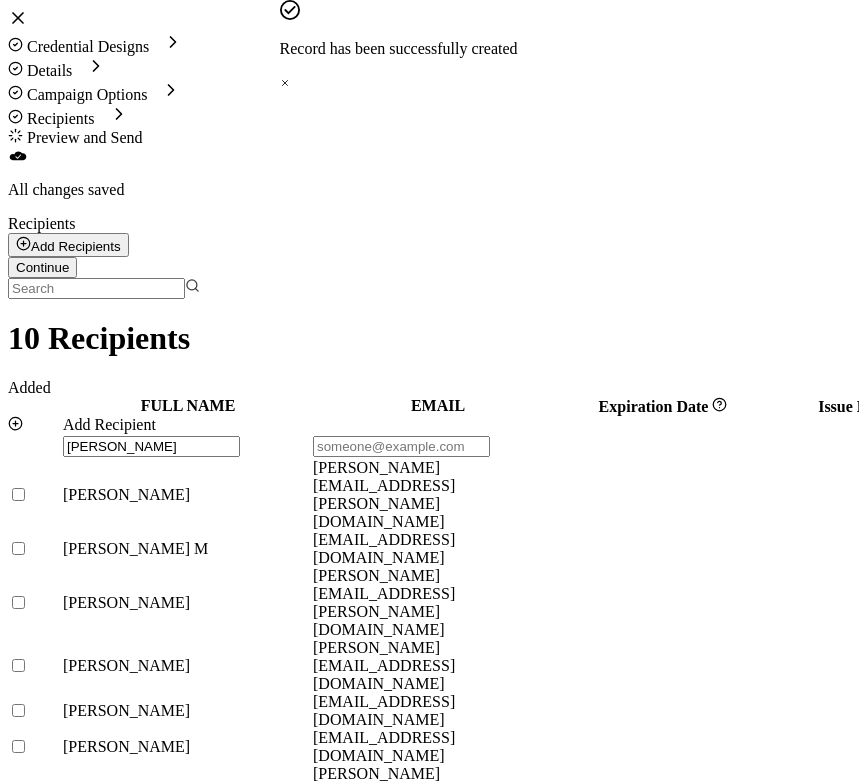 paste on "[PERSON_NAME][EMAIL_ADDRESS][DOMAIN_NAME]" 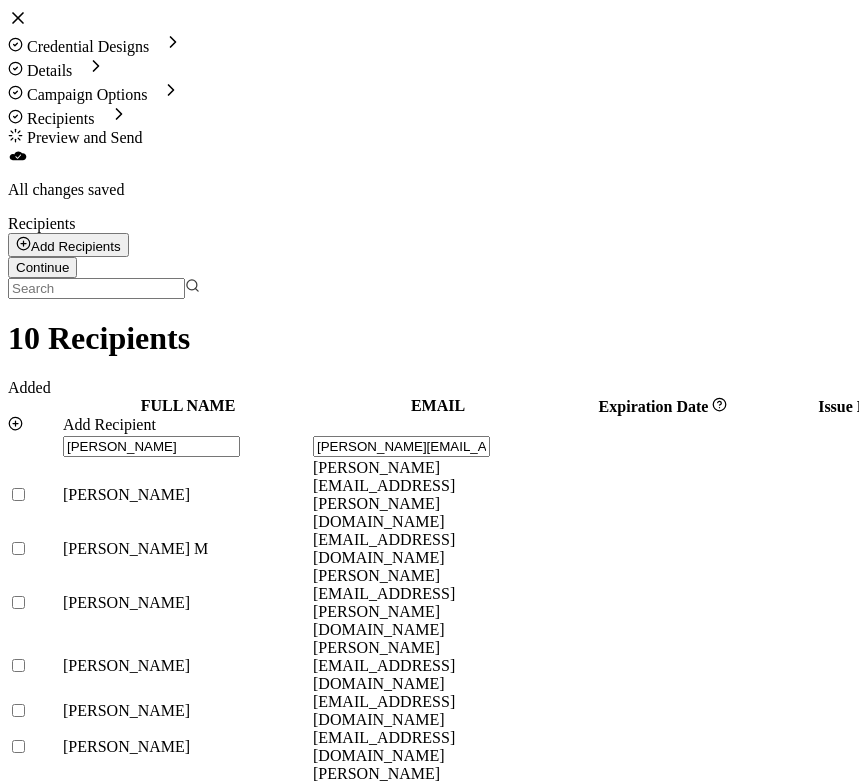 click at bounding box center [1043, 995] 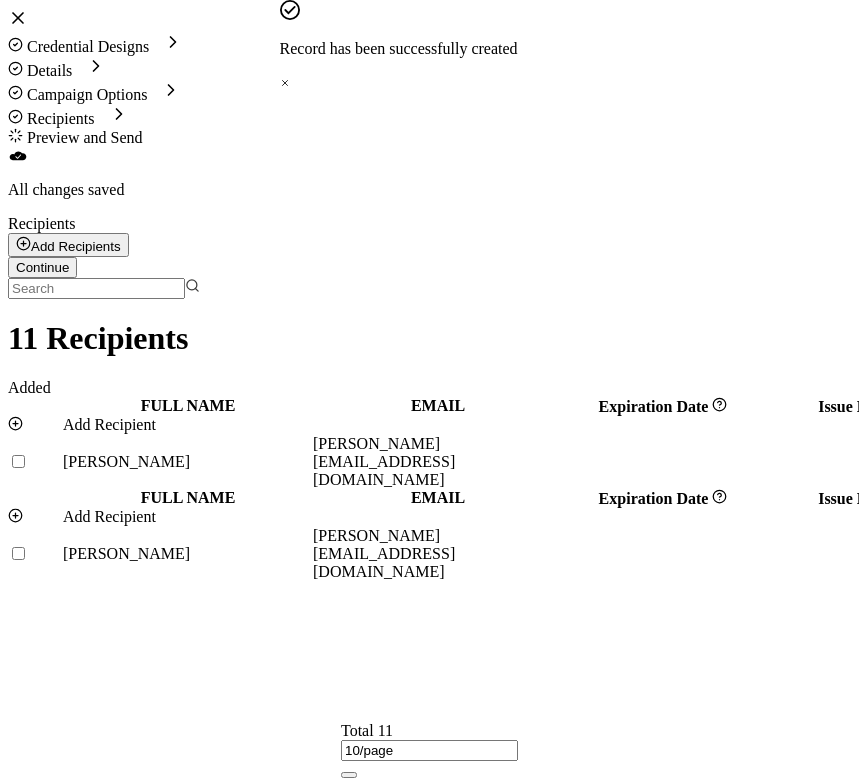 click on "Add Recipient" at bounding box center [109, 424] 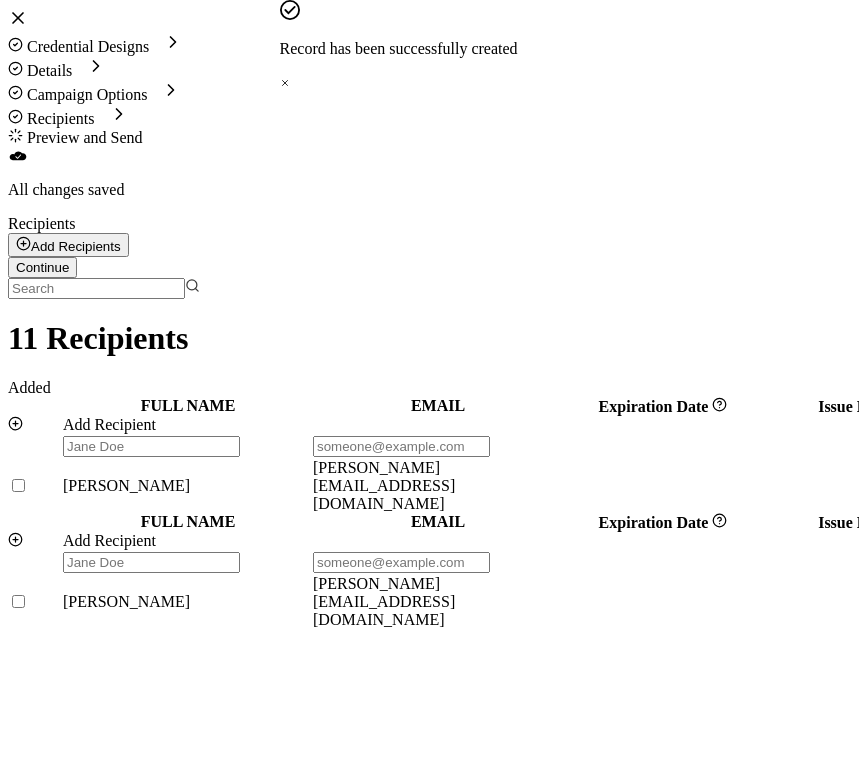click at bounding box center [151, 446] 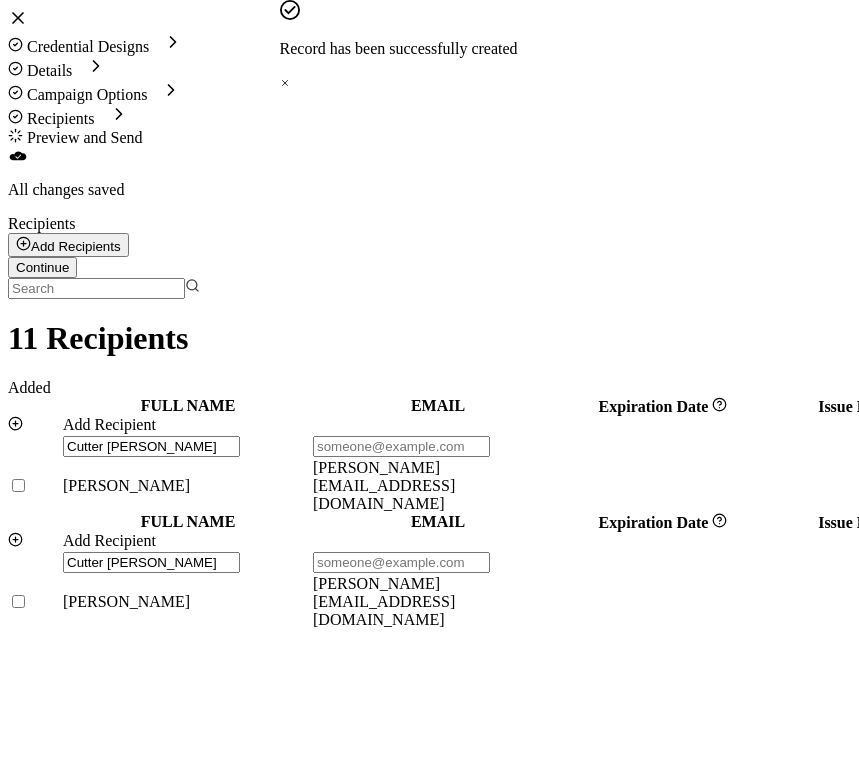 paste on "[EMAIL_ADDRESS][DOMAIN_NAME]" 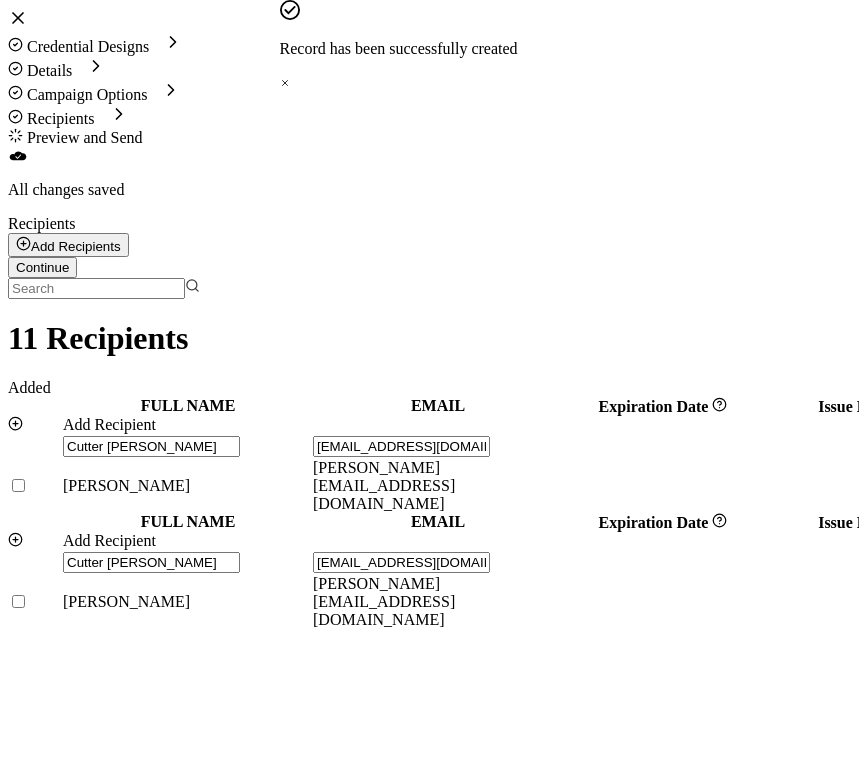 scroll, scrollTop: 0, scrollLeft: 29, axis: horizontal 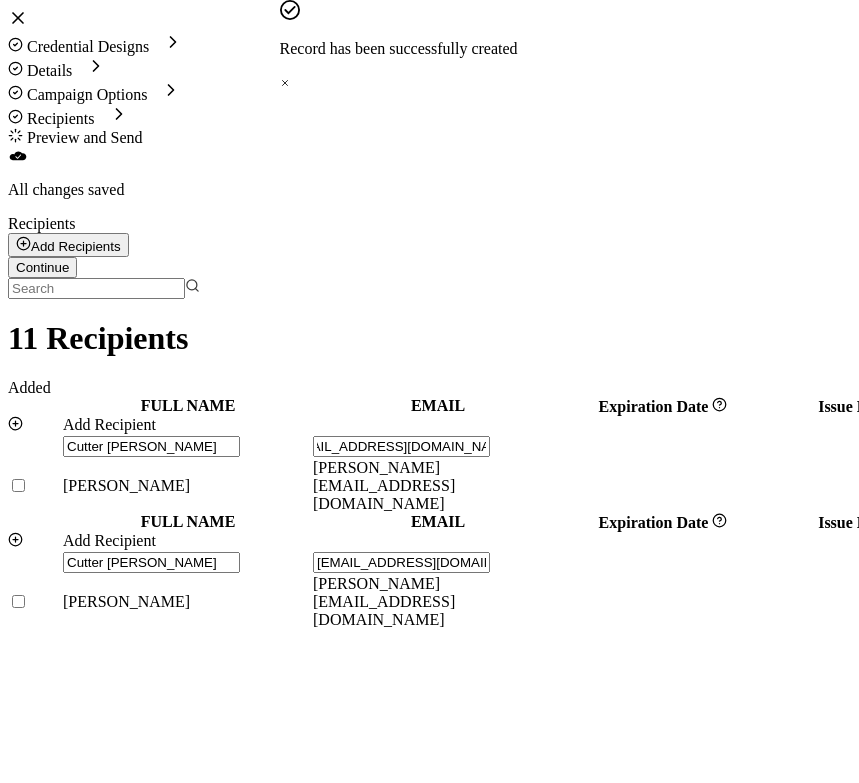 click at bounding box center [1043, 563] 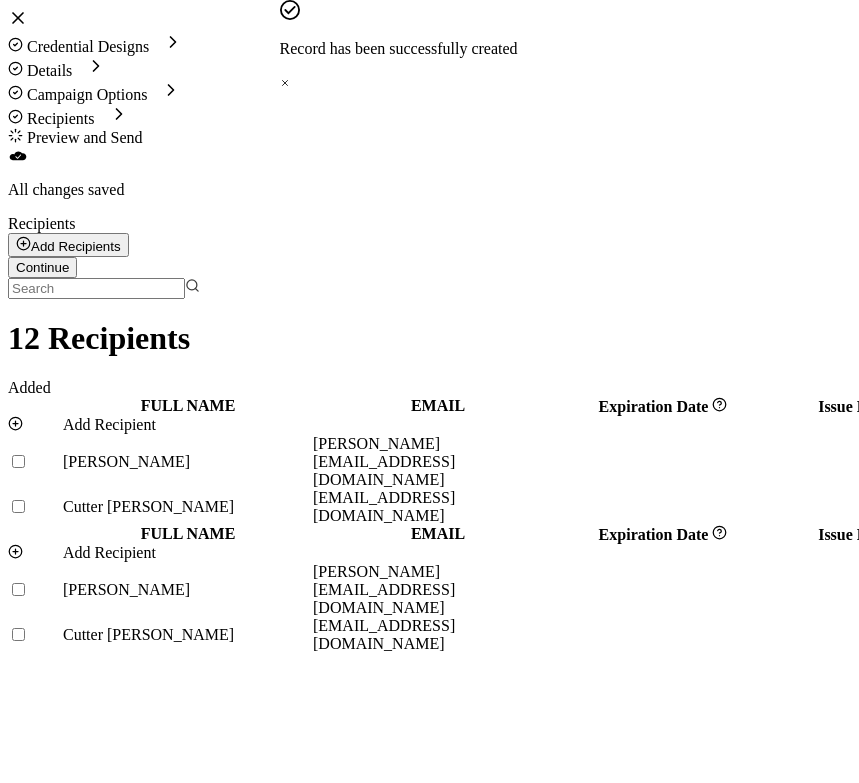 click on "Add Recipient" at bounding box center (188, 425) 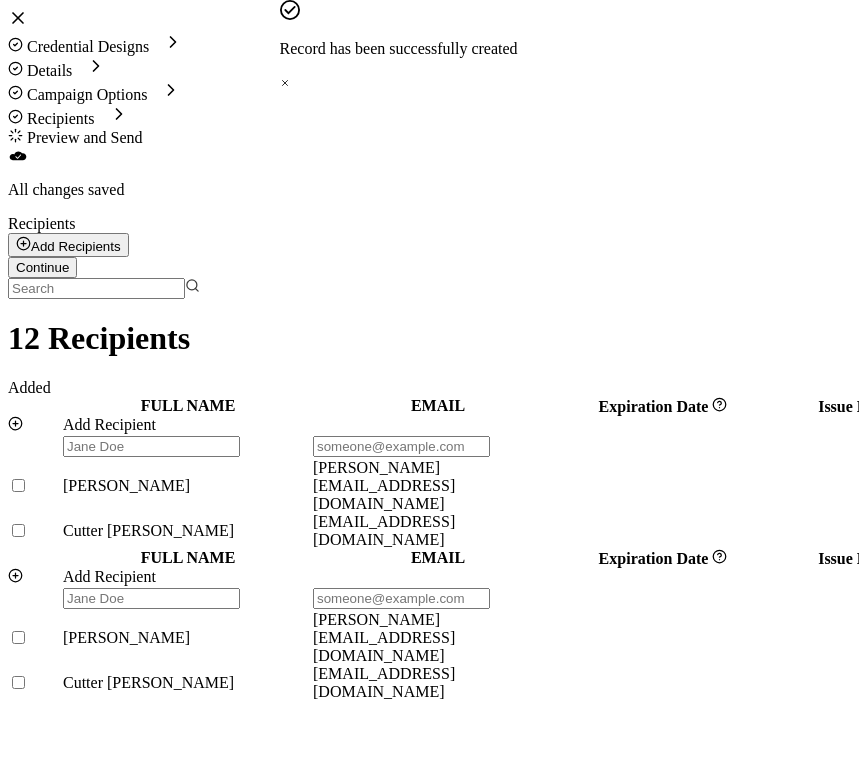 click at bounding box center (151, 446) 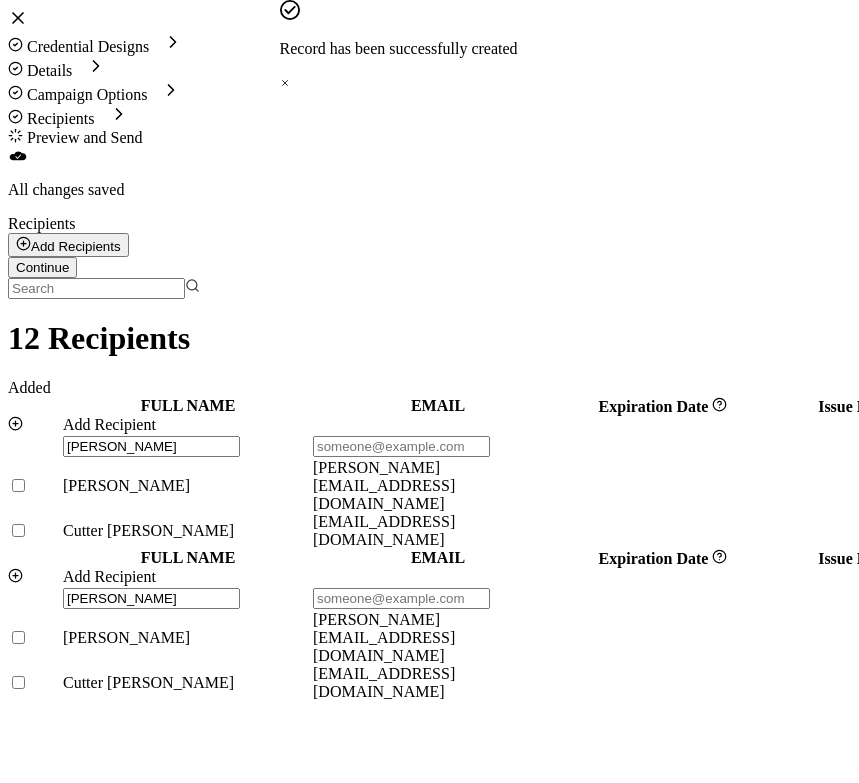 paste on "[EMAIL_ADDRESS][DOMAIN_NAME]" 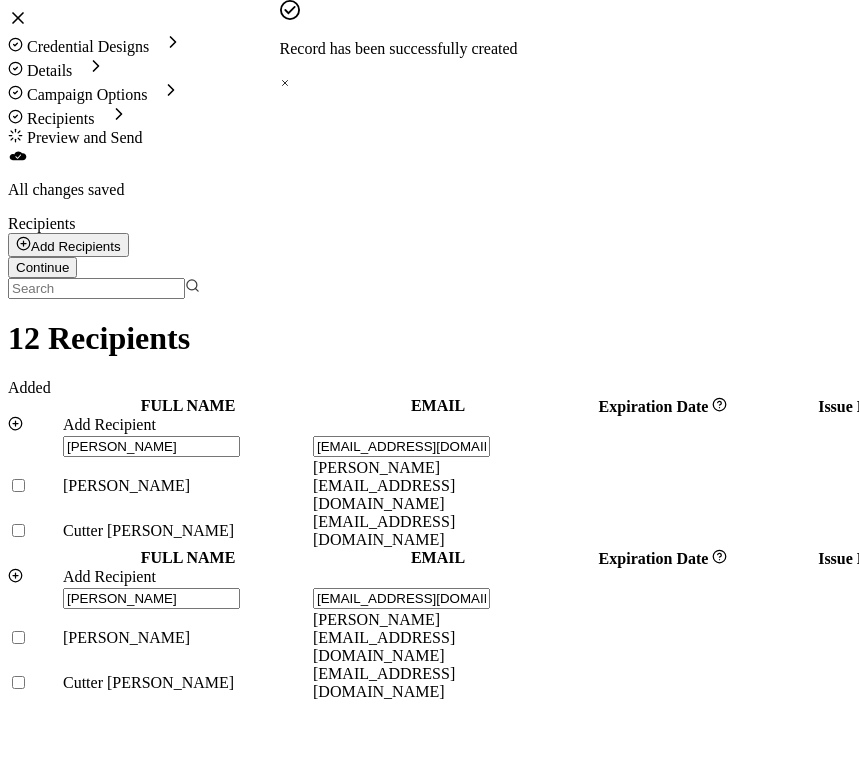 scroll, scrollTop: 0, scrollLeft: 15, axis: horizontal 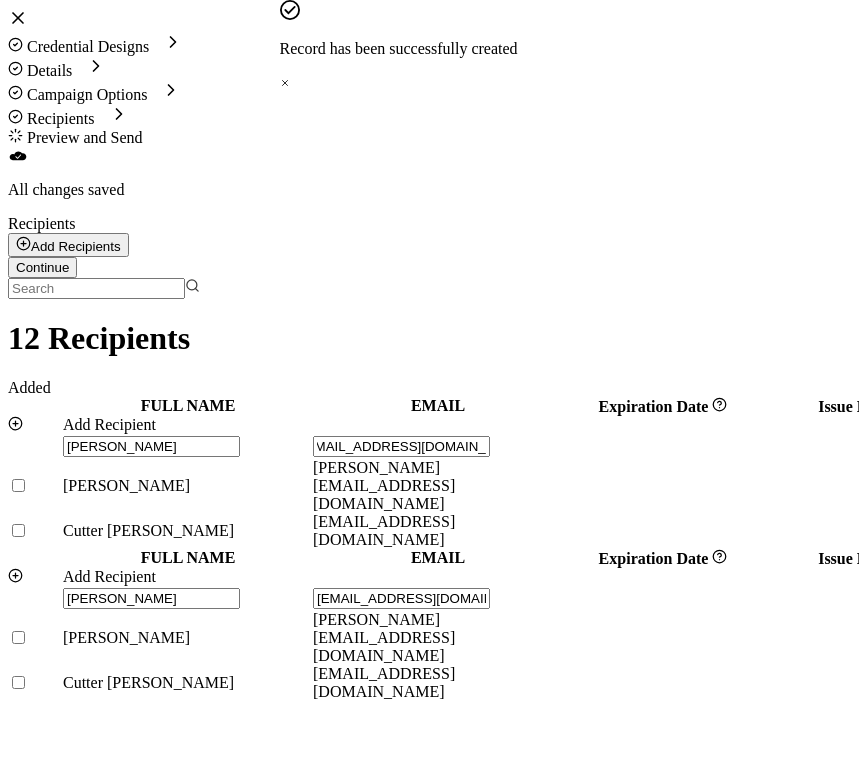 click 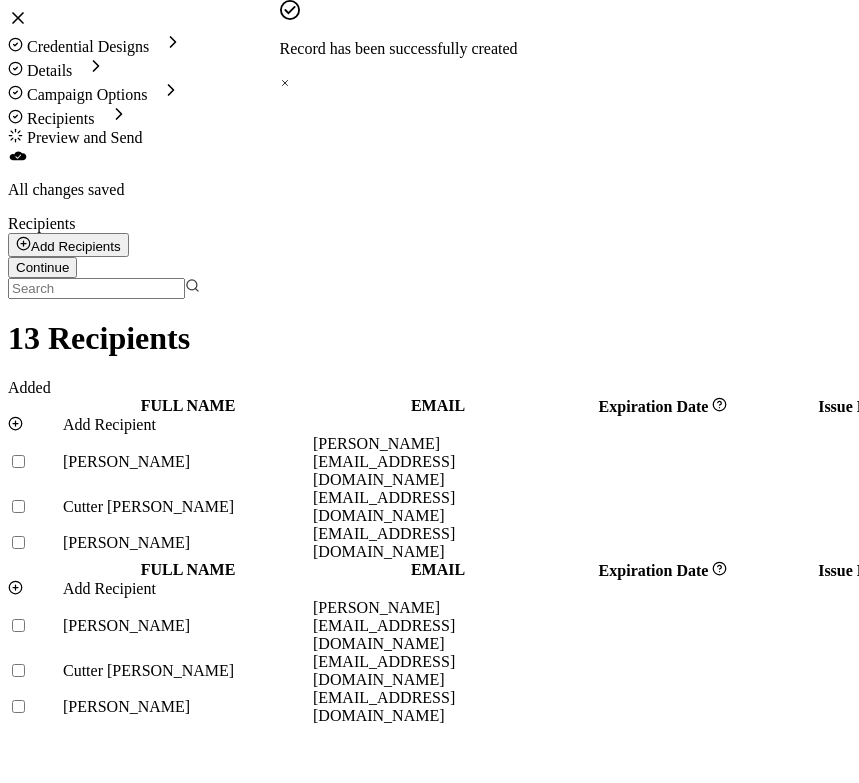 click on "Add Recipient" at bounding box center [109, 424] 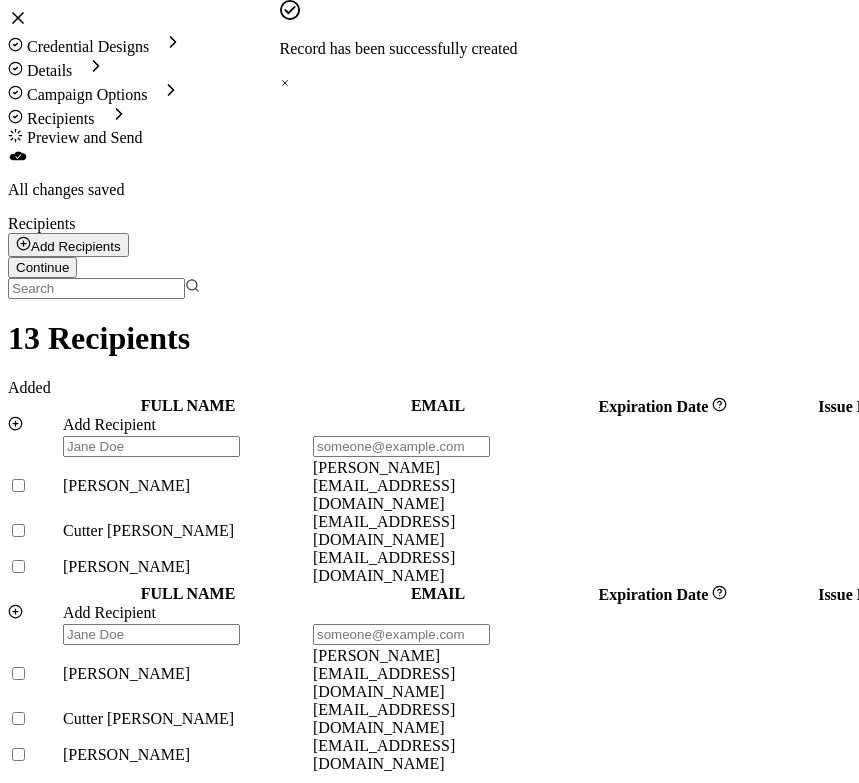 click at bounding box center [151, 446] 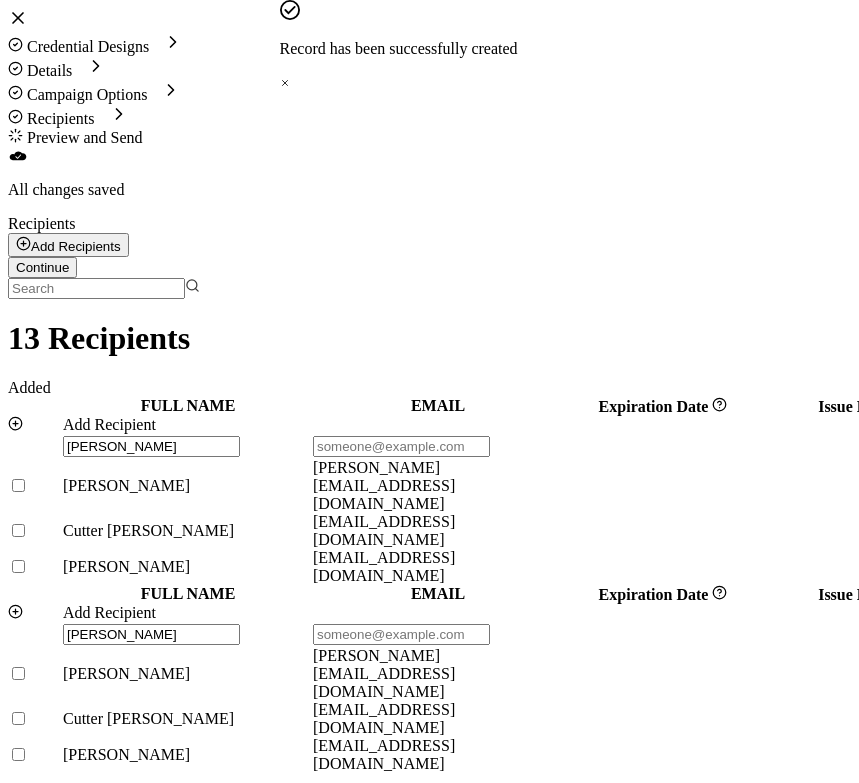 paste on "[PERSON_NAME][EMAIL_ADDRESS][PERSON_NAME][DOMAIN_NAME]" 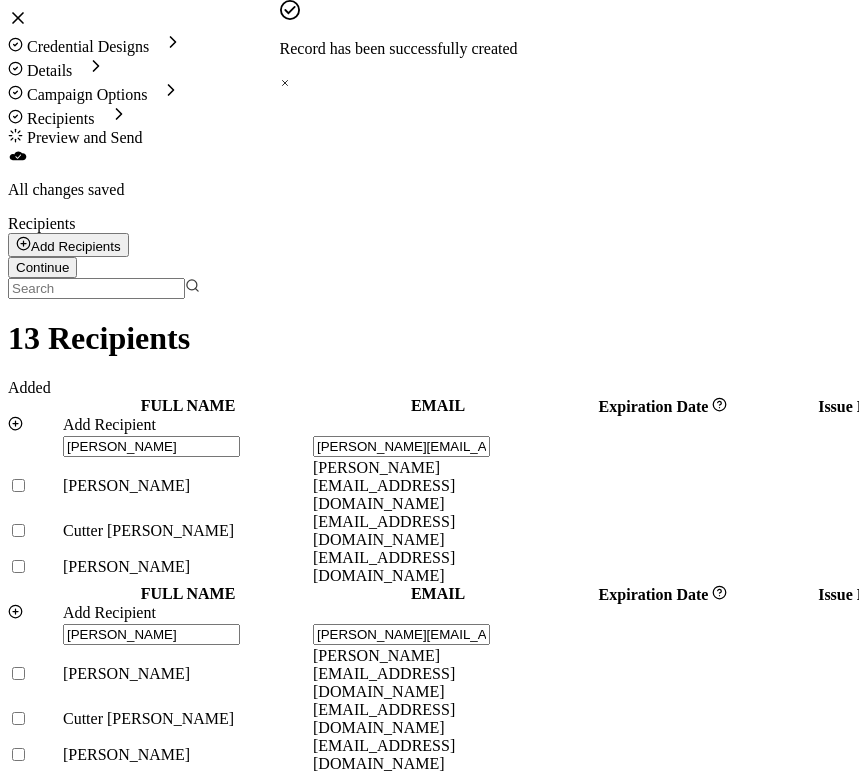 scroll, scrollTop: 0, scrollLeft: 2, axis: horizontal 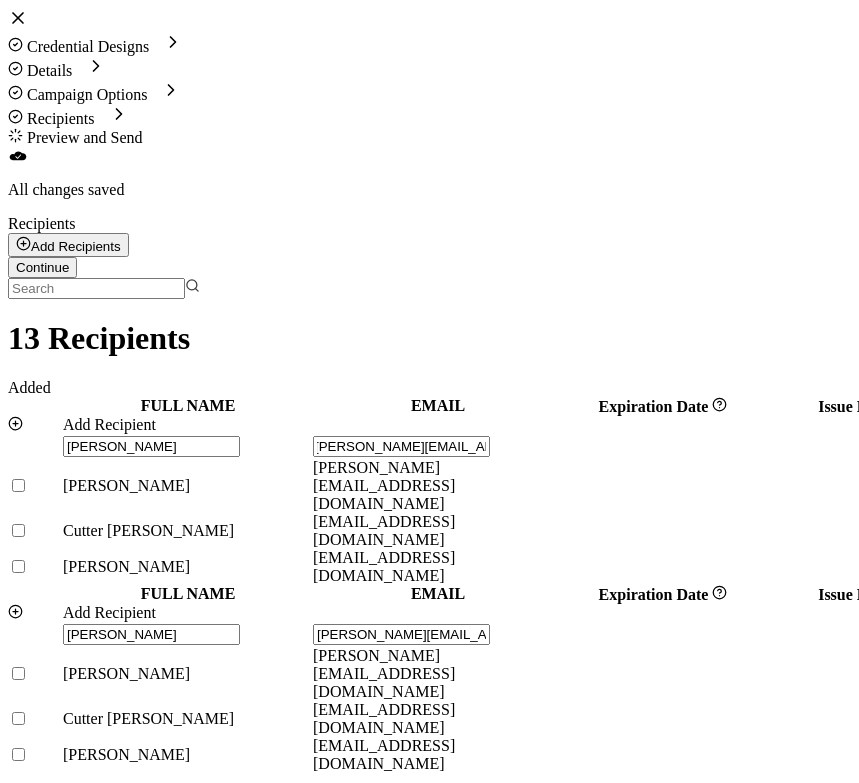 click 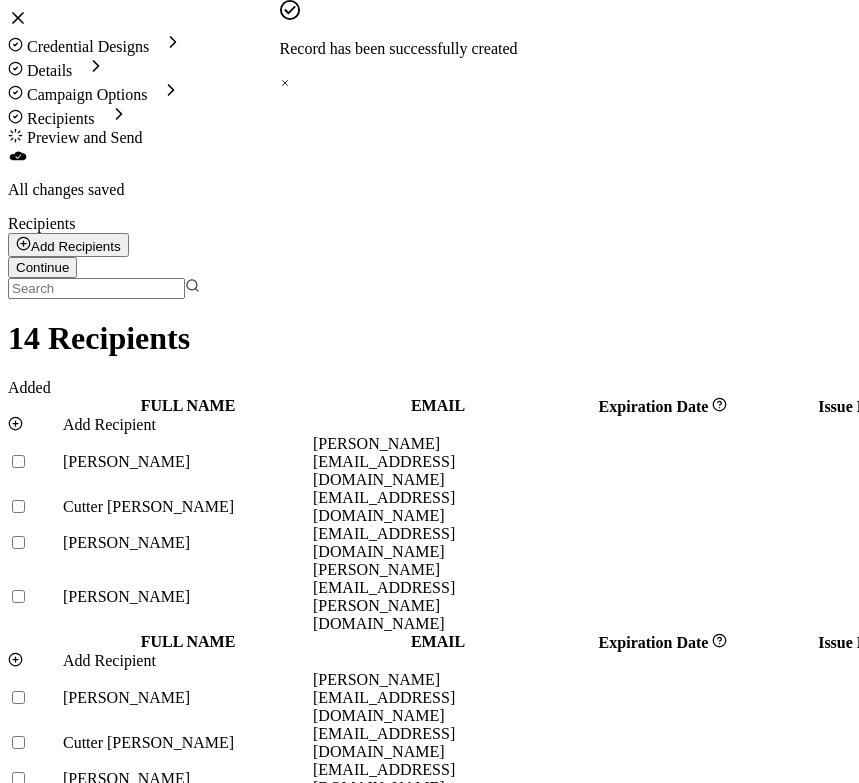 click on "Add Recipient" at bounding box center (109, 424) 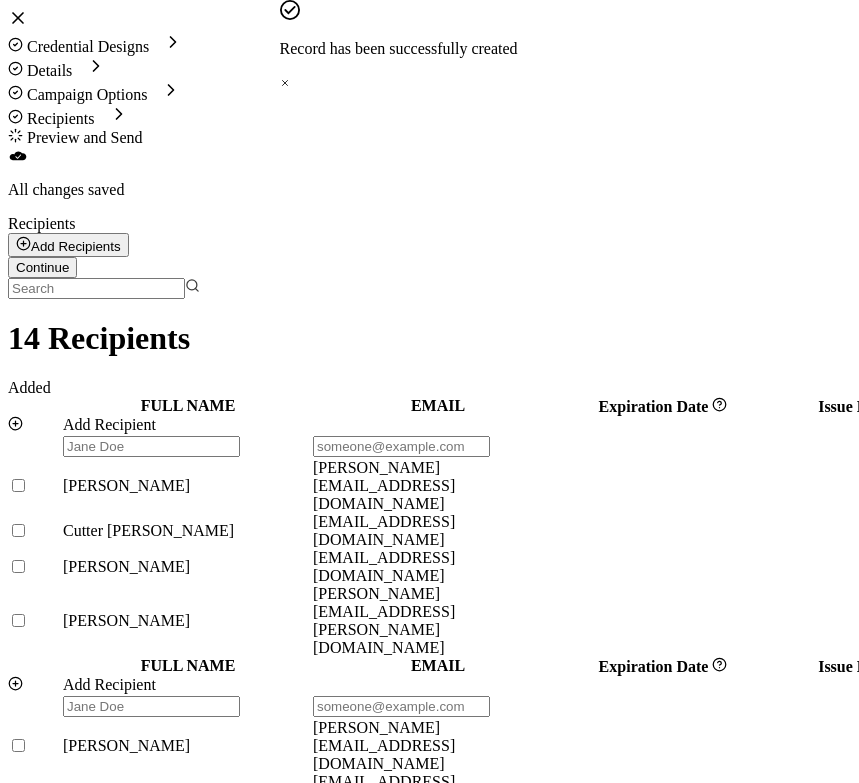 click at bounding box center [151, 446] 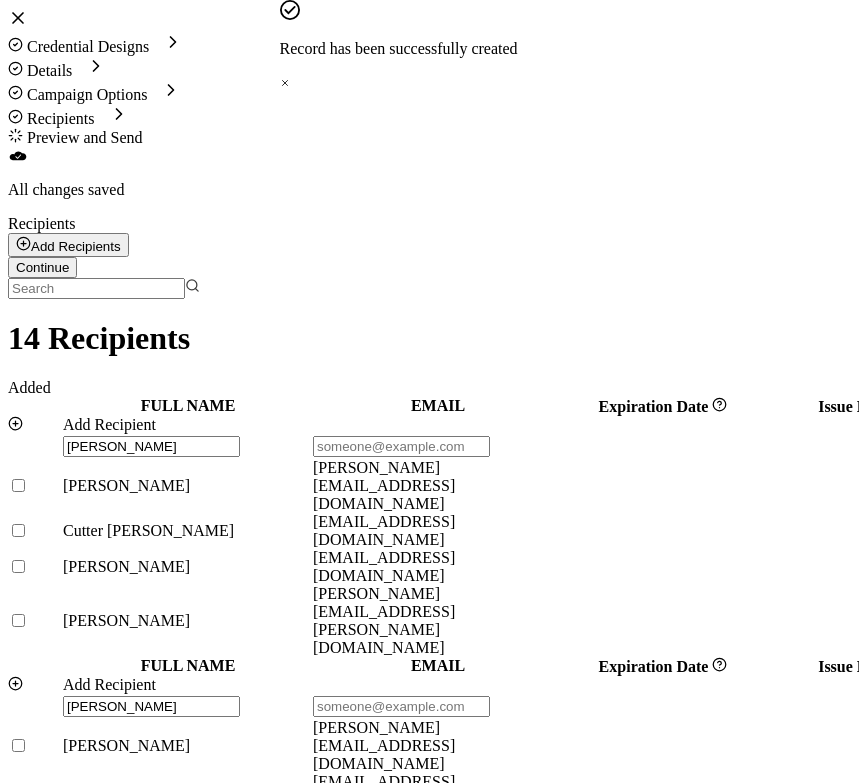 paste on "[EMAIL_ADDRESS][DOMAIN_NAME]" 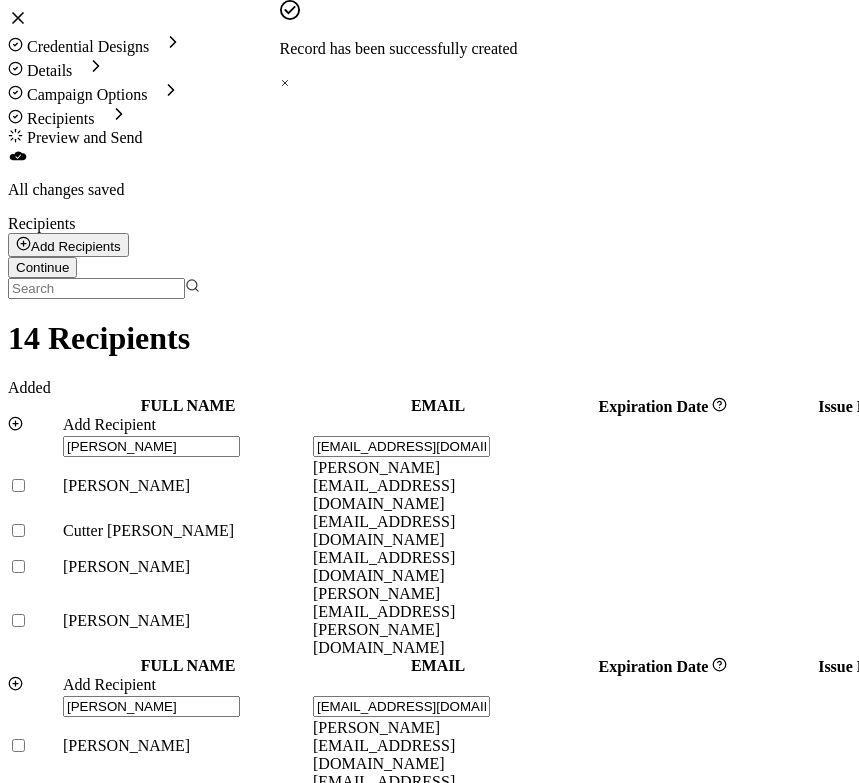 click 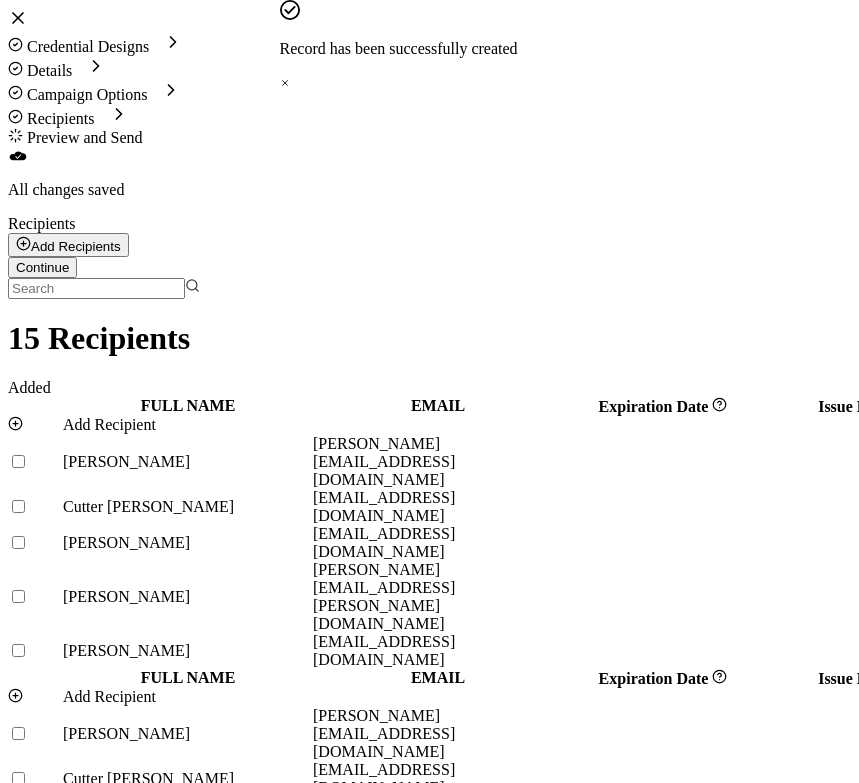click on "Add Recipient" at bounding box center [109, 424] 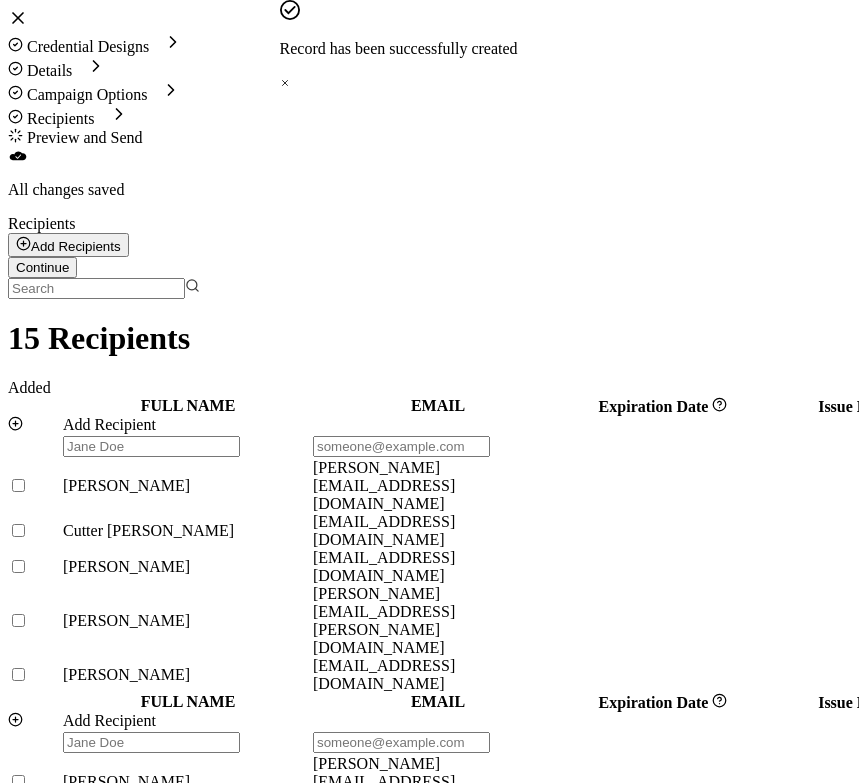 click at bounding box center [151, 446] 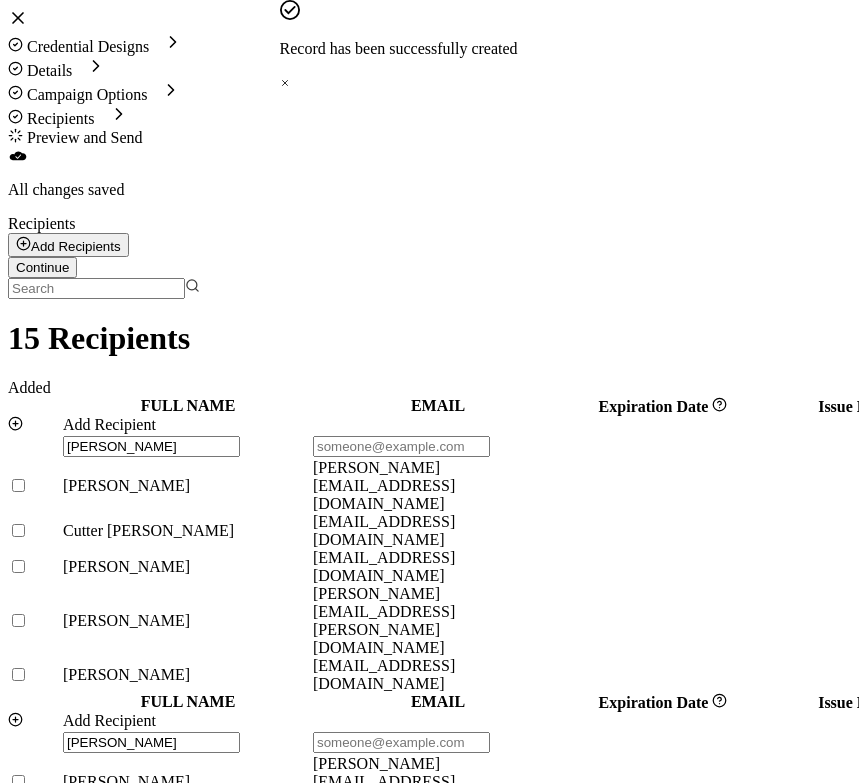 paste on "[EMAIL_ADDRESS][PERSON_NAME][DOMAIN_NAME]" 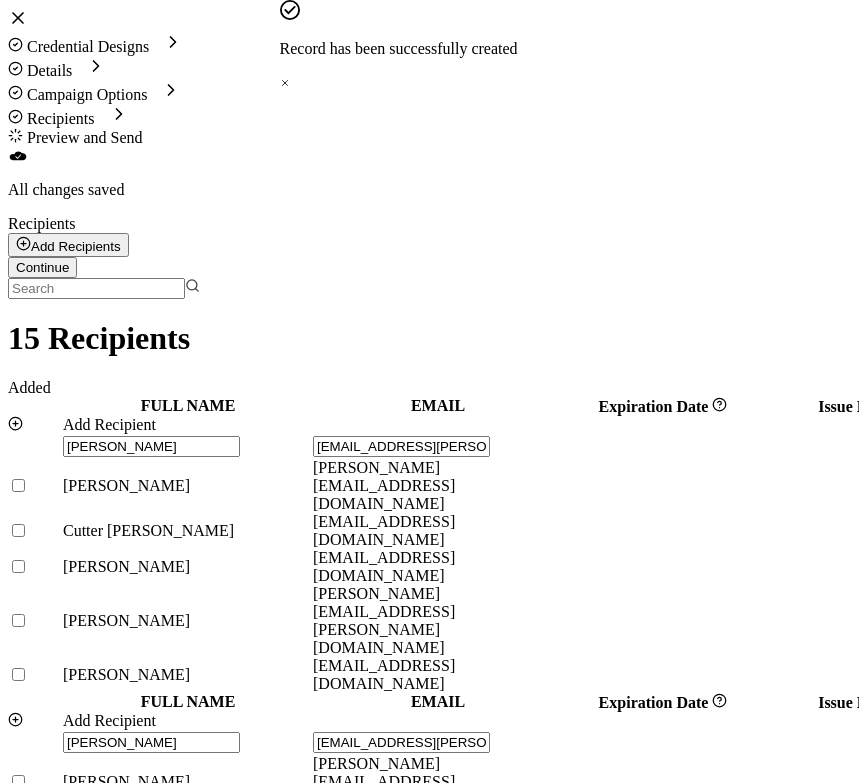 scroll, scrollTop: 0, scrollLeft: 51, axis: horizontal 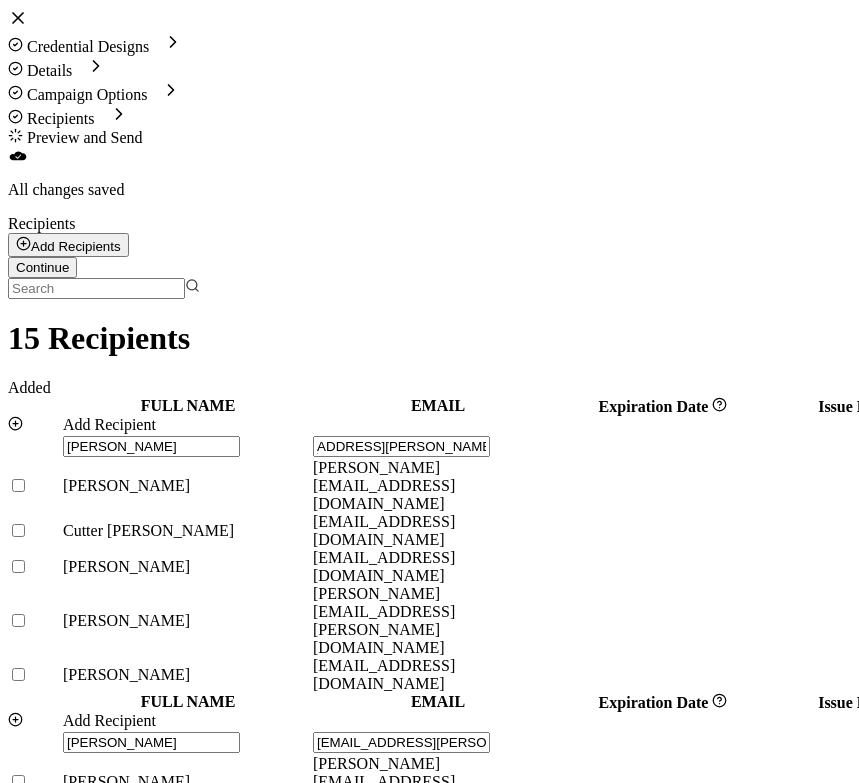 click at bounding box center [1043, 743] 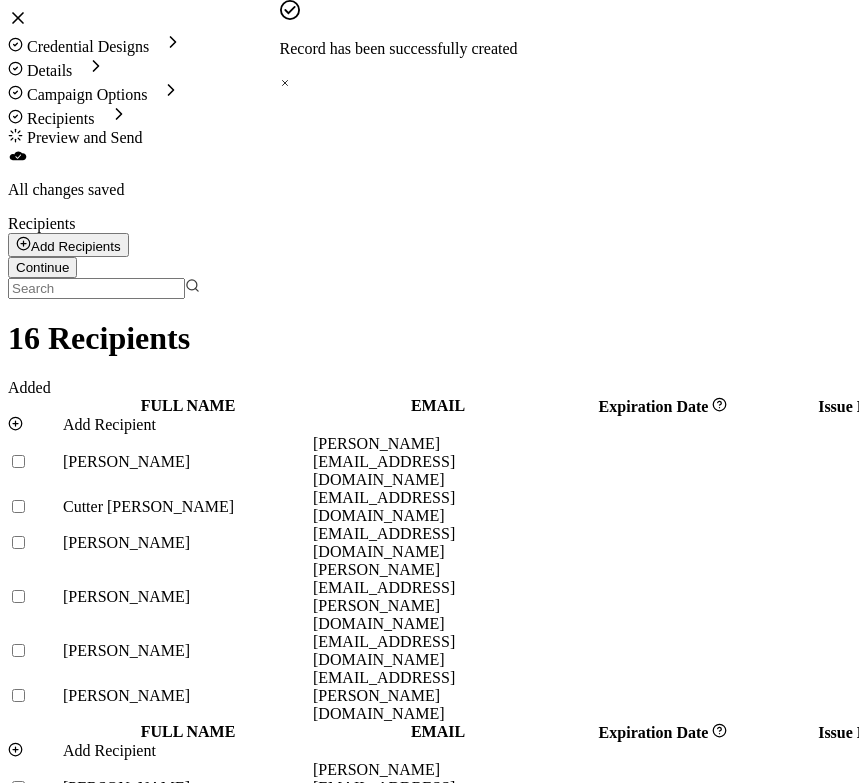 click on "Add Recipient" at bounding box center (109, 424) 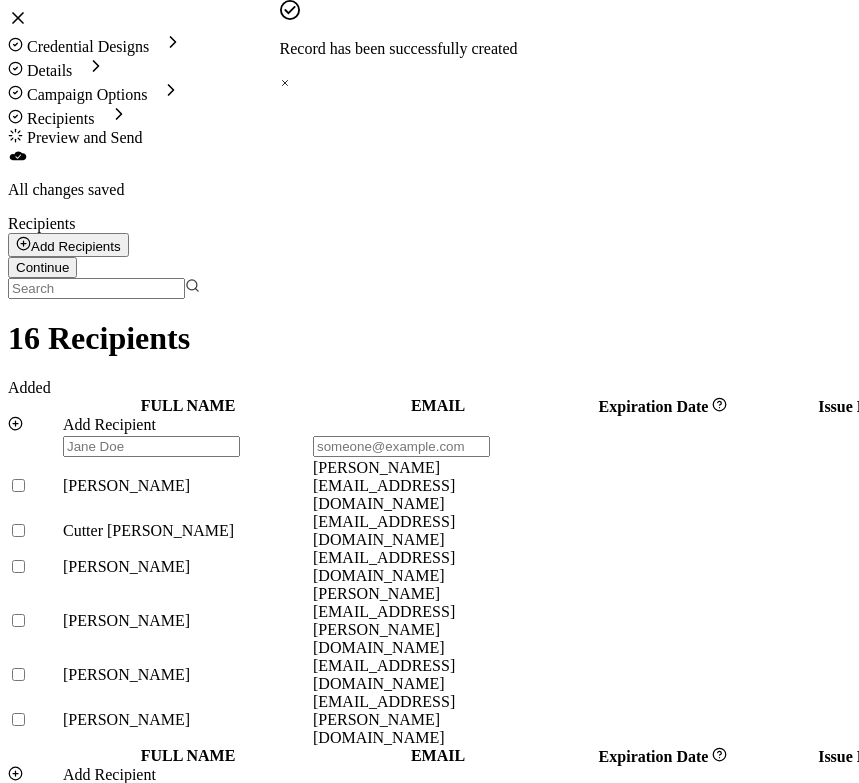 click at bounding box center [151, 446] 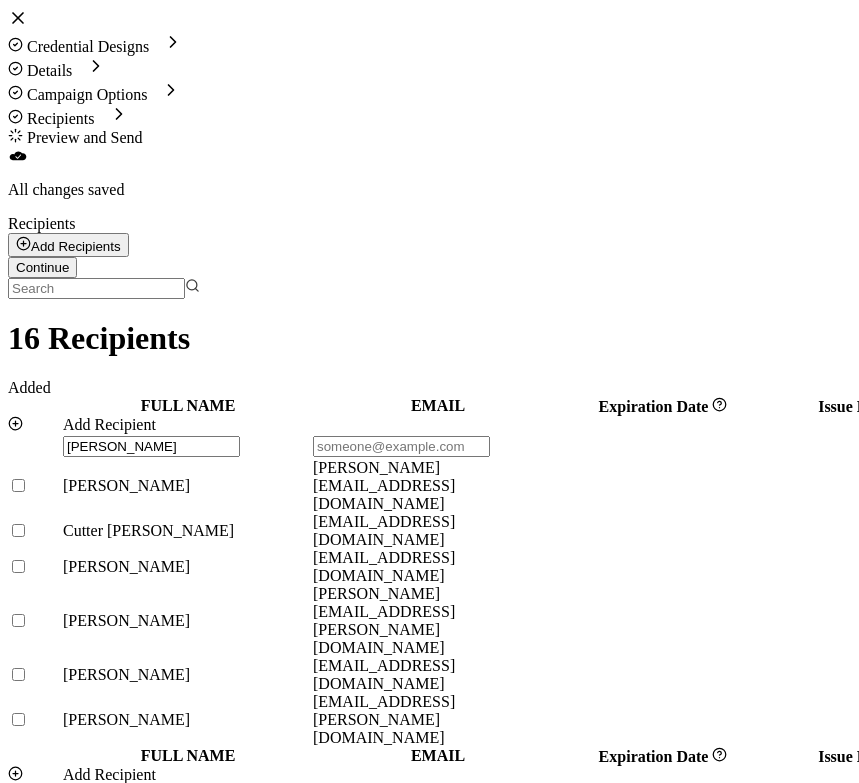 paste on "[EMAIL_ADDRESS][DOMAIN_NAME]" 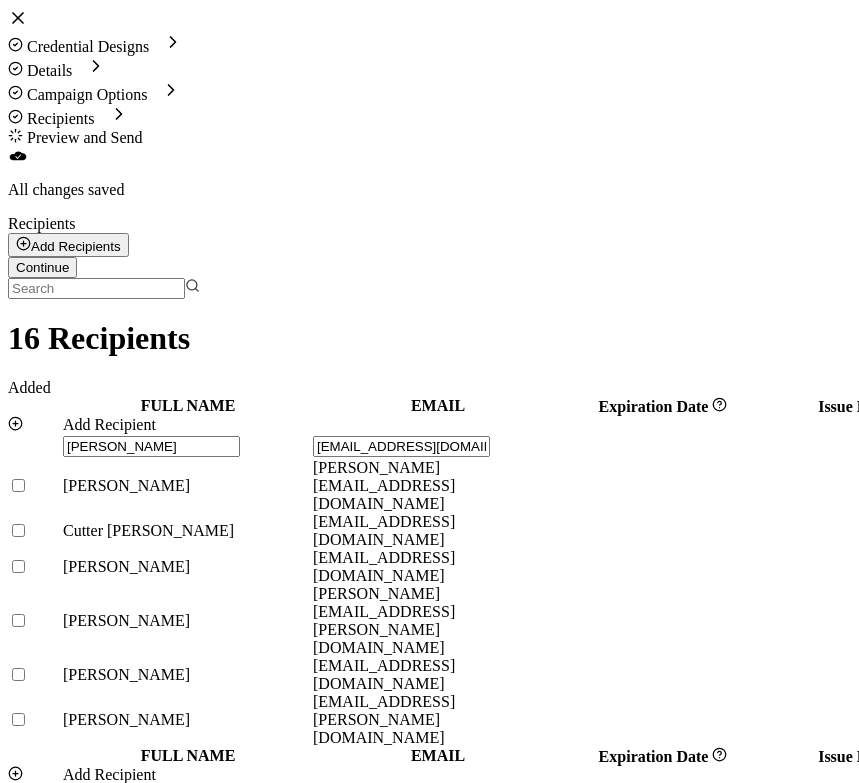 scroll, scrollTop: 0, scrollLeft: 11, axis: horizontal 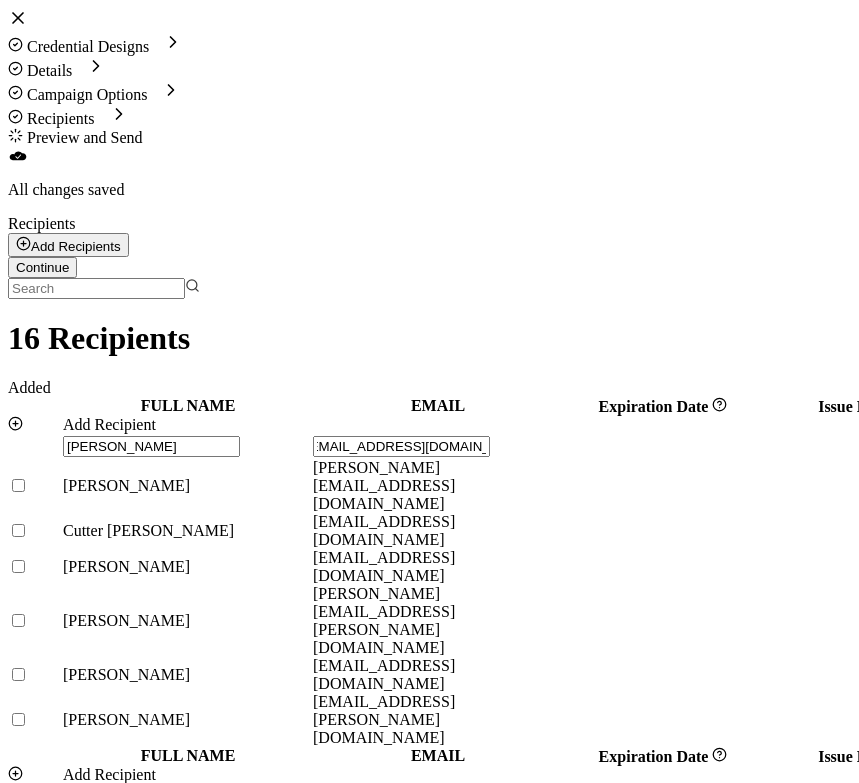 click 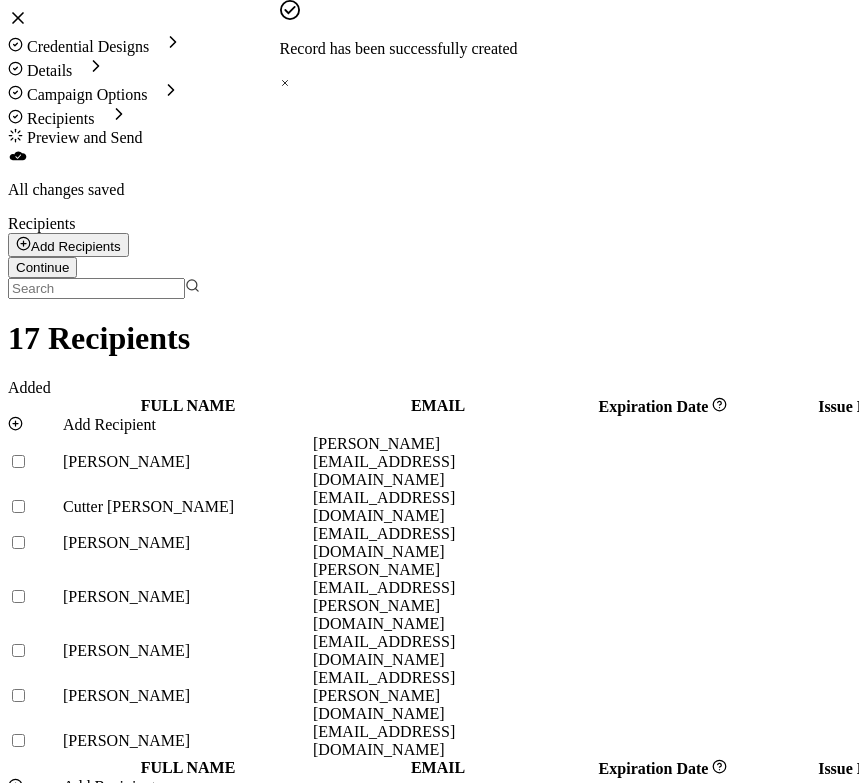 click 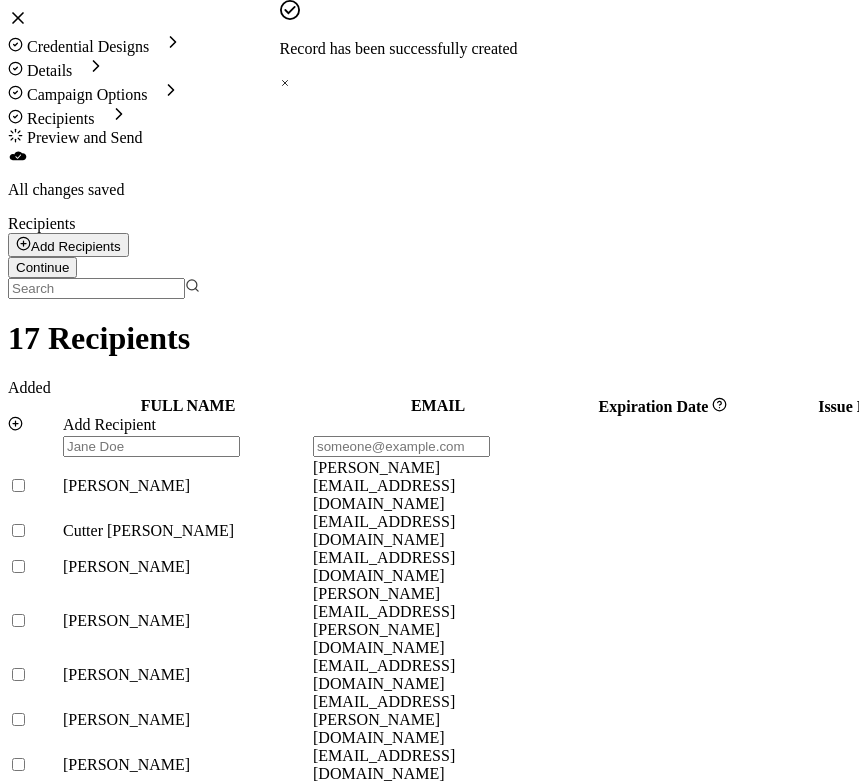 click at bounding box center (151, 446) 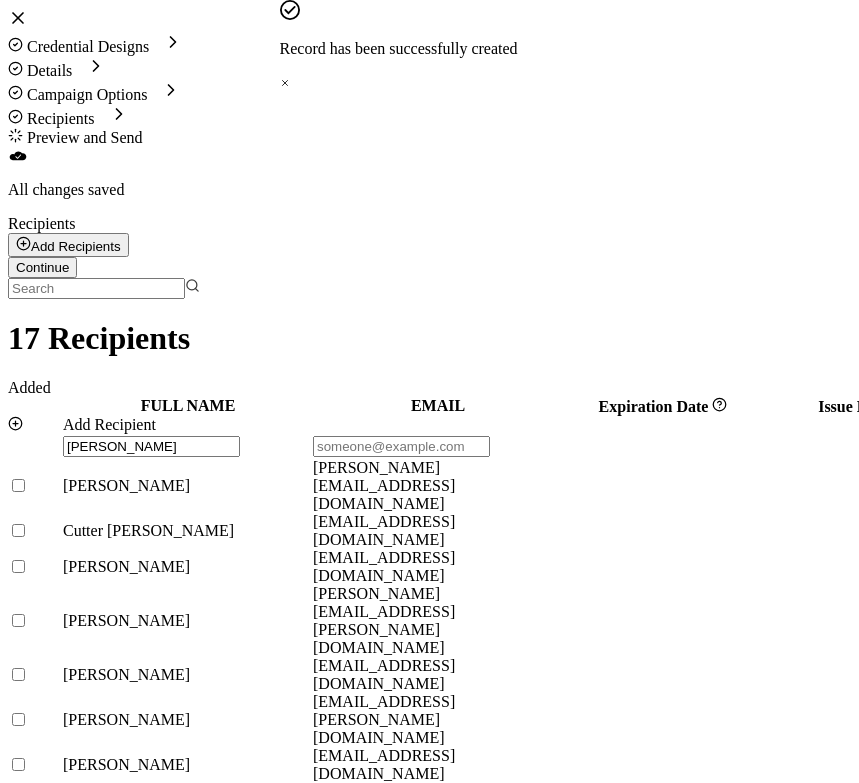 paste on "[EMAIL_ADDRESS][DOMAIN_NAME]" 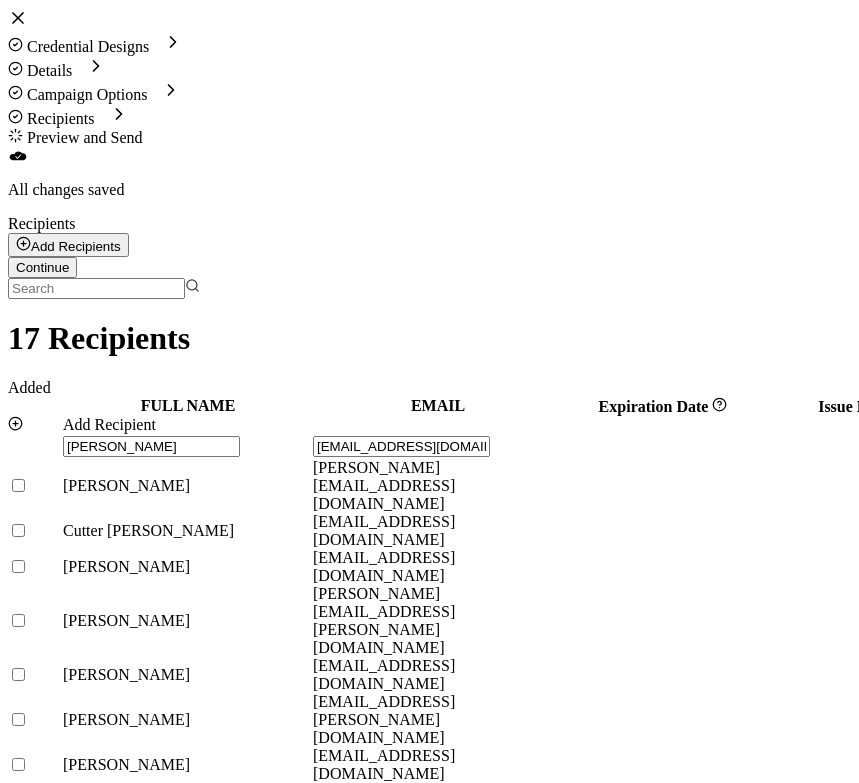click at bounding box center (1043, 833) 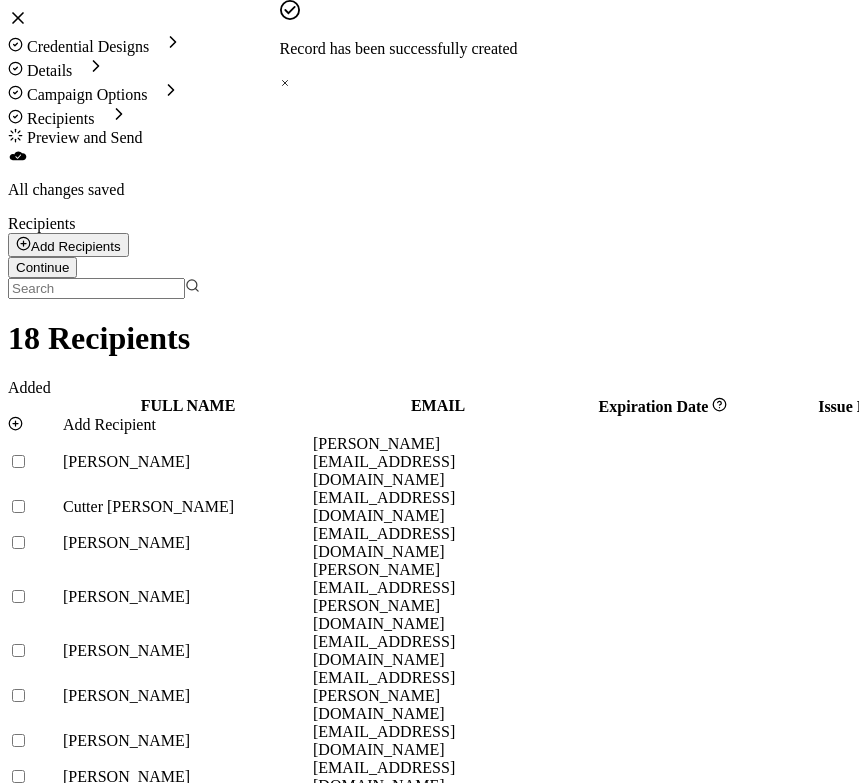 click on "Add Recipient" at bounding box center [109, 424] 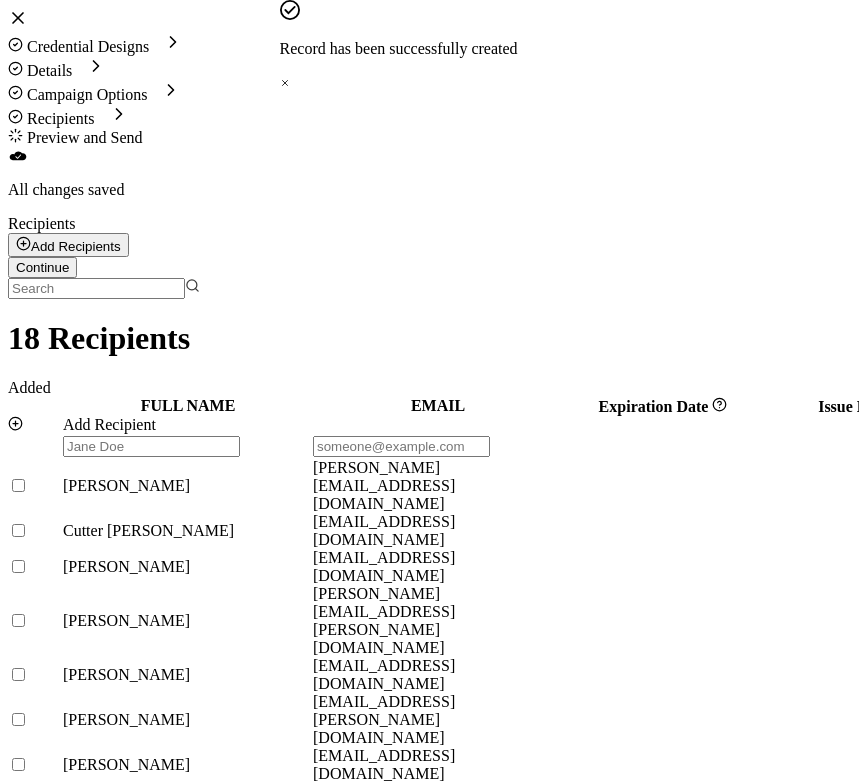 click at bounding box center [151, 446] 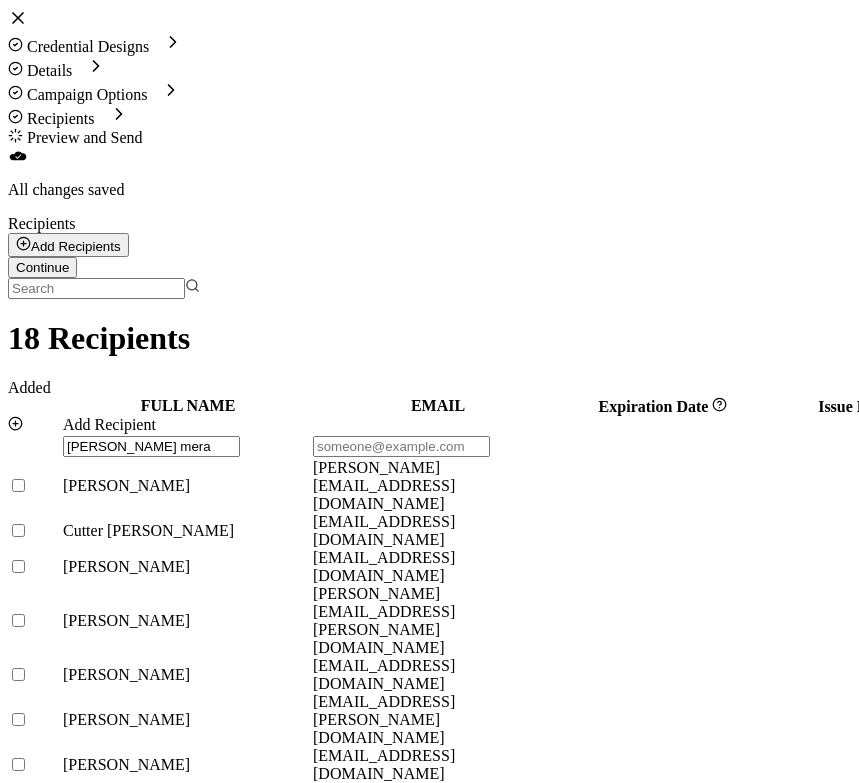 paste on "[EMAIL_ADDRESS][DOMAIN_NAME]" 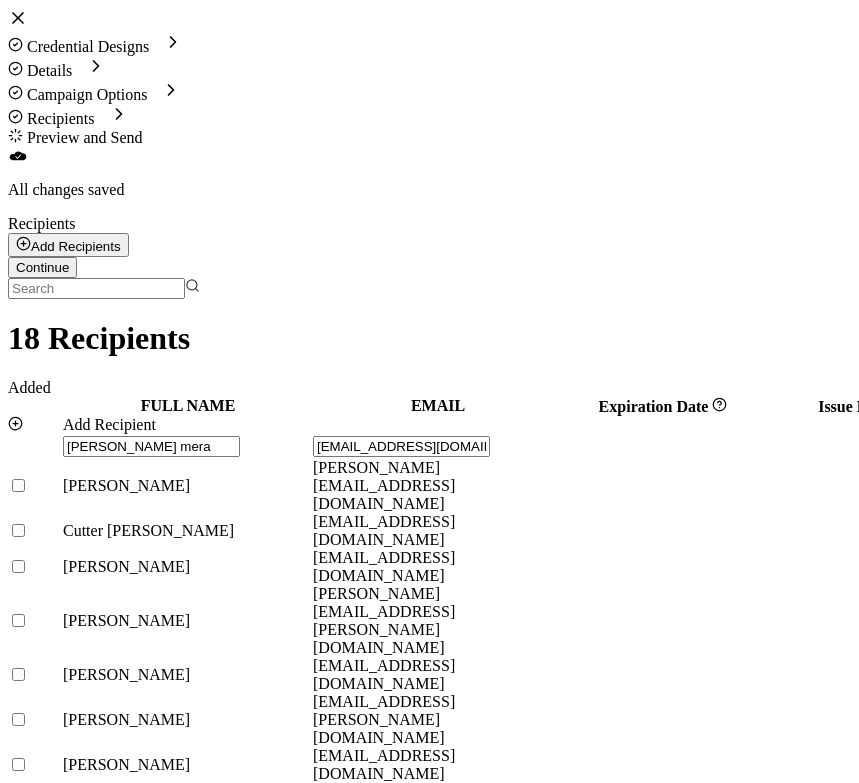 scroll, scrollTop: 0, scrollLeft: 9, axis: horizontal 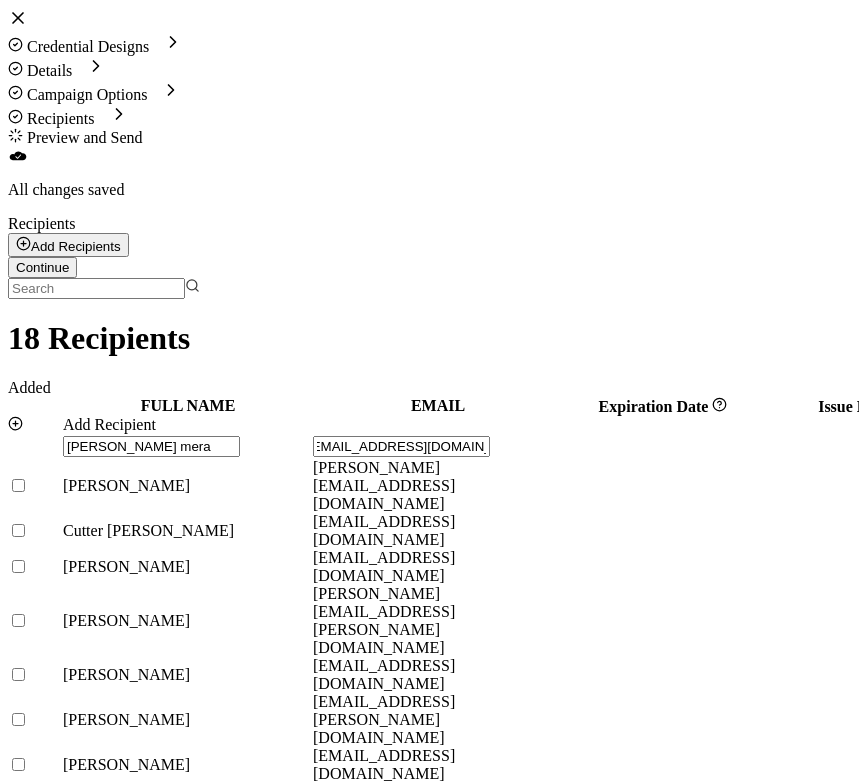 click at bounding box center (1043, 869) 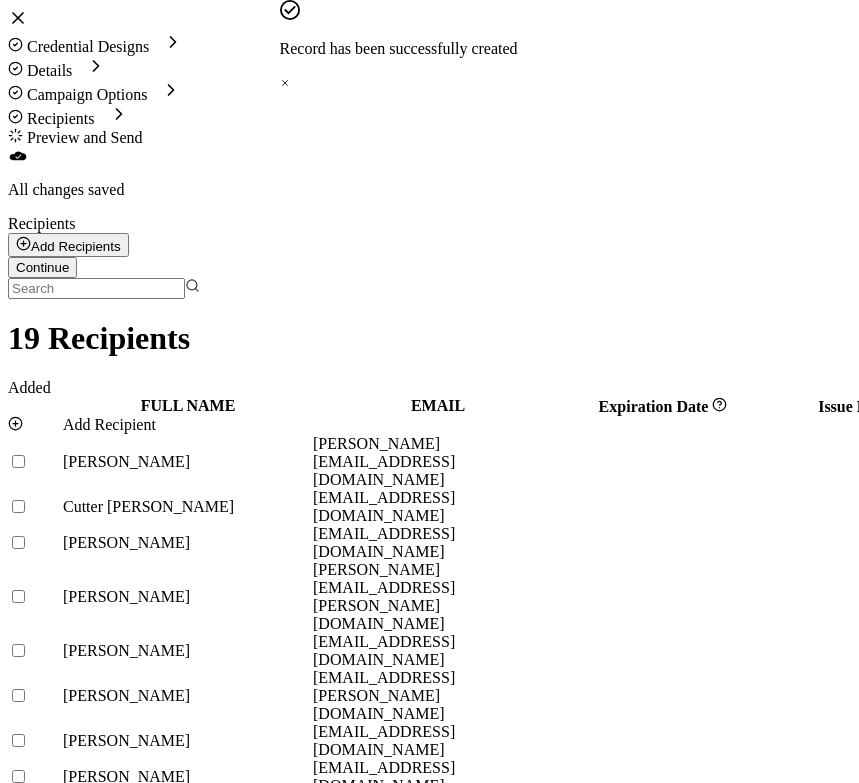 click on "Add Recipient" at bounding box center [109, 424] 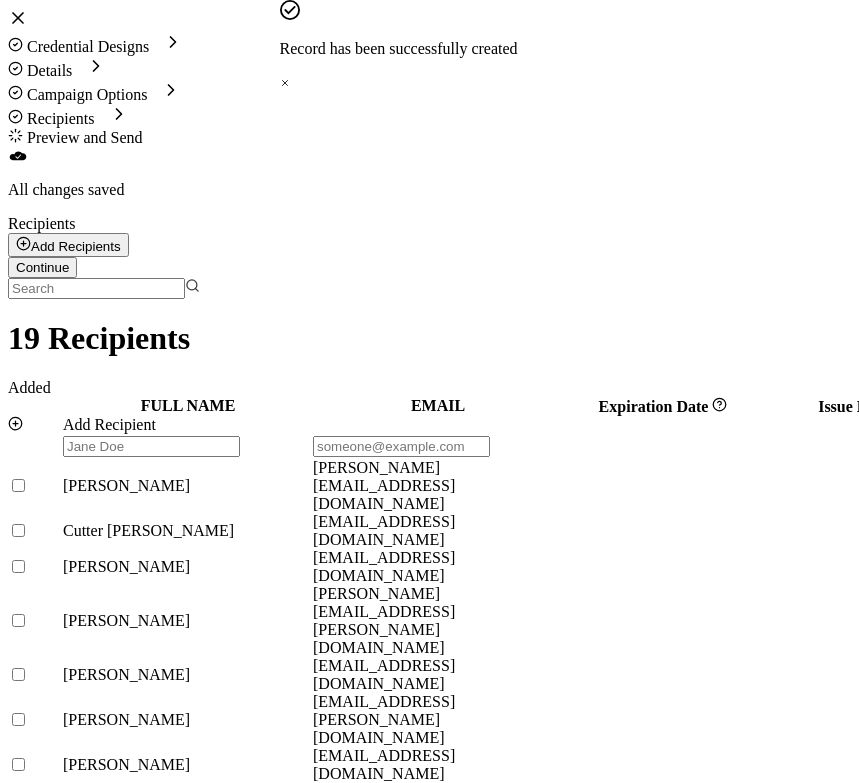 click at bounding box center [151, 446] 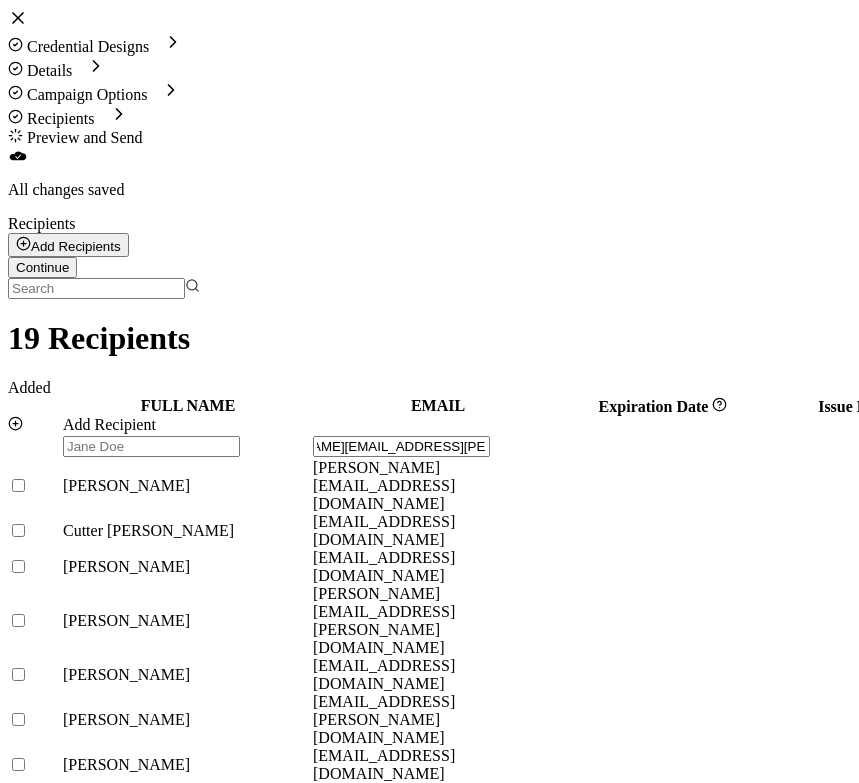scroll, scrollTop: 0, scrollLeft: 0, axis: both 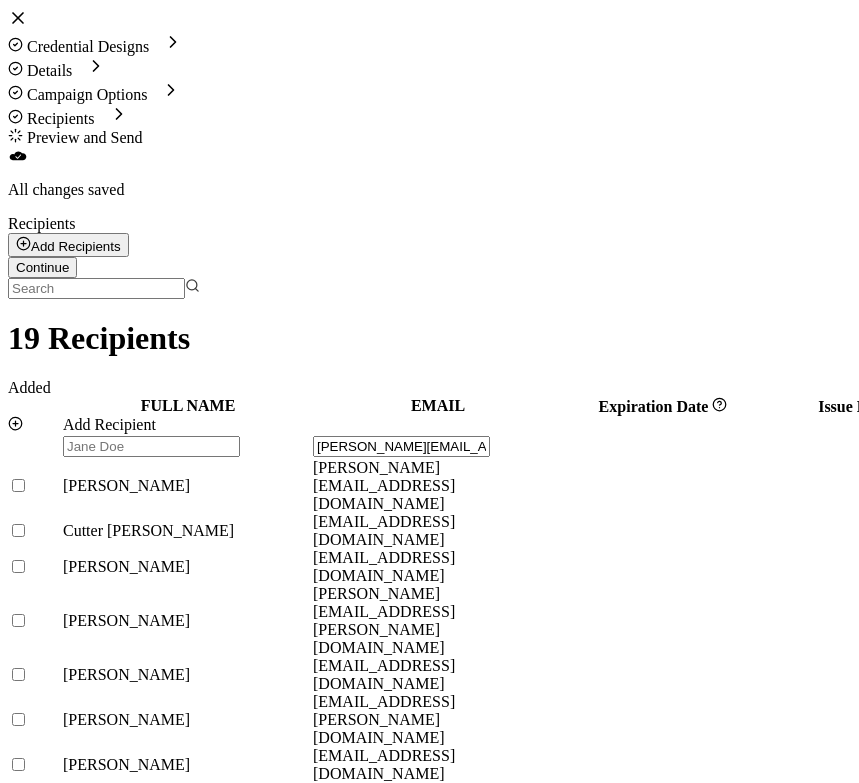 click at bounding box center [151, 446] 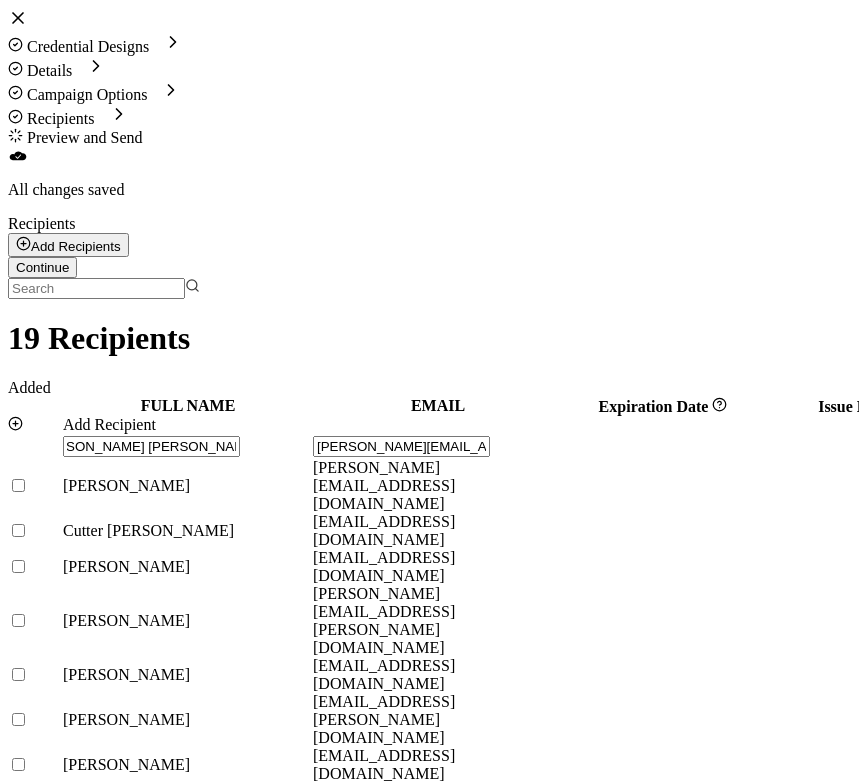 scroll, scrollTop: 0, scrollLeft: 0, axis: both 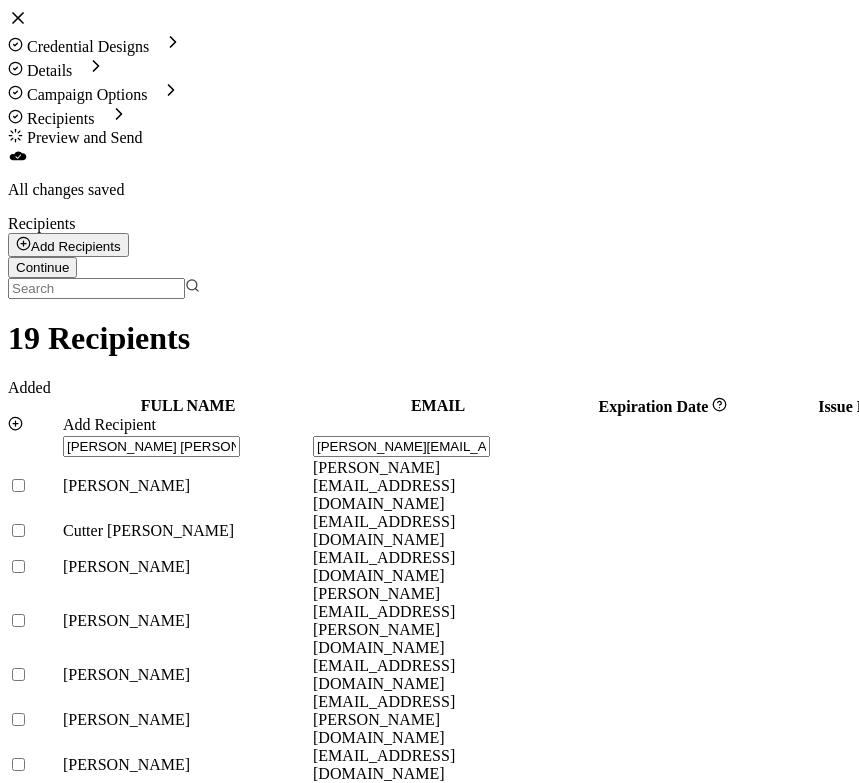 click 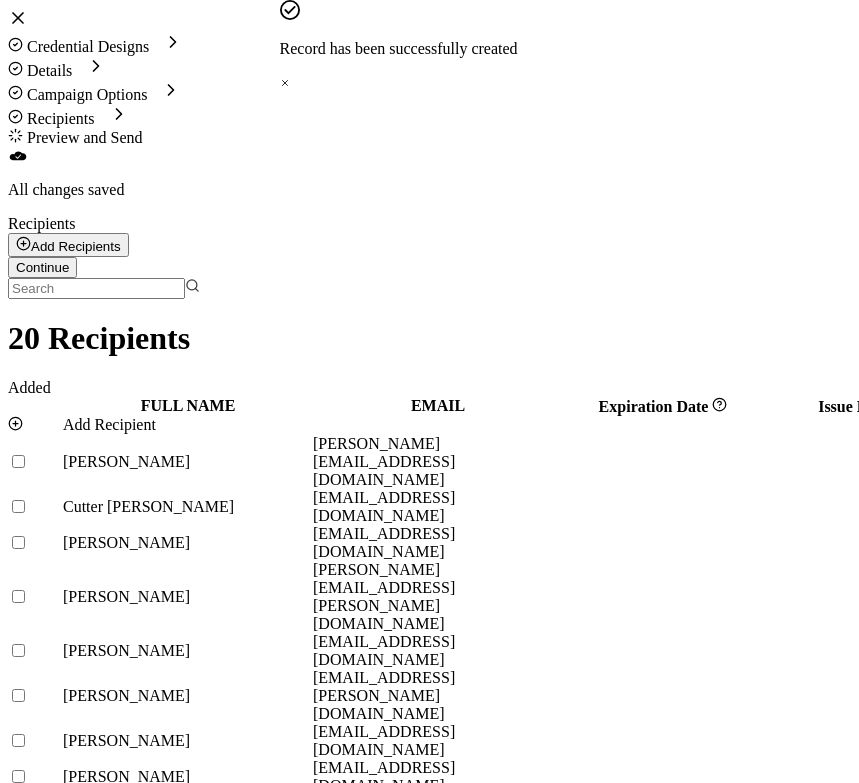 click on "Add Recipient" at bounding box center [109, 424] 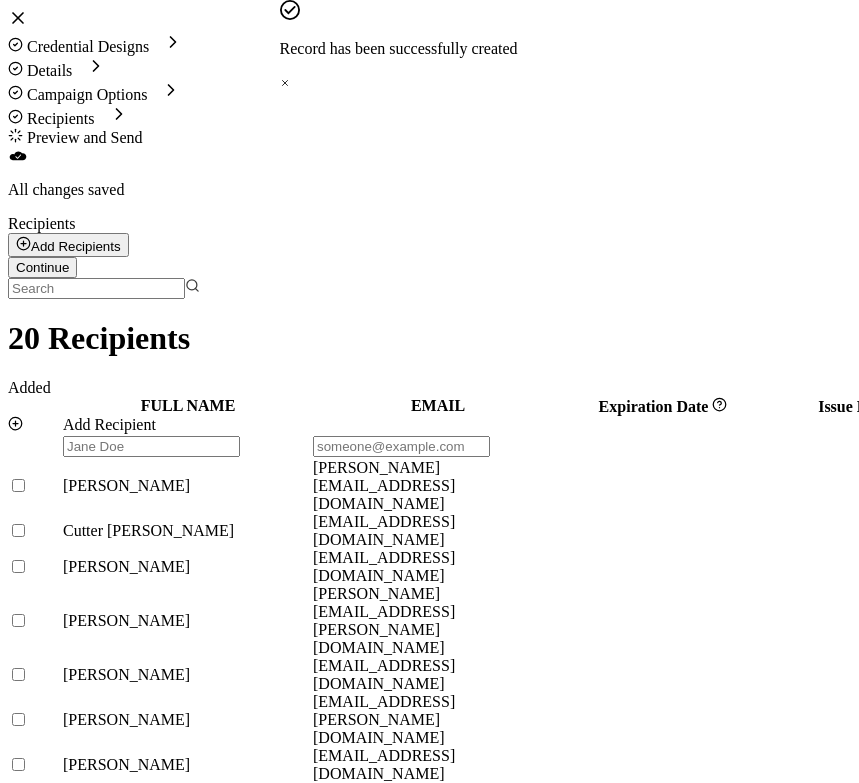 click at bounding box center [151, 446] 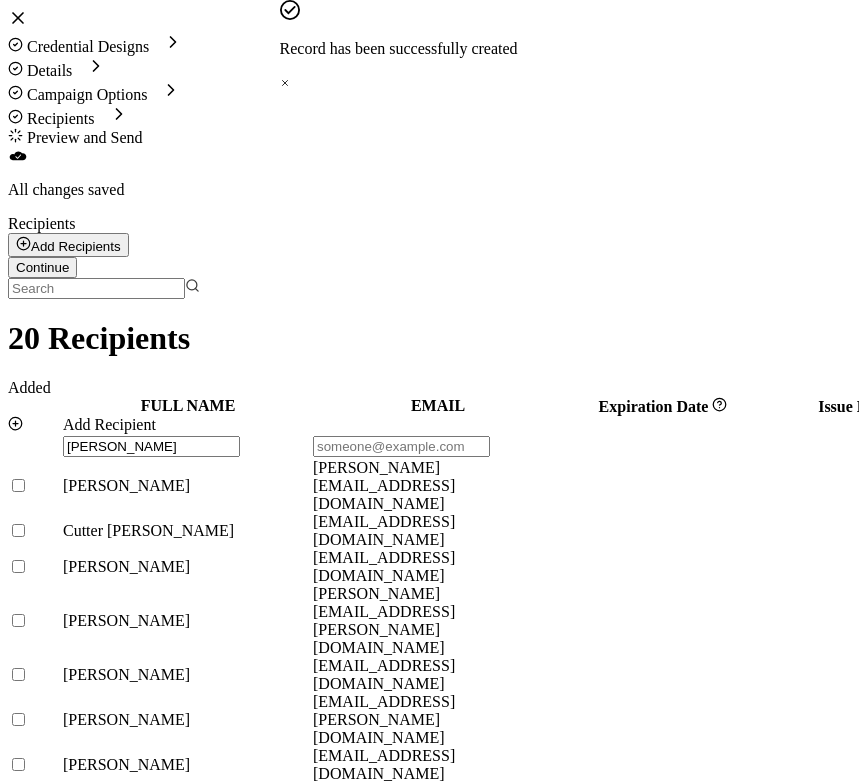 paste on "[EMAIL_ADDRESS][DOMAIN_NAME]" 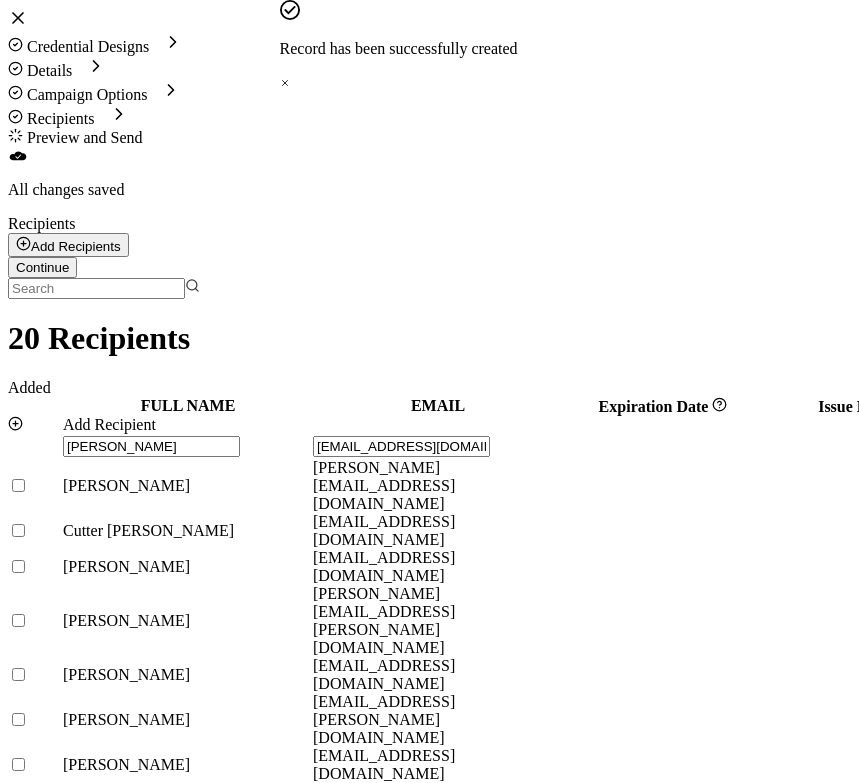 click 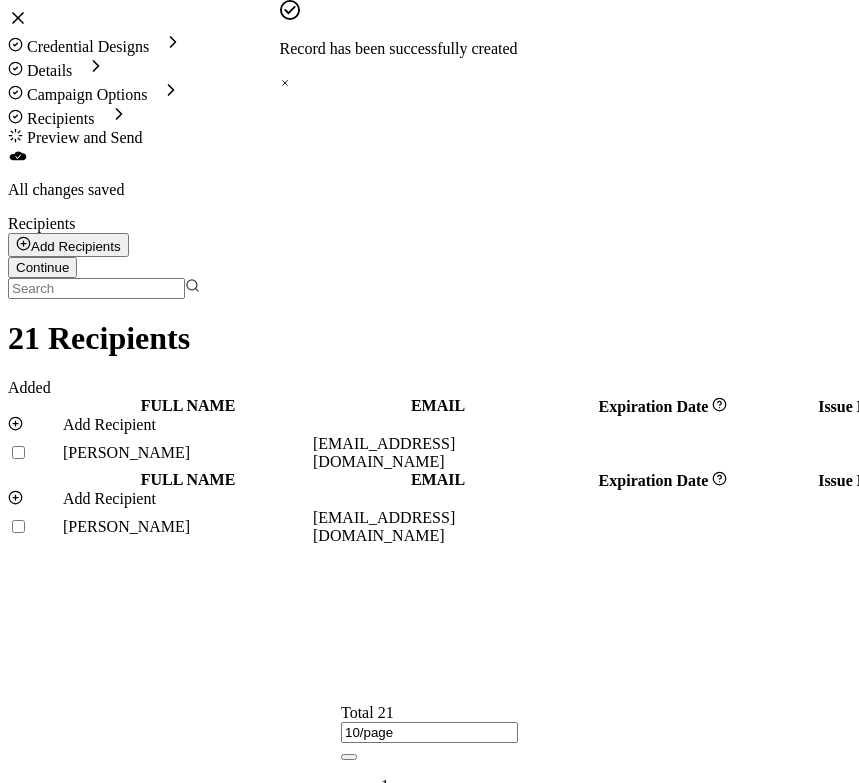 click on "Add Recipient" at bounding box center [109, 424] 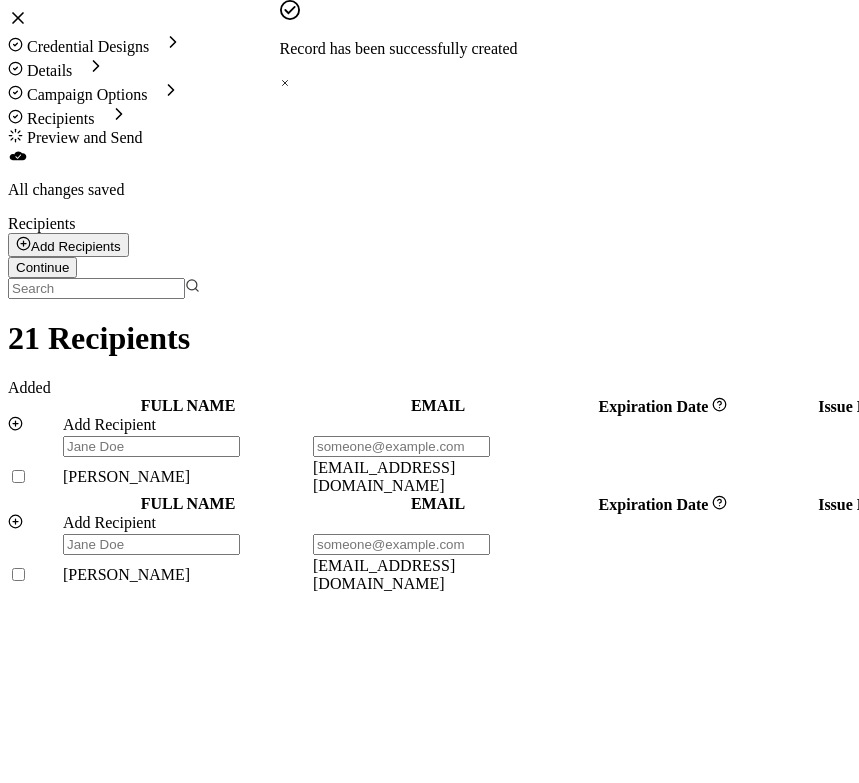 click at bounding box center [151, 446] 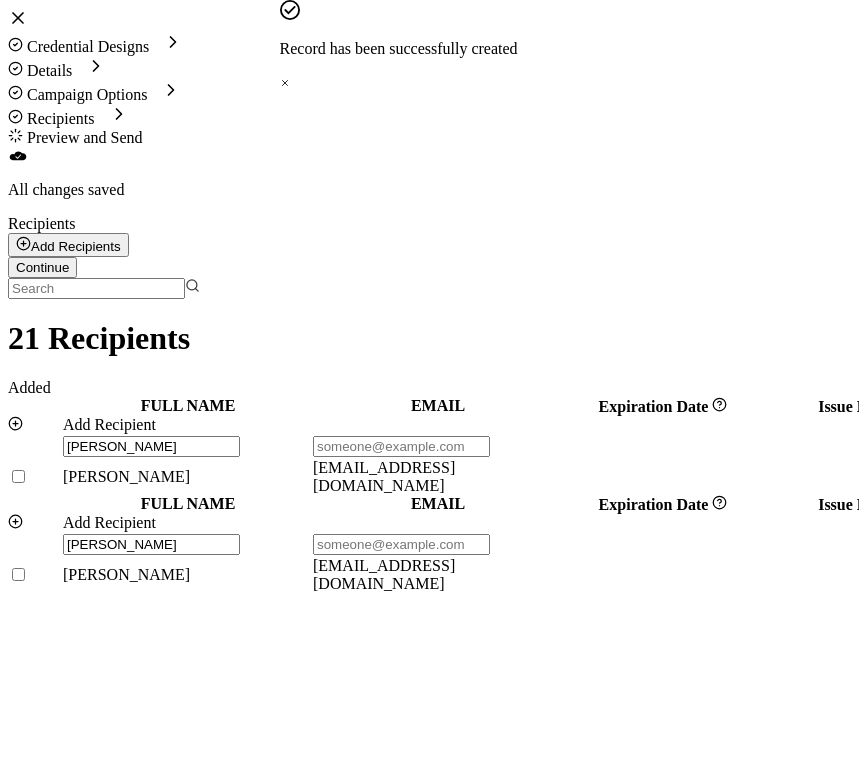paste on "[EMAIL_ADDRESS][DOMAIN_NAME]" 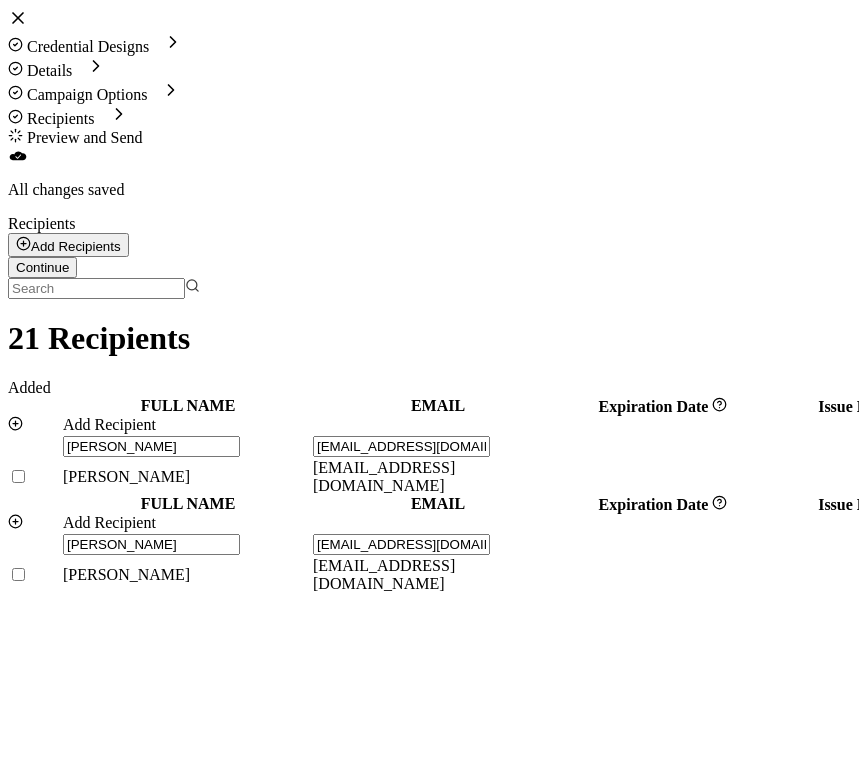 click 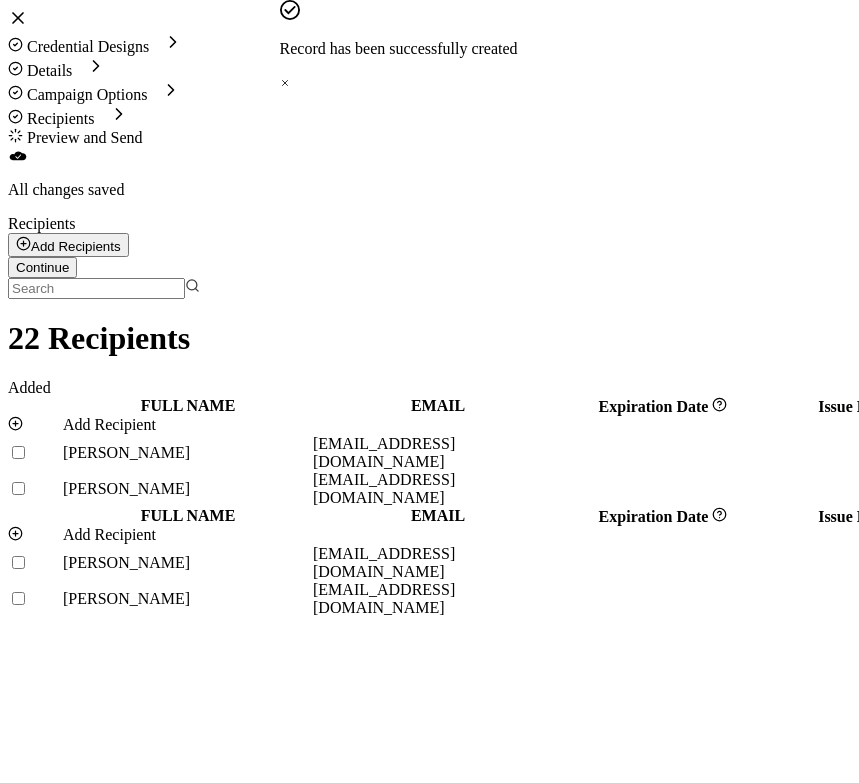 click on "Add Recipient" at bounding box center [187, 425] 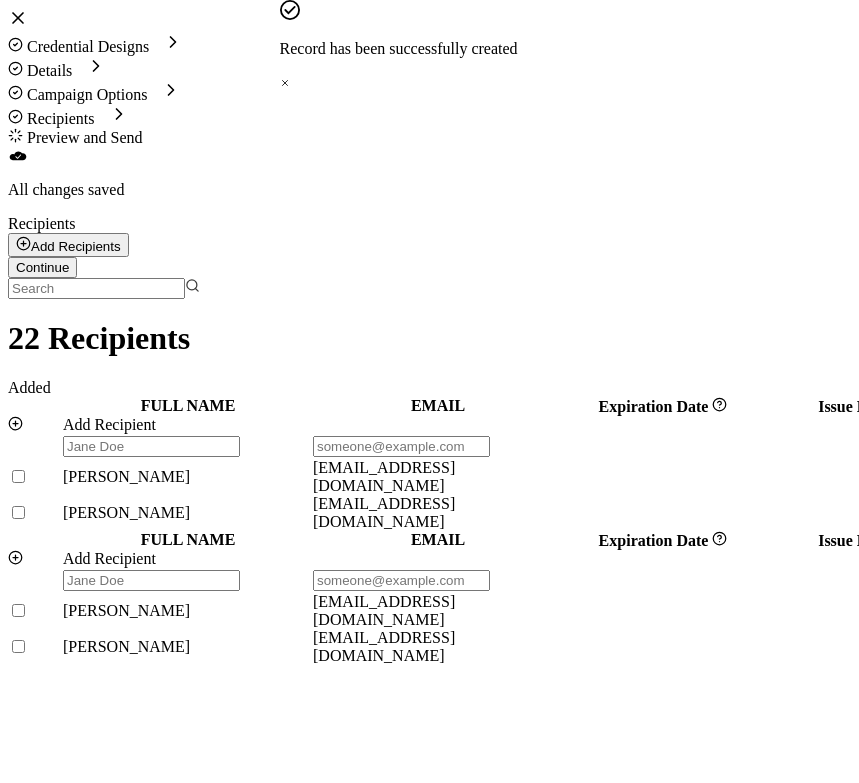 click at bounding box center [151, 446] 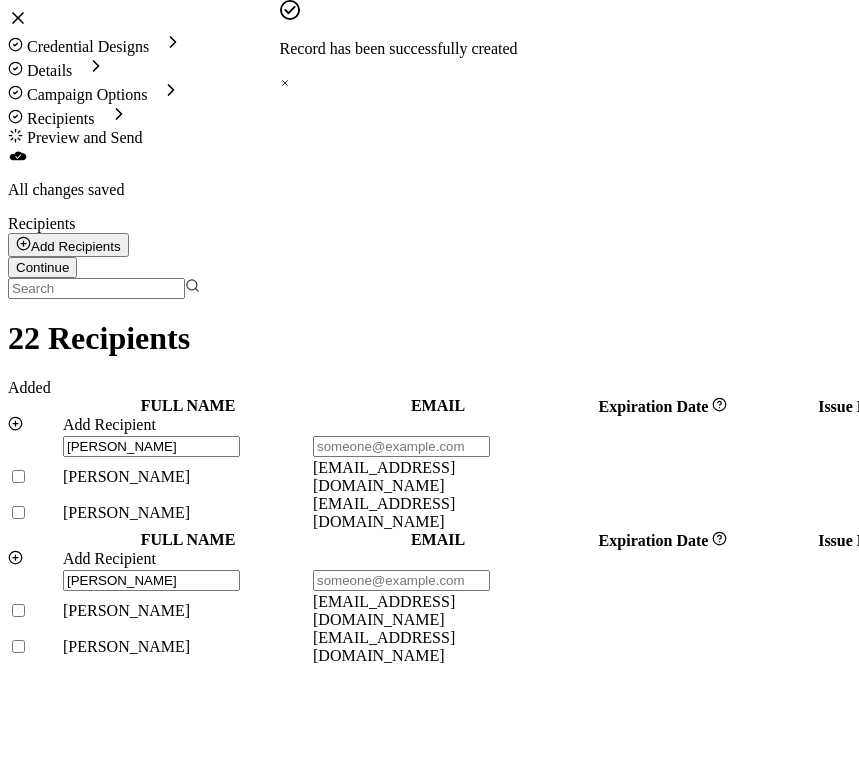 paste on "[PERSON_NAME][EMAIL_ADDRESS][DOMAIN_NAME]" 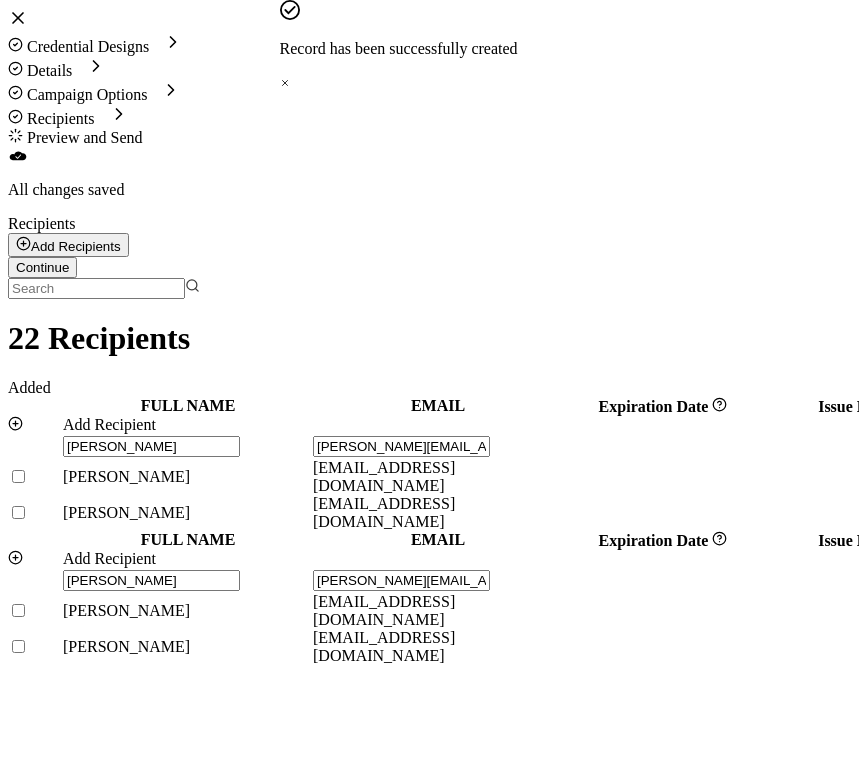 click at bounding box center (1043, 581) 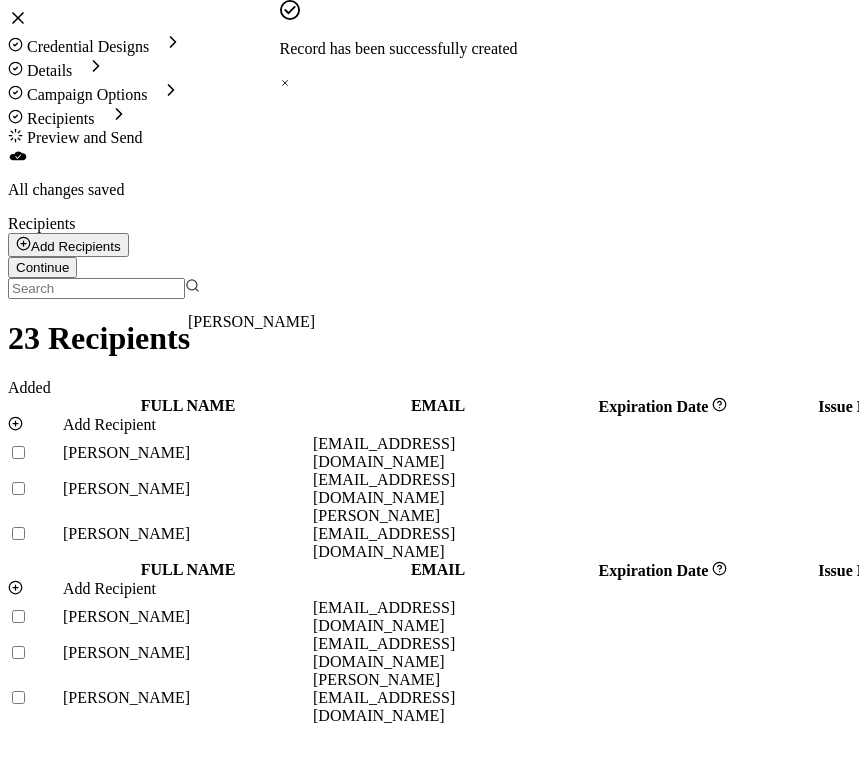 click on "Add Recipient" at bounding box center [188, 425] 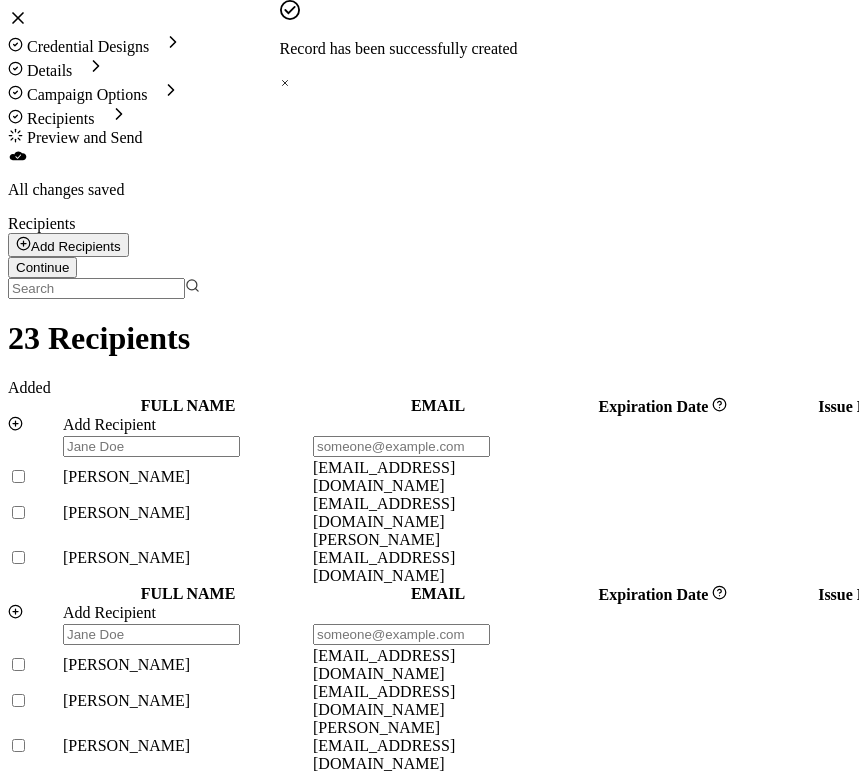 click at bounding box center [151, 446] 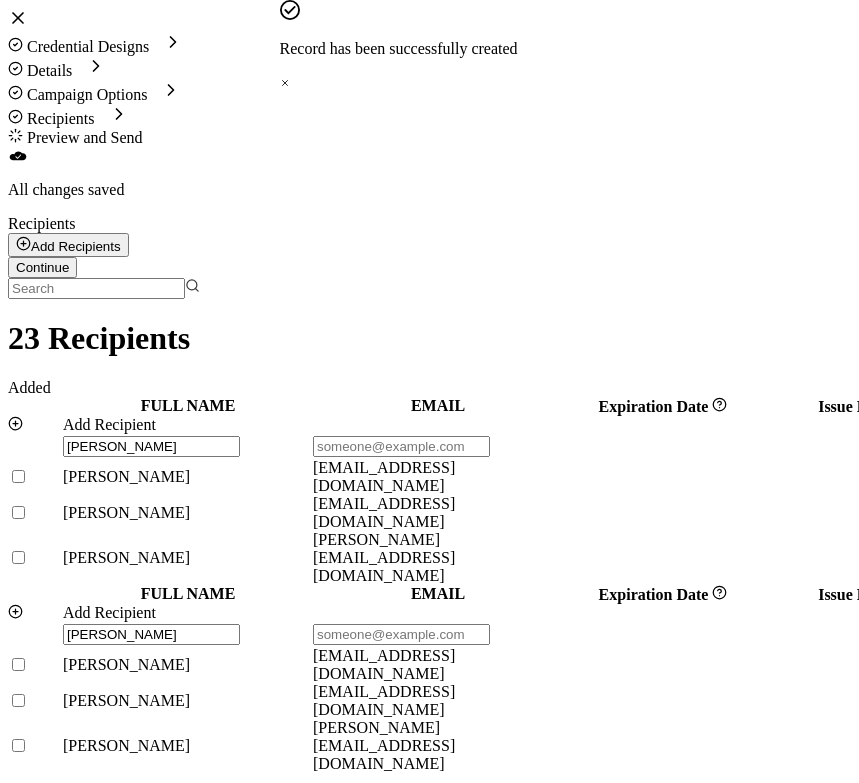 paste on "[EMAIL_ADDRESS][DOMAIN_NAME]" 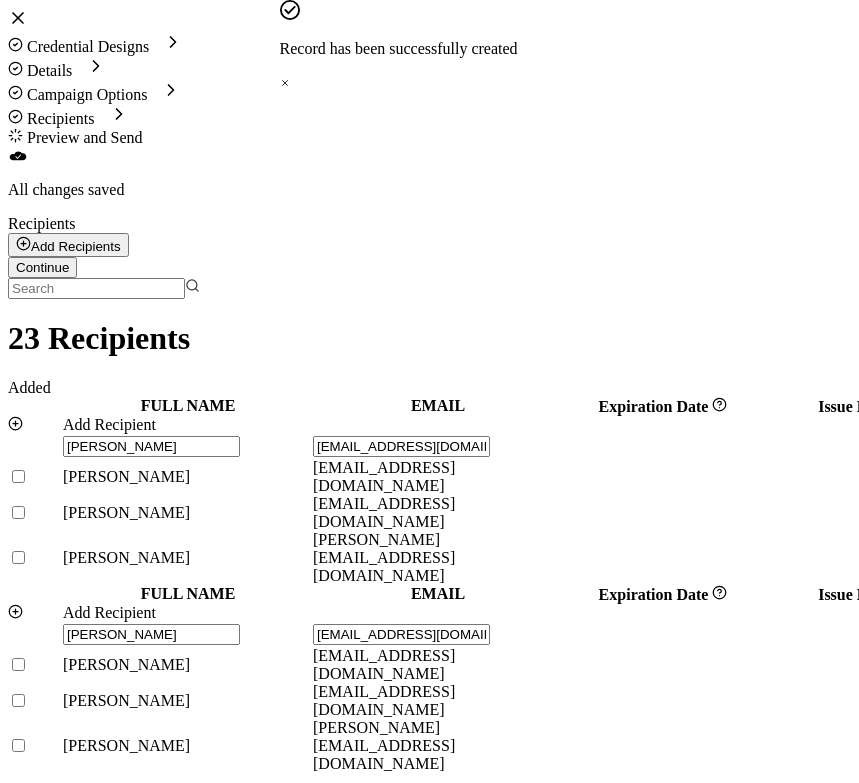 click at bounding box center [1043, 635] 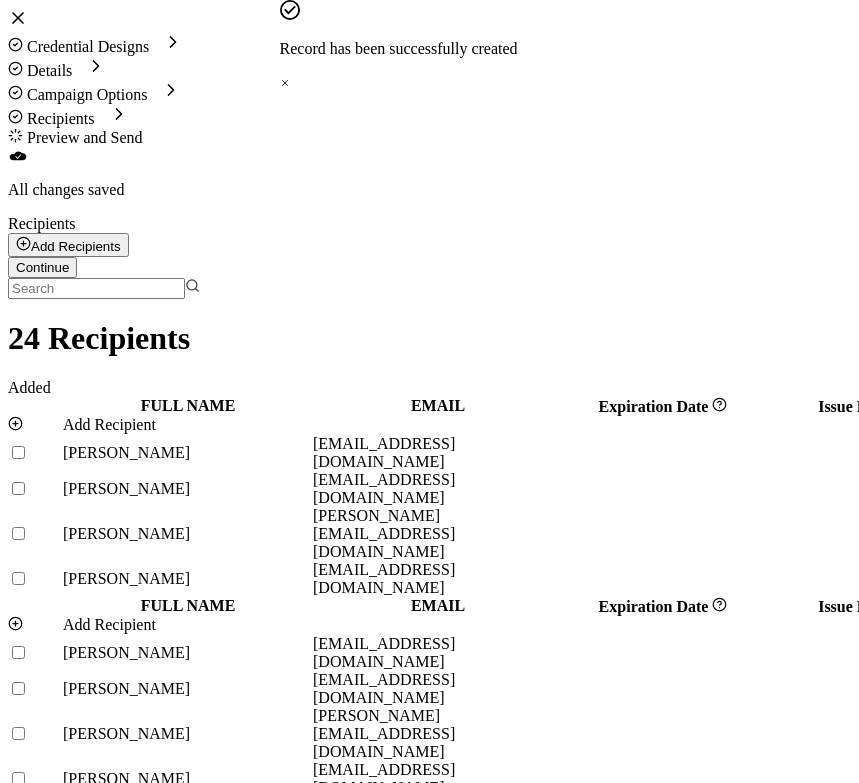 click on "Add Recipient" at bounding box center [109, 424] 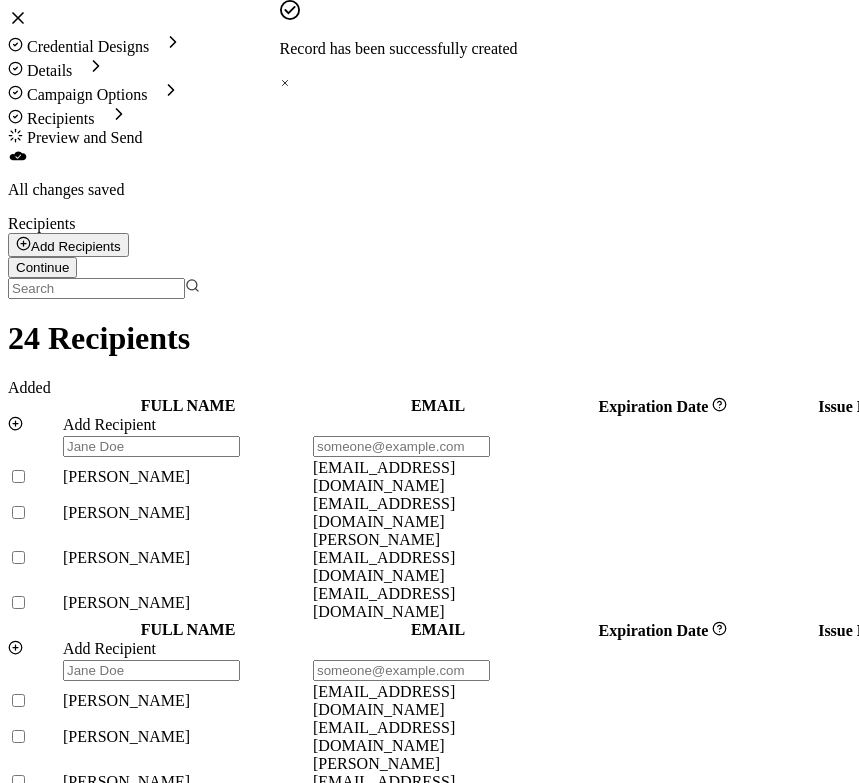 click at bounding box center (151, 446) 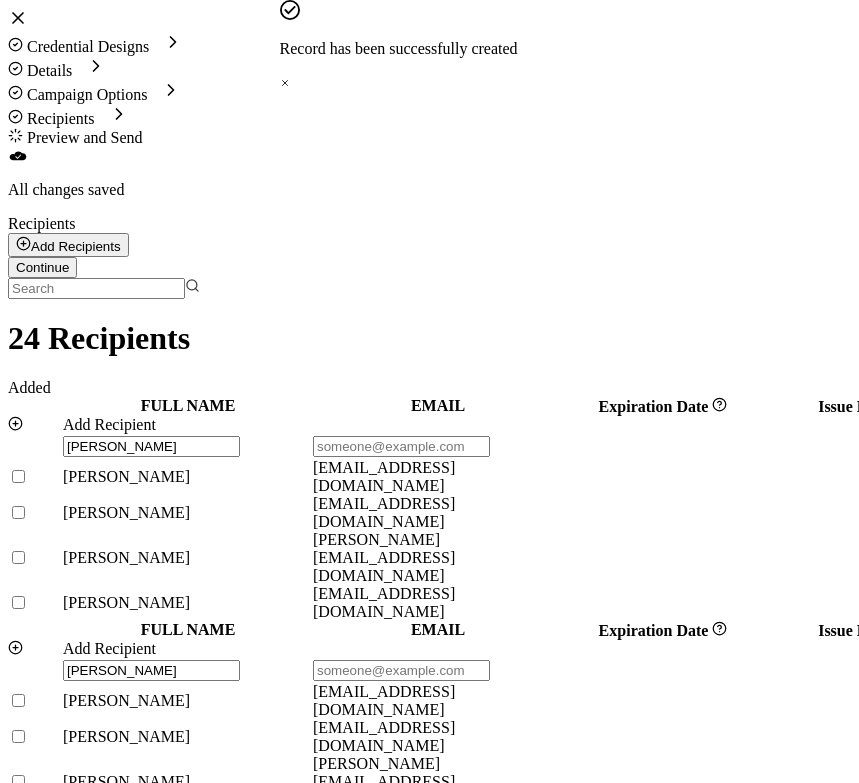 paste on "[PERSON_NAME][EMAIL_ADDRESS][PERSON_NAME][DOMAIN_NAME]" 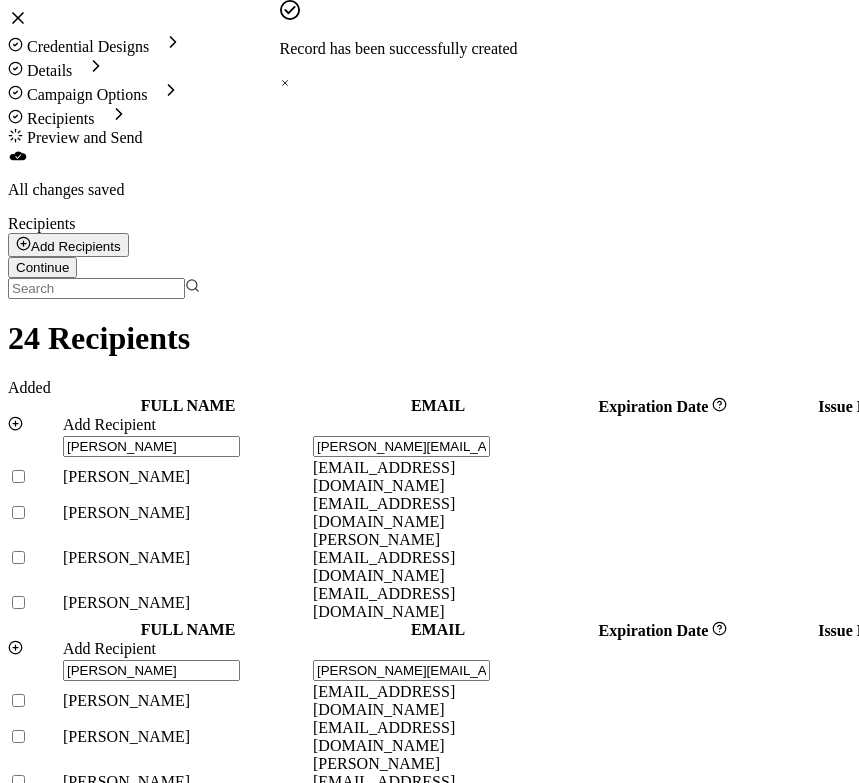 scroll, scrollTop: 0, scrollLeft: 37, axis: horizontal 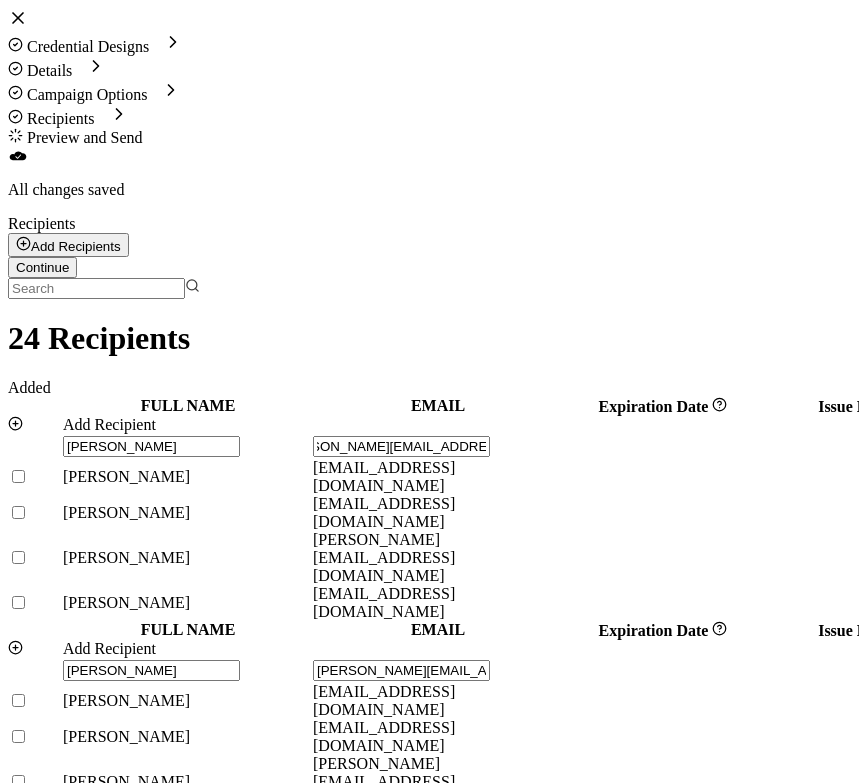 click 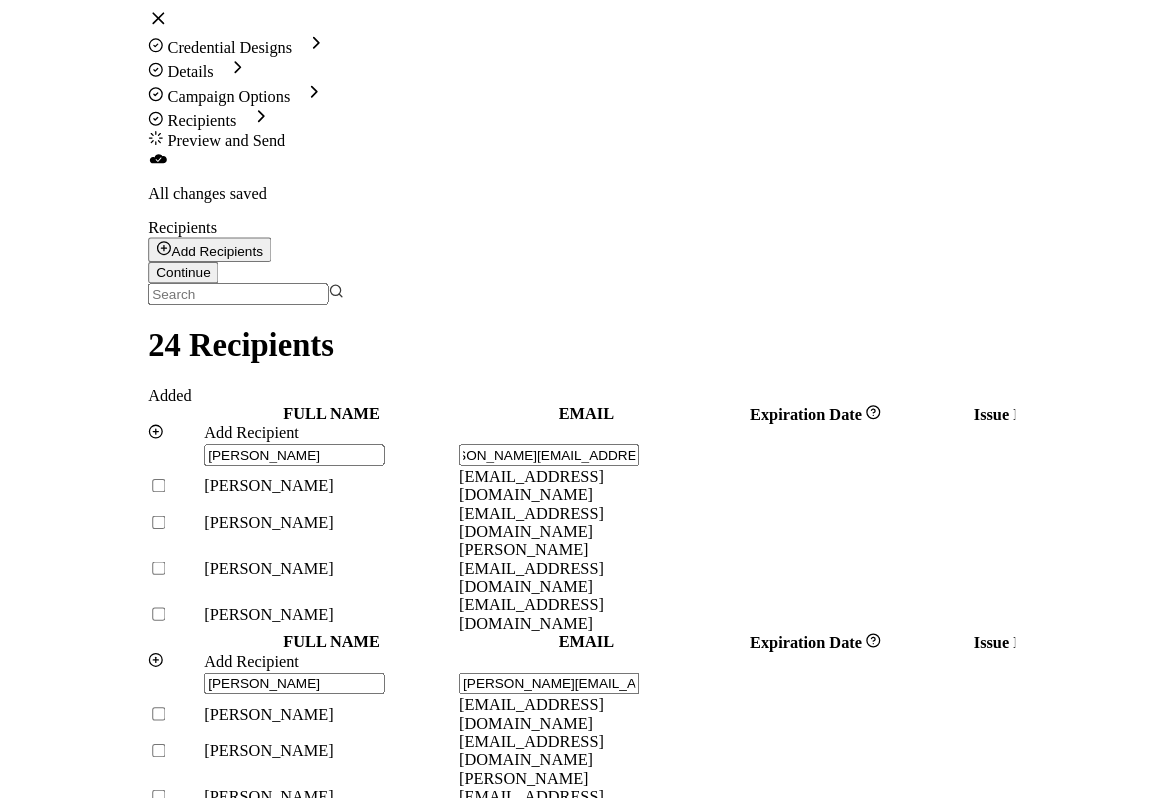 scroll, scrollTop: 0, scrollLeft: 0, axis: both 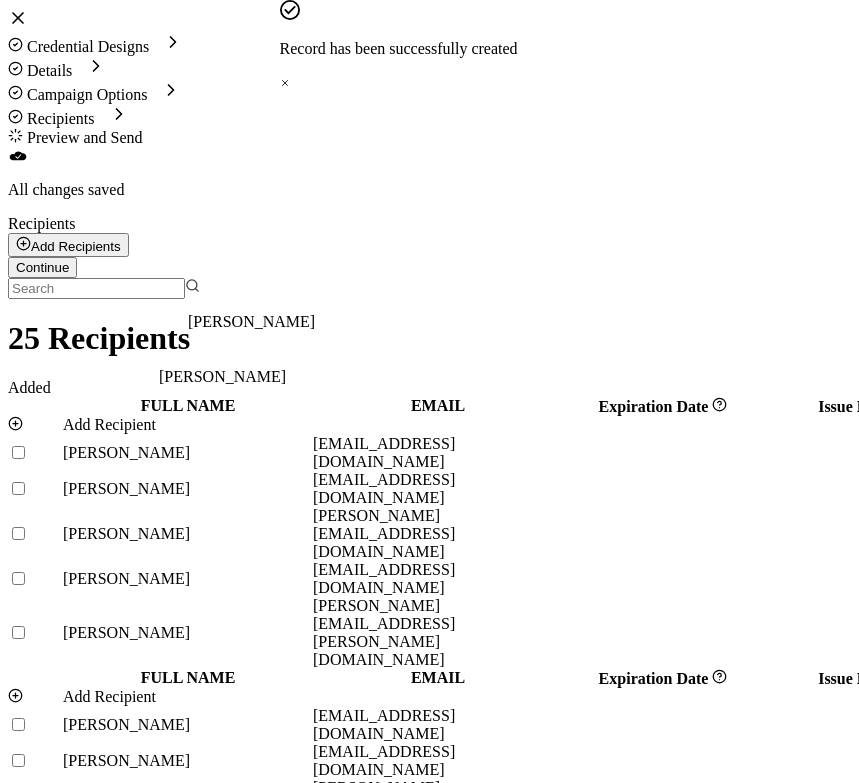 click on "Add Recipient" at bounding box center (188, 425) 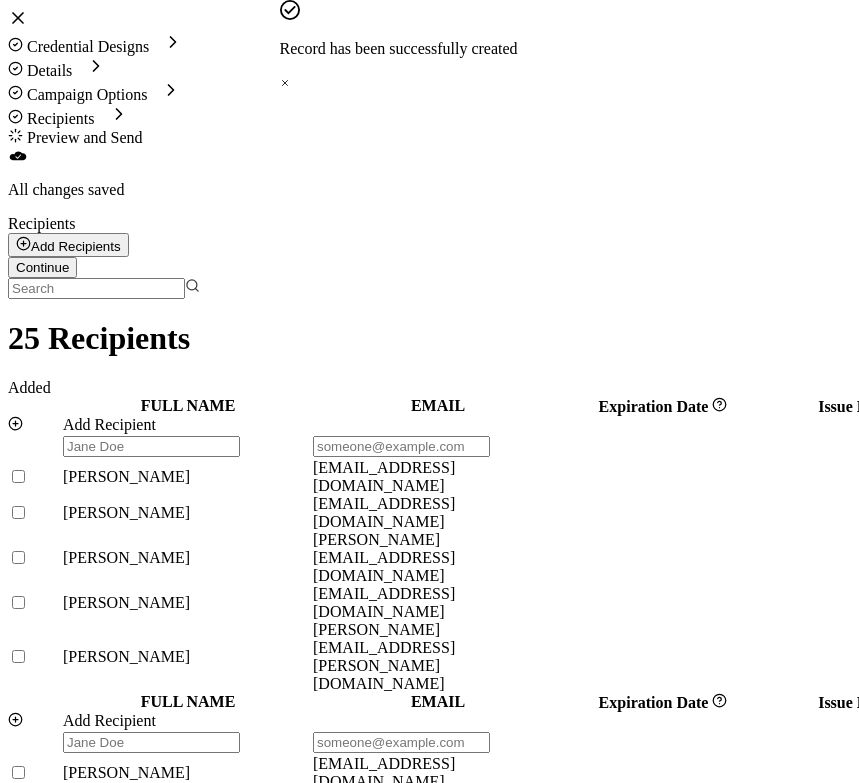 click at bounding box center (151, 446) 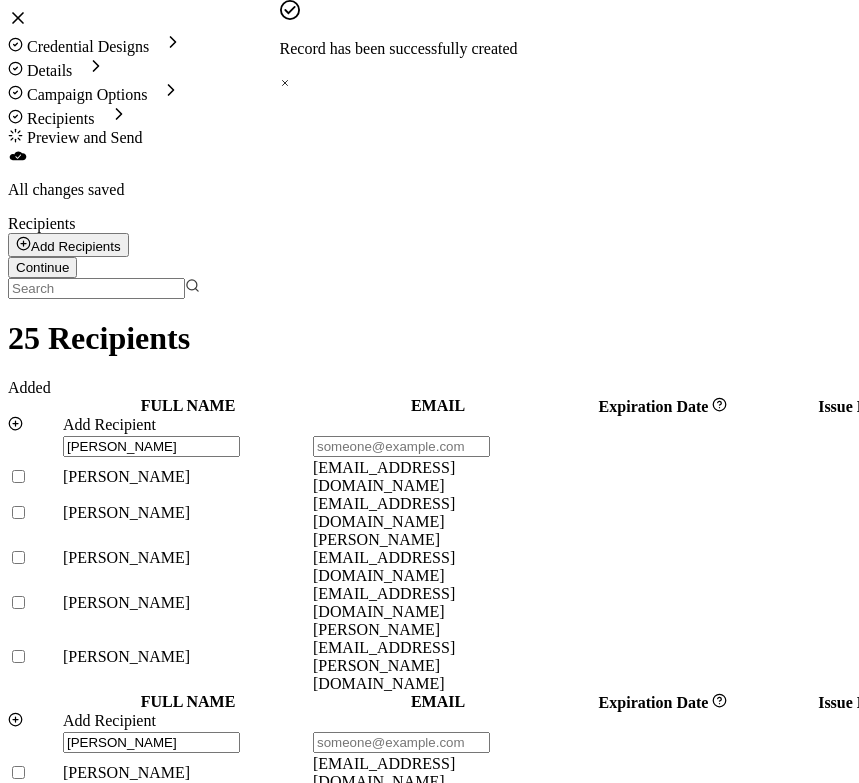paste on "[EMAIL_ADDRESS][DOMAIN_NAME]" 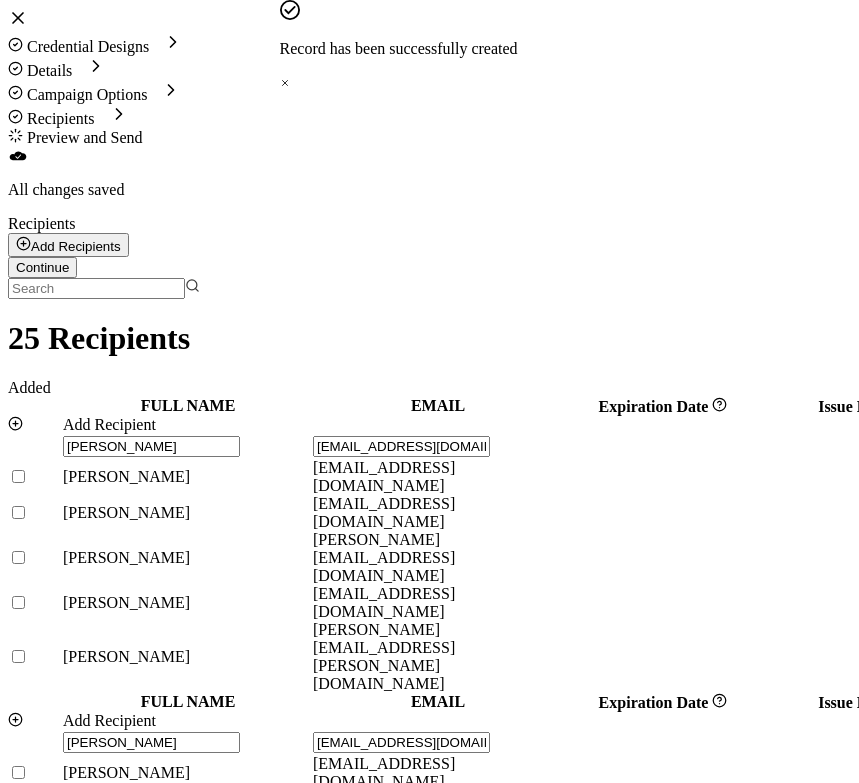 click 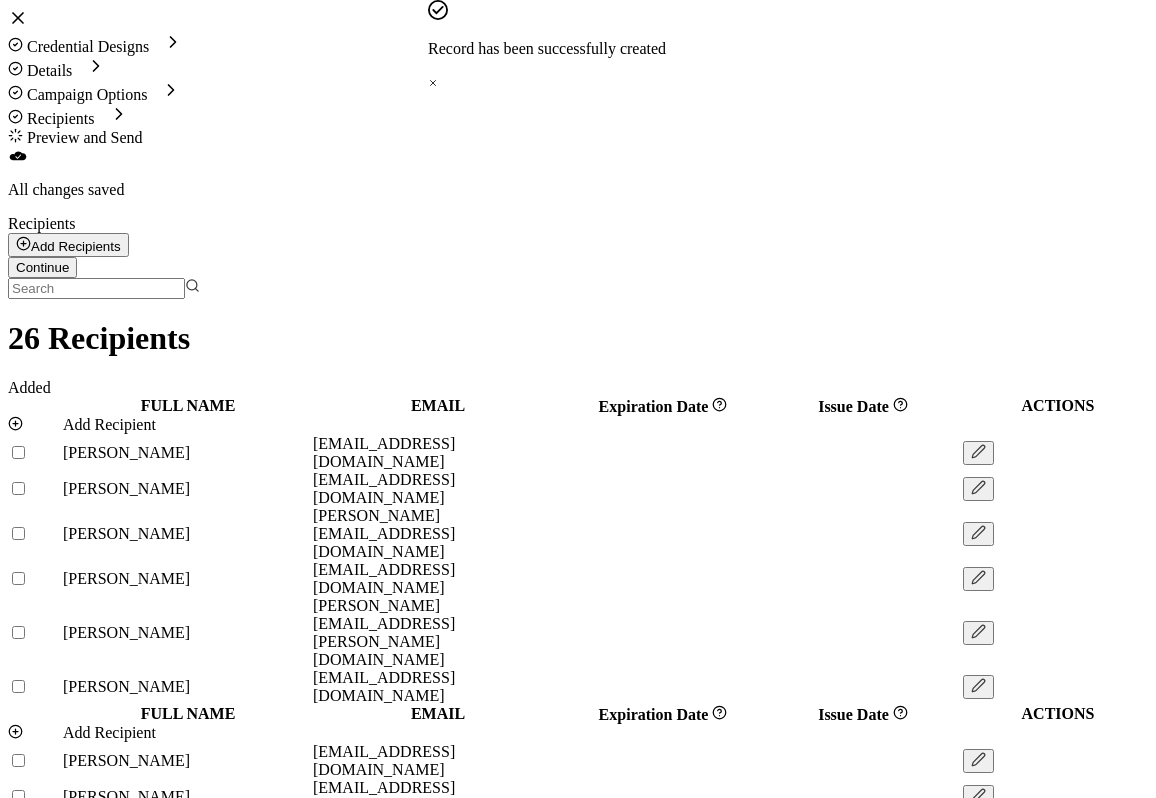 click on "Continue" at bounding box center (42, 267) 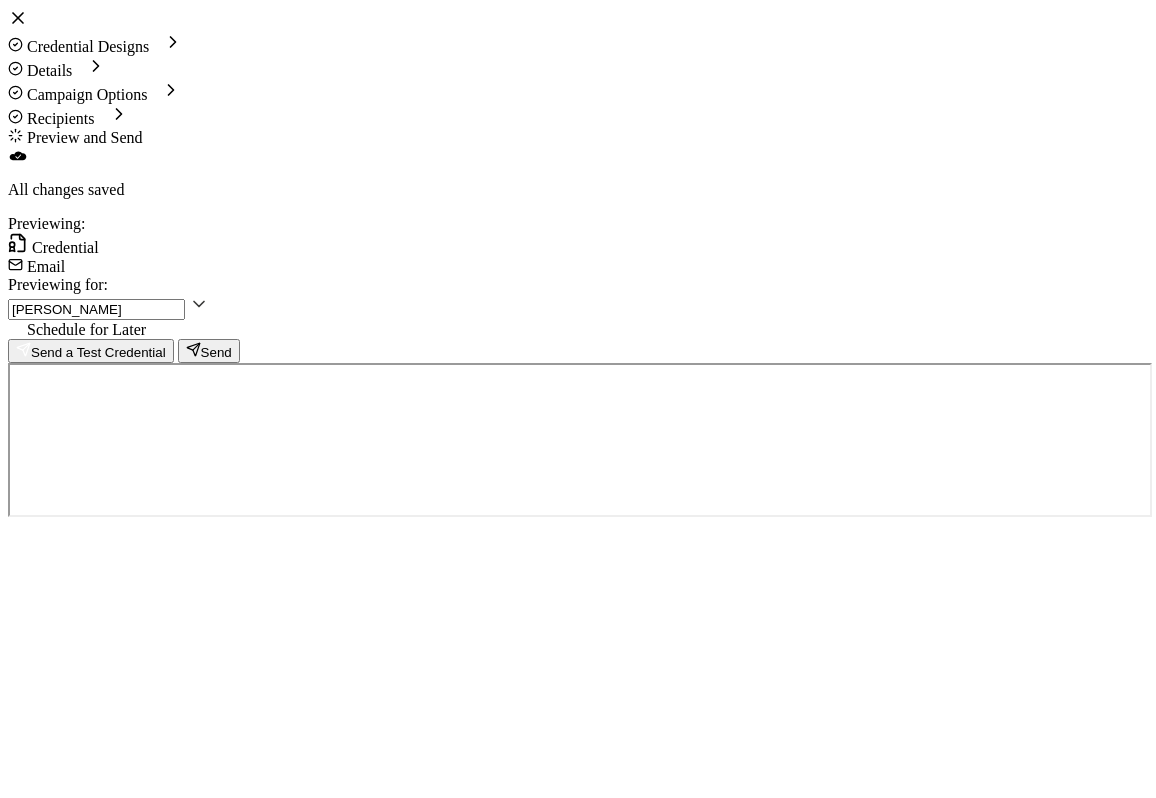 click on "Previewing:     Credential     Email   Previewing for:   [PERSON_NAME]
Schedule for Later
Send a Test Credential
Send" at bounding box center (578, 289) 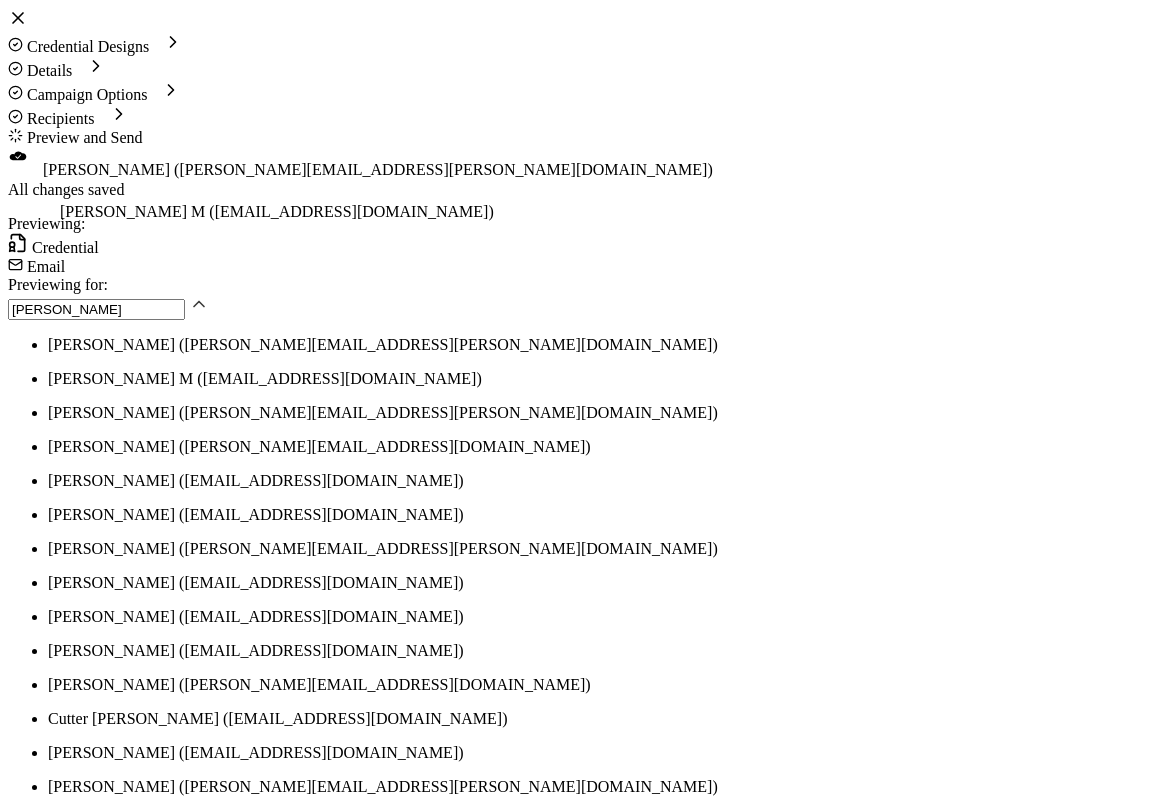 click on "[PERSON_NAME] M ([EMAIL_ADDRESS][DOMAIN_NAME])" at bounding box center (598, 379) 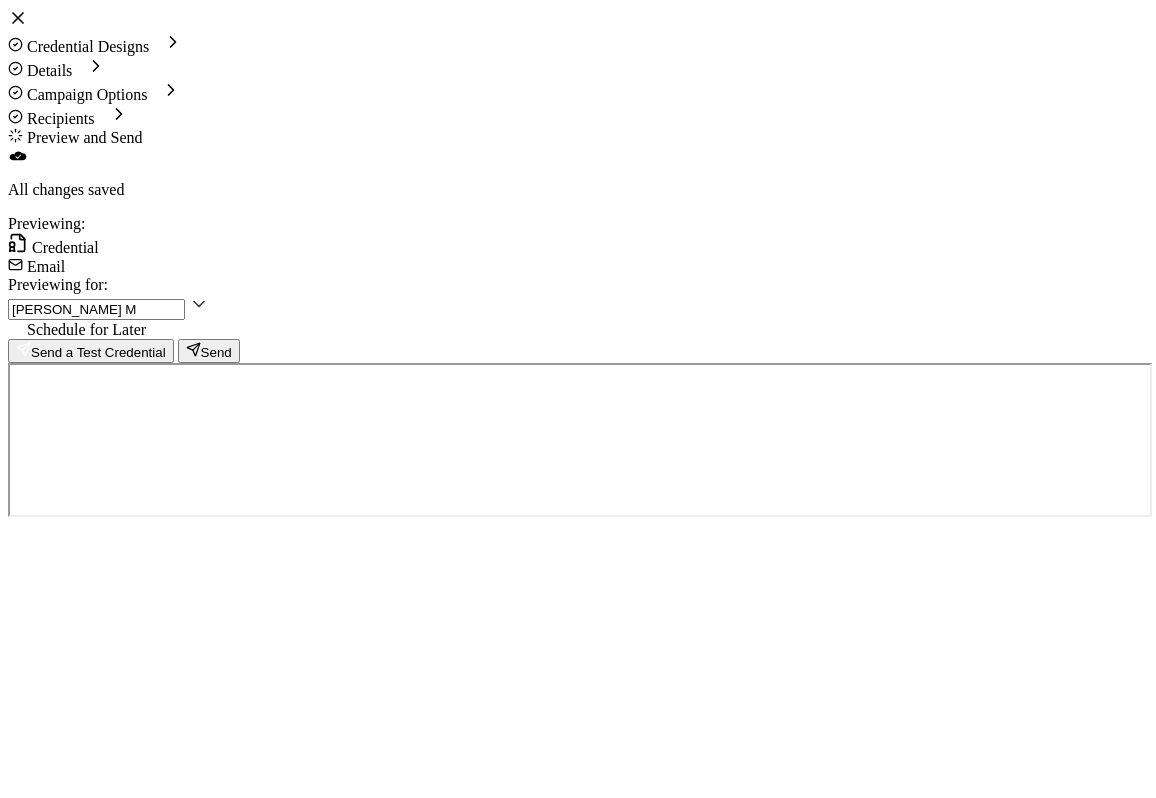 click on "Send a Test Credential" at bounding box center [91, 352] 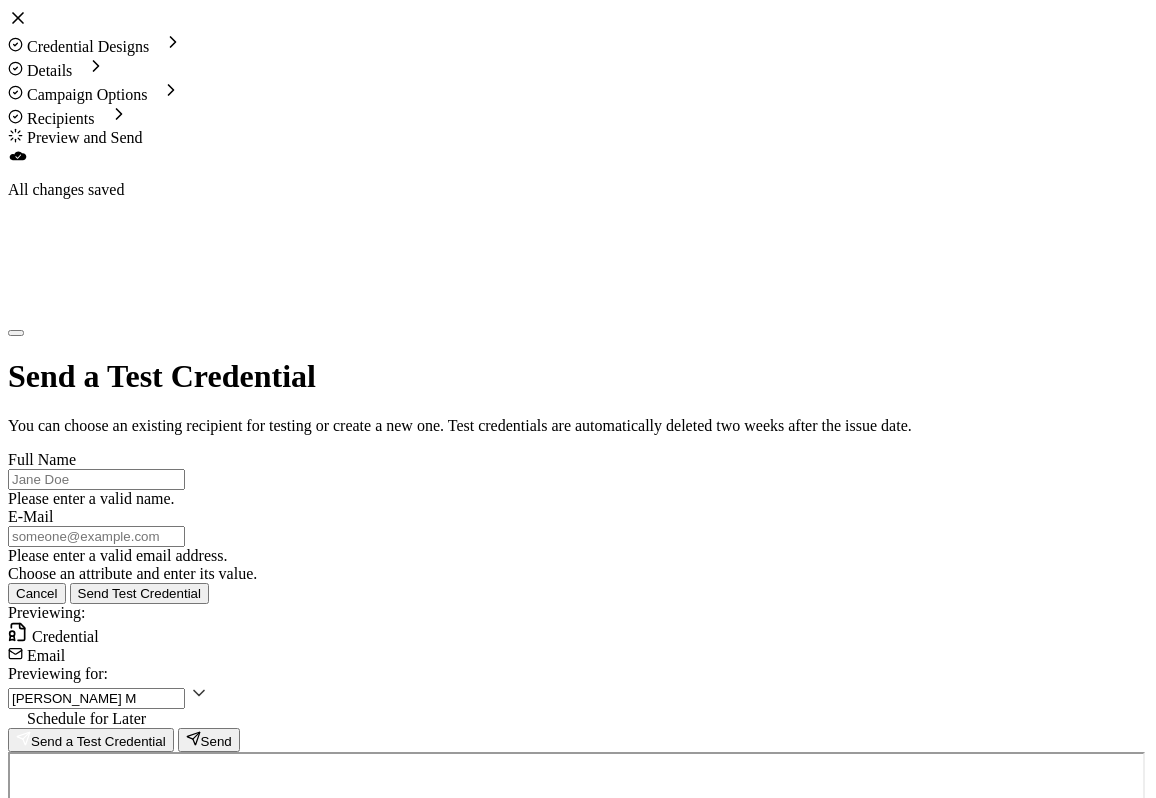 click at bounding box center [96, 479] 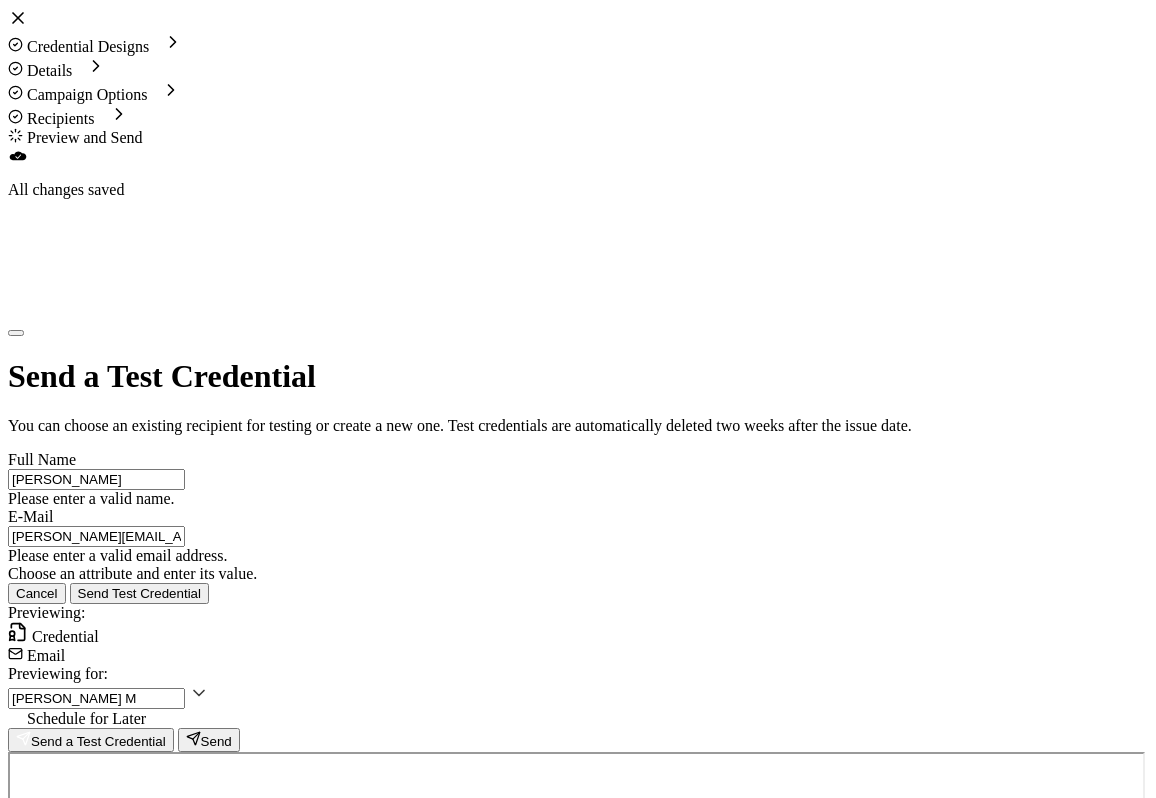 click on "Send Test Credential" at bounding box center [140, 593] 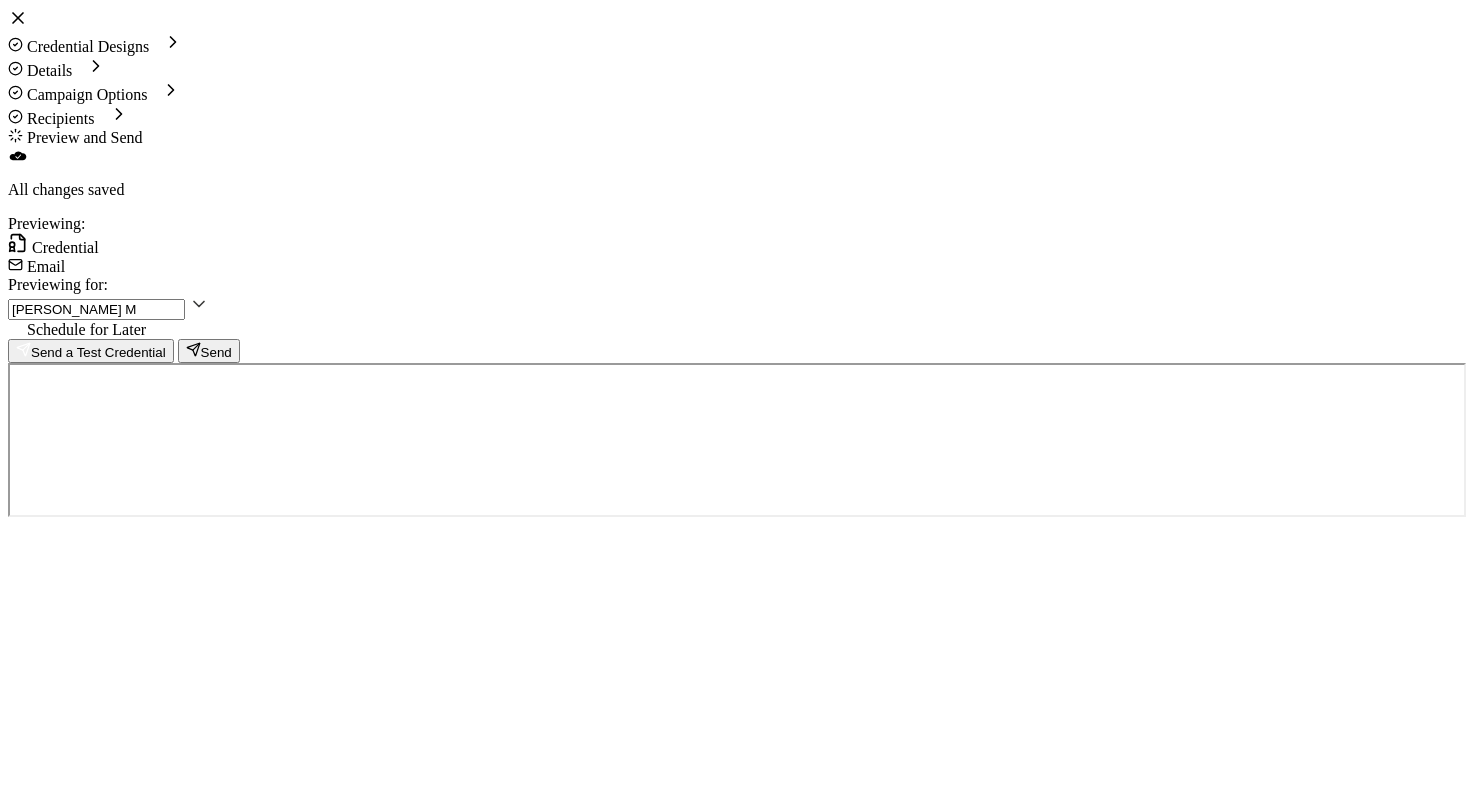 click on "Send" at bounding box center [209, 352] 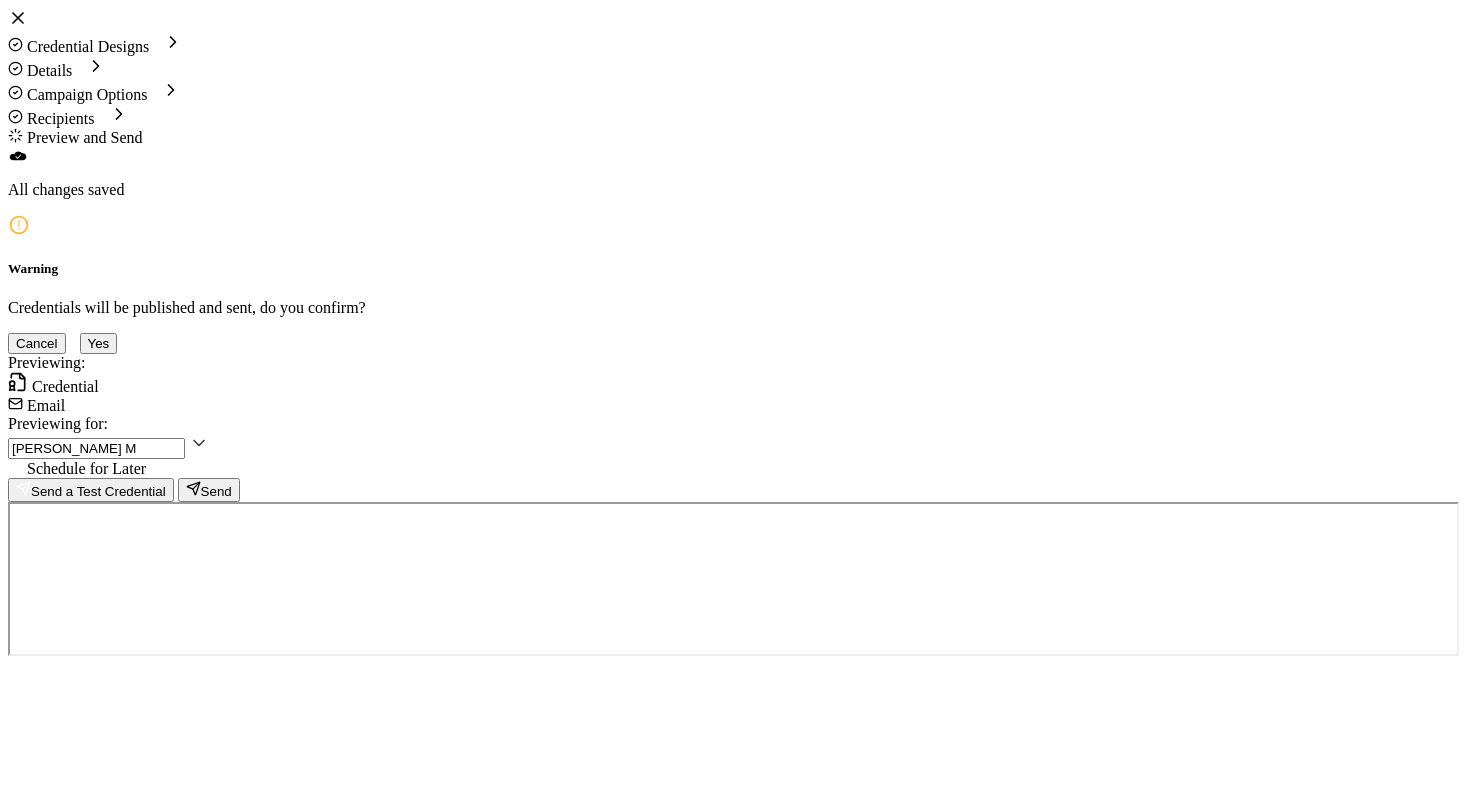 click on "Yes" at bounding box center (99, 343) 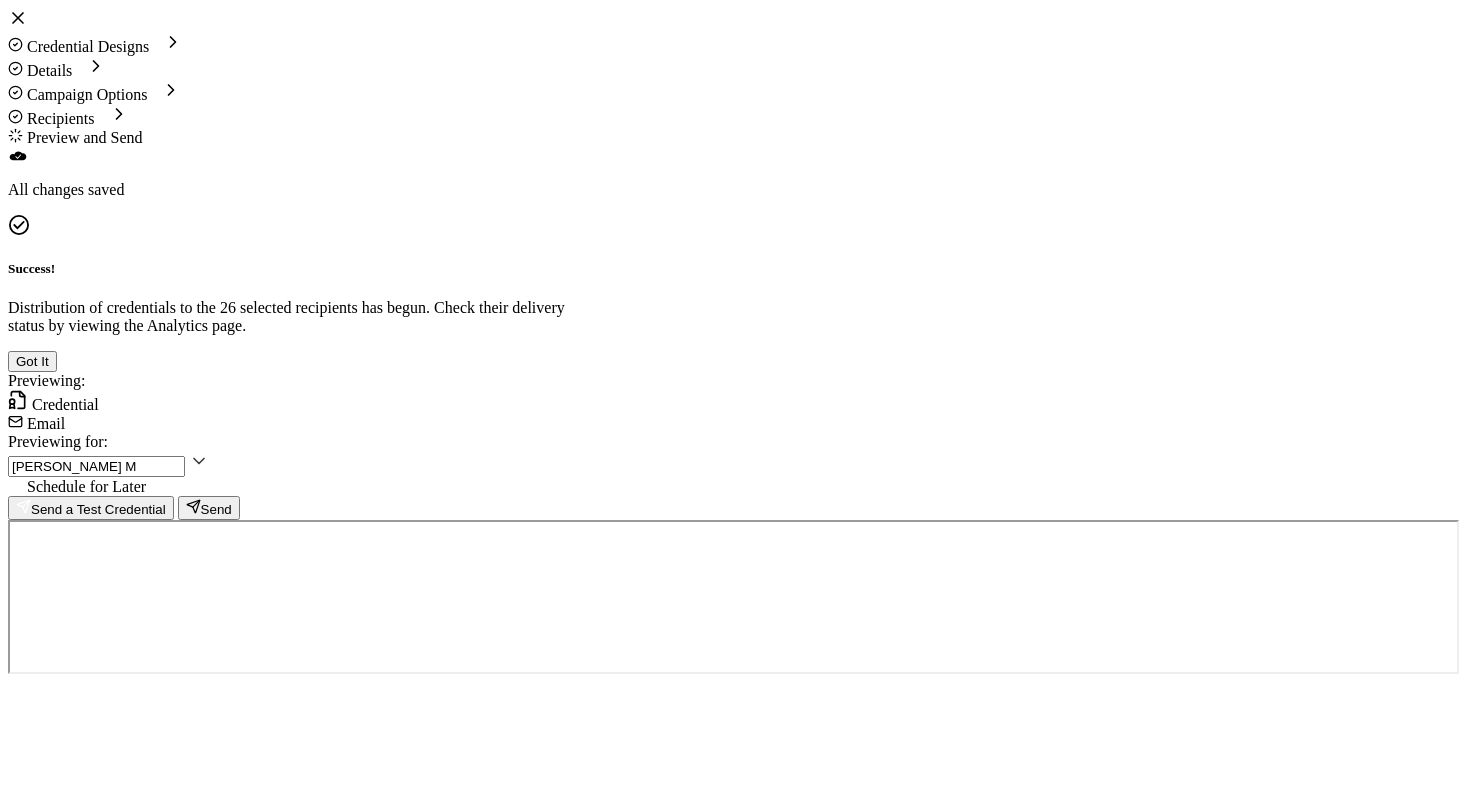 click on "Got It" at bounding box center (32, 361) 